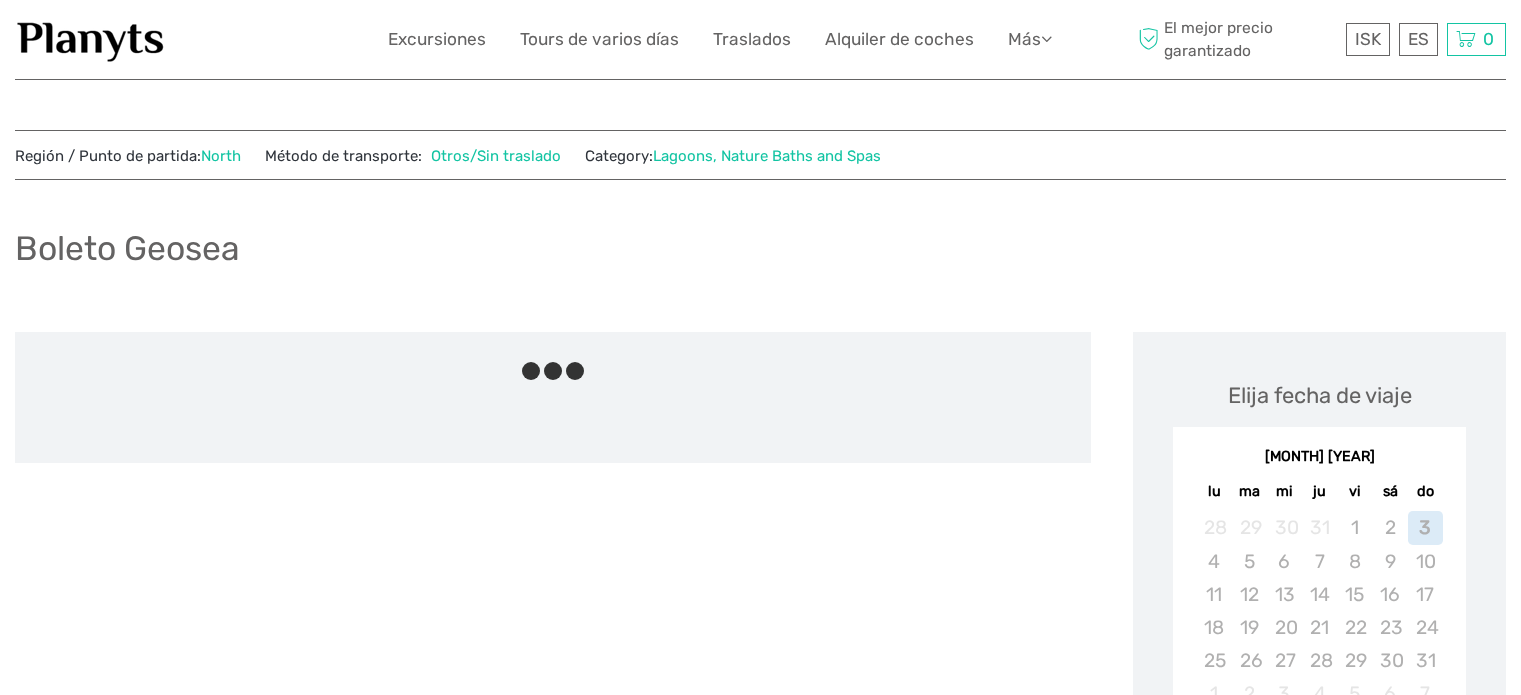 scroll, scrollTop: 0, scrollLeft: 0, axis: both 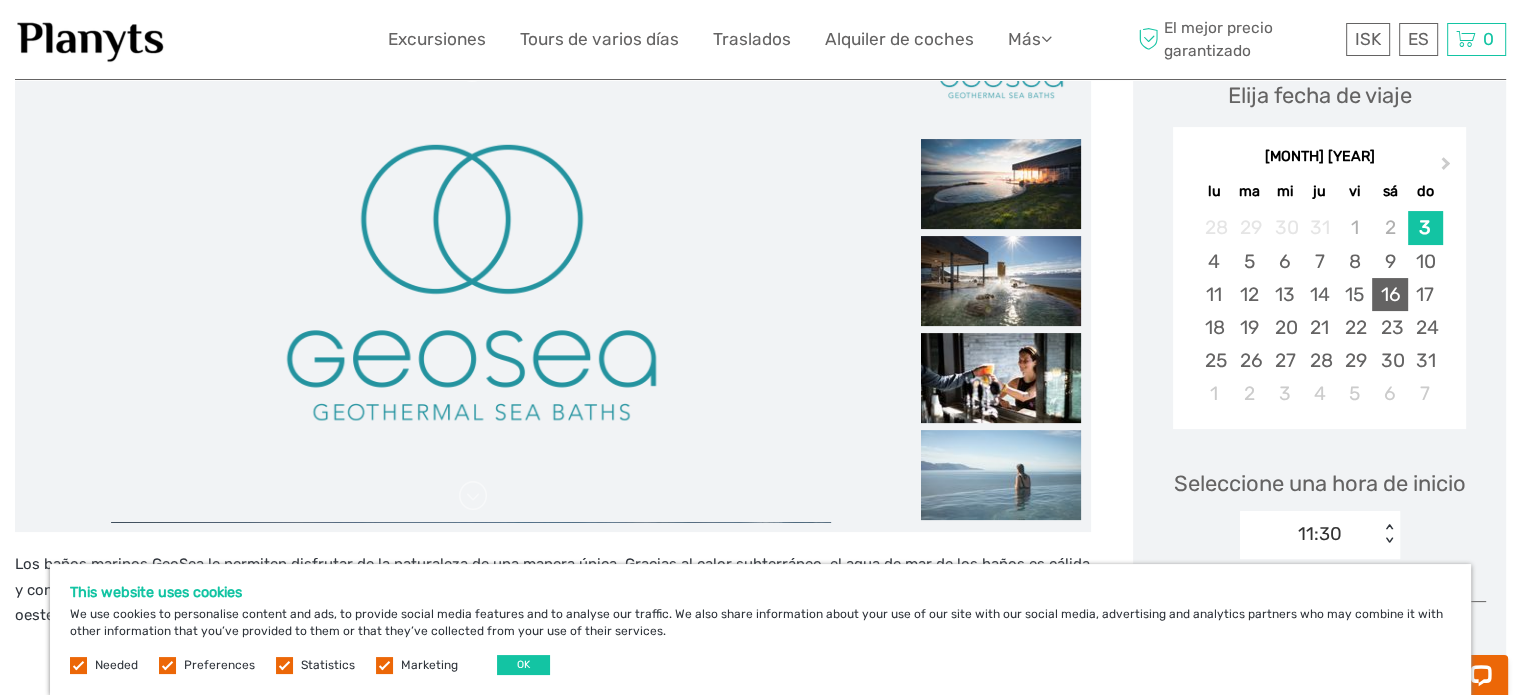 click on "16" at bounding box center [1389, 294] 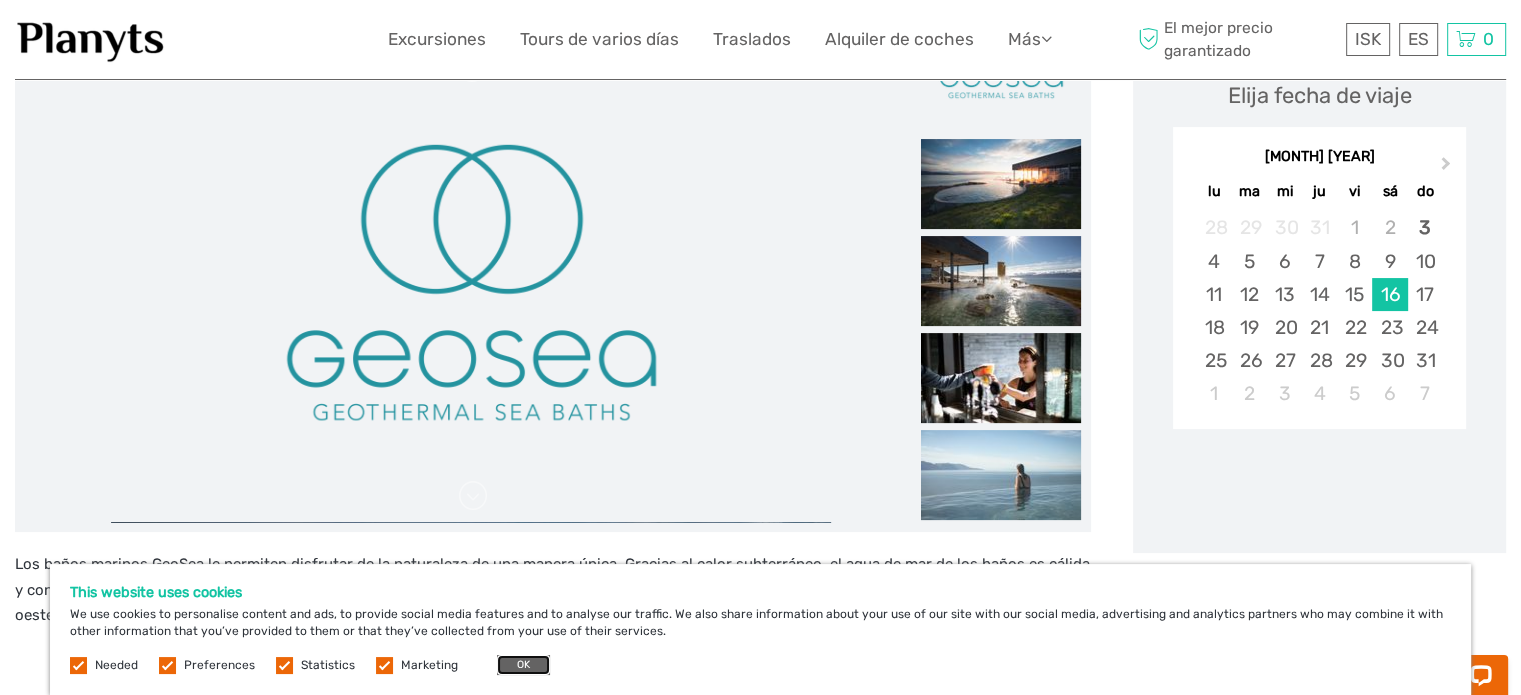 click on "OK" at bounding box center [523, 665] 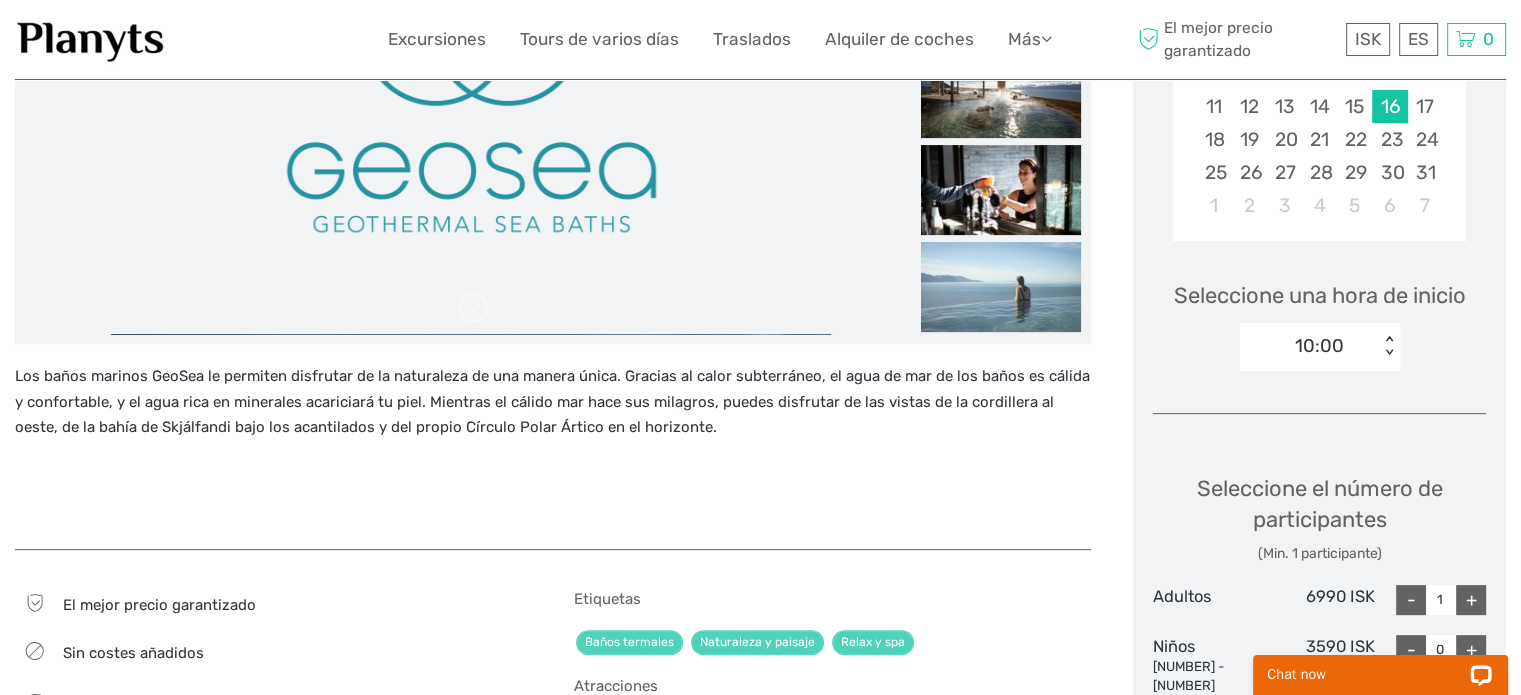 scroll, scrollTop: 500, scrollLeft: 0, axis: vertical 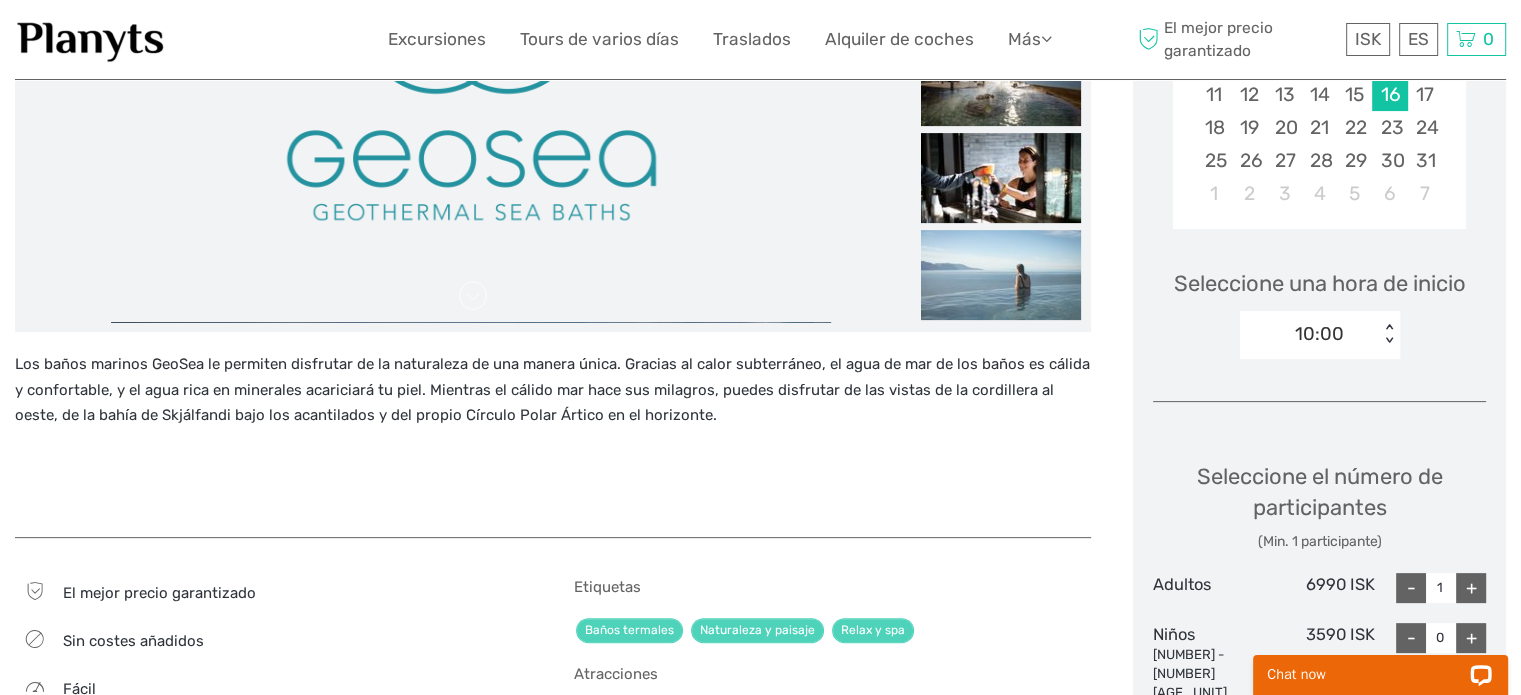 click on "+" at bounding box center (1471, 588) 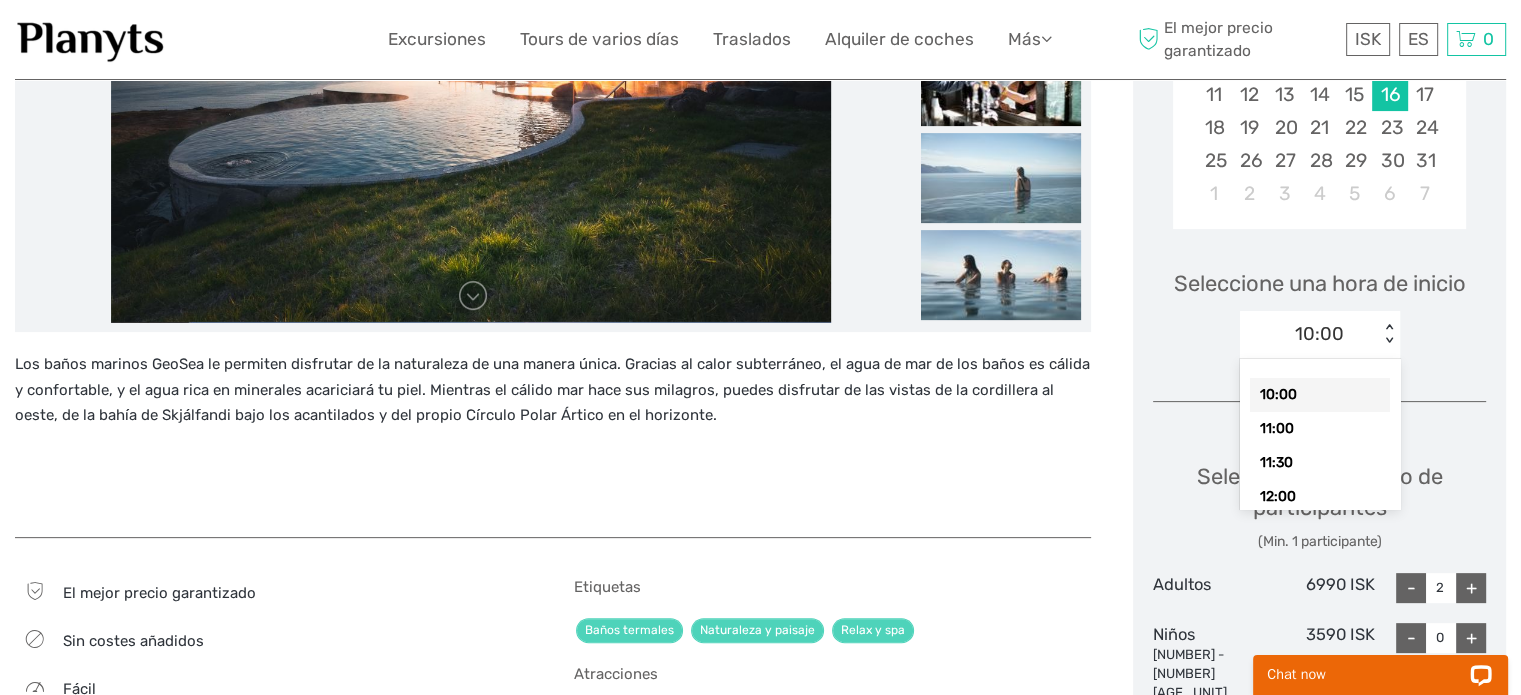 click on "< >" at bounding box center (1389, 334) 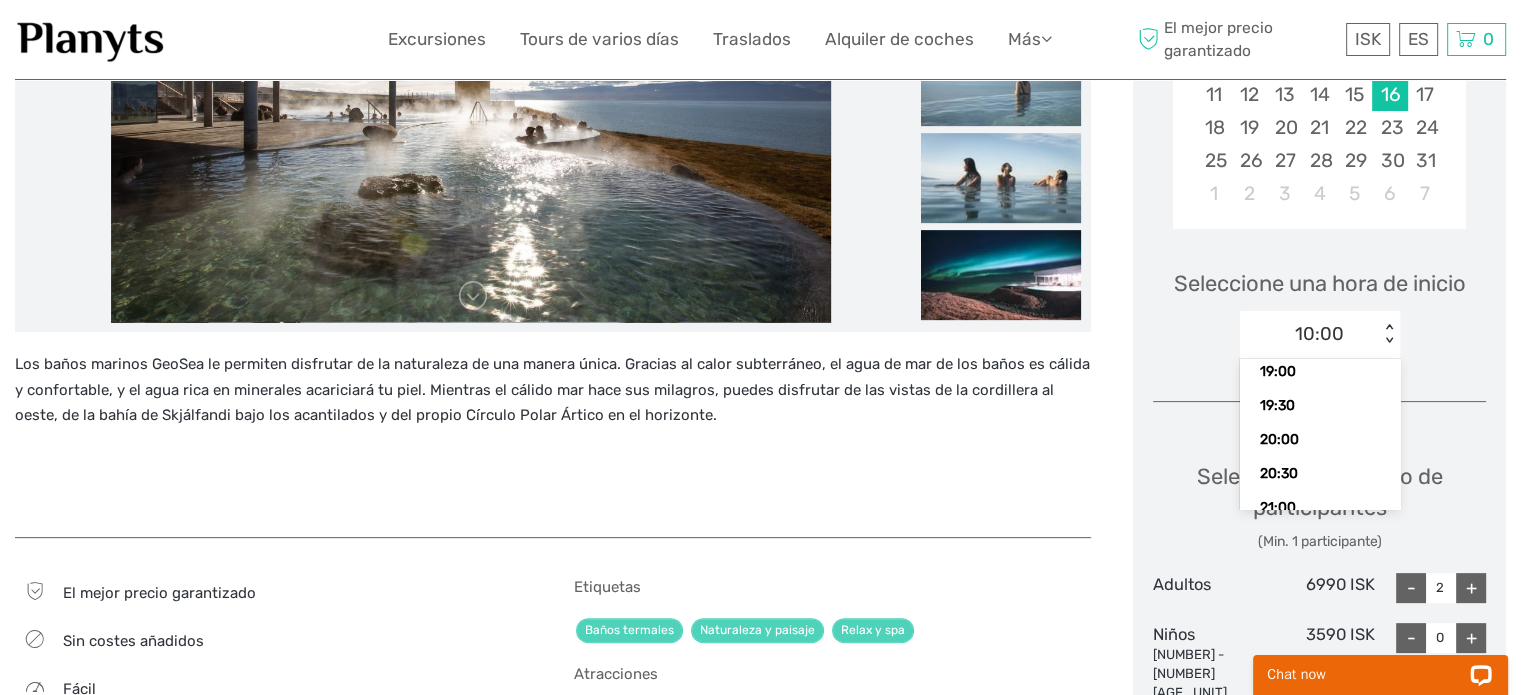 scroll, scrollTop: 519, scrollLeft: 0, axis: vertical 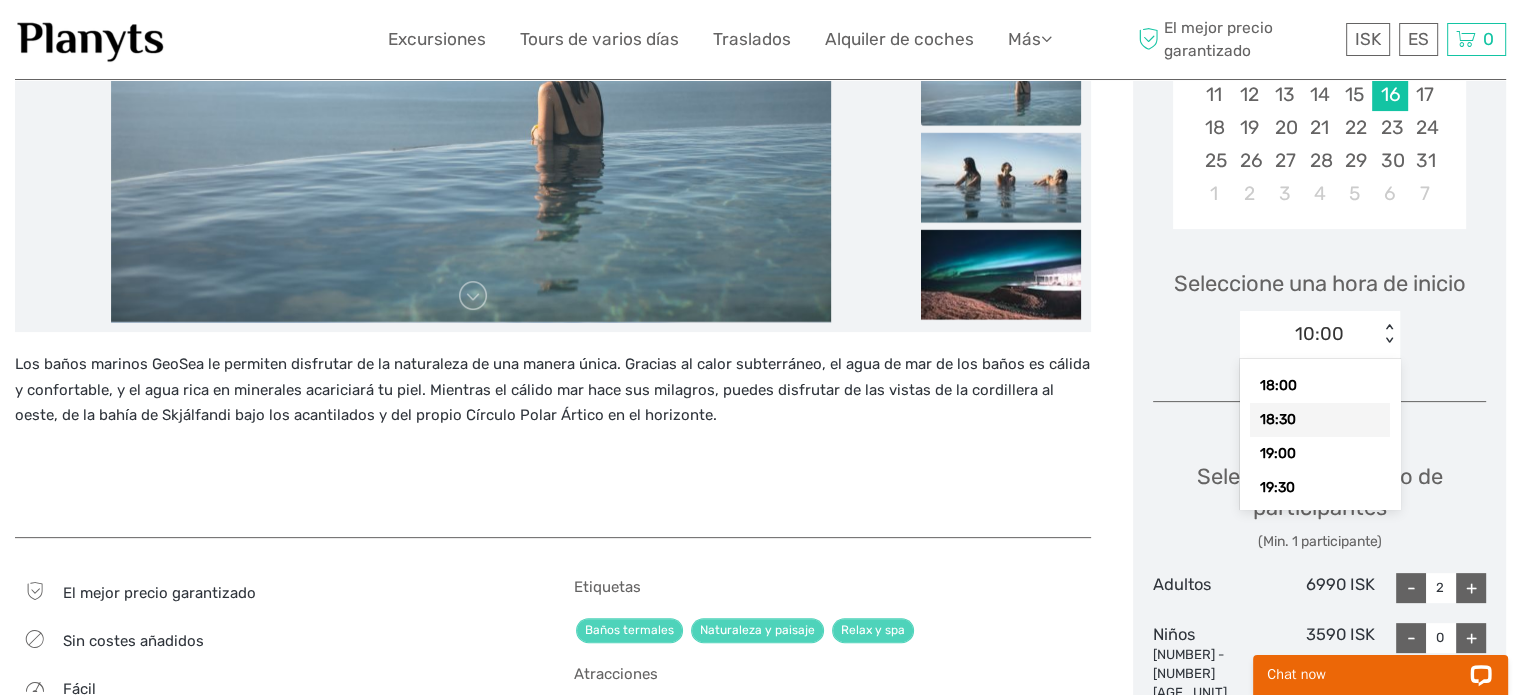 click on "18:30" at bounding box center [1320, 420] 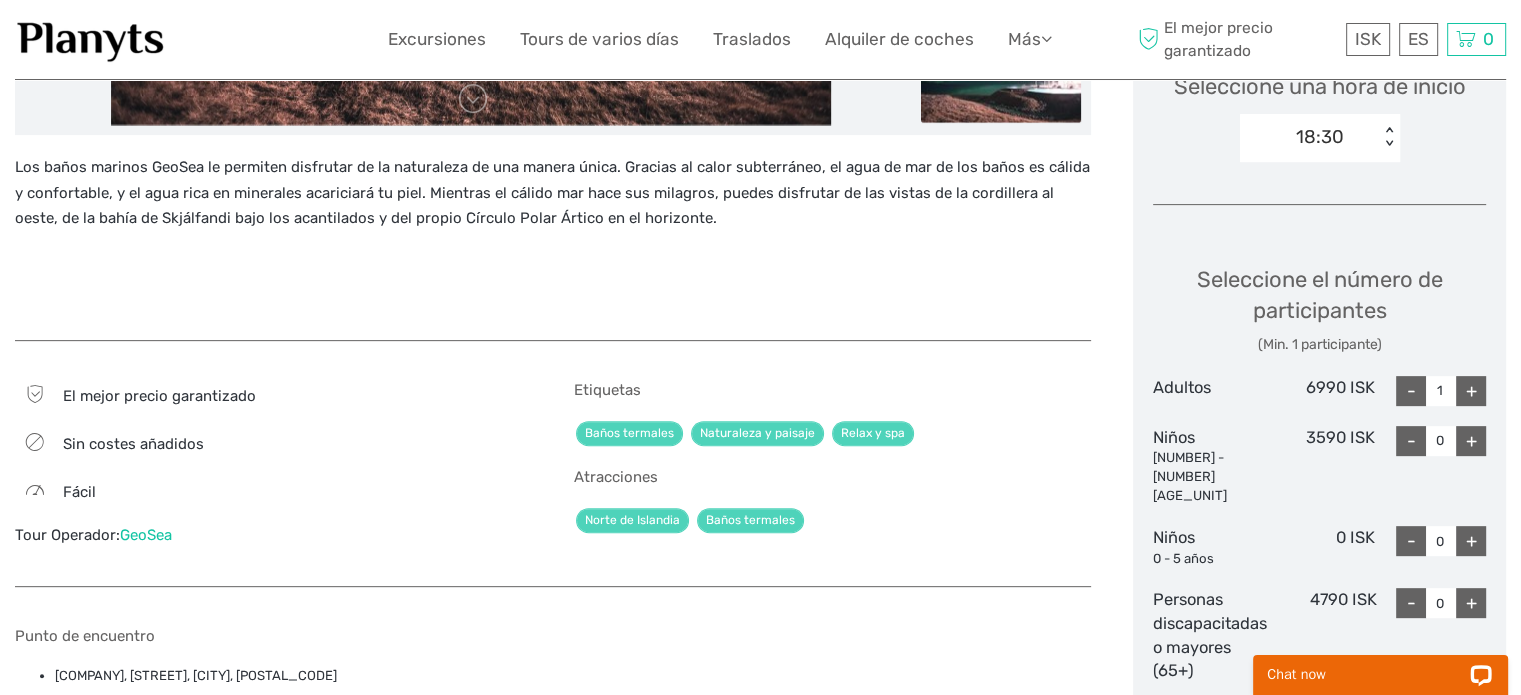 scroll, scrollTop: 700, scrollLeft: 0, axis: vertical 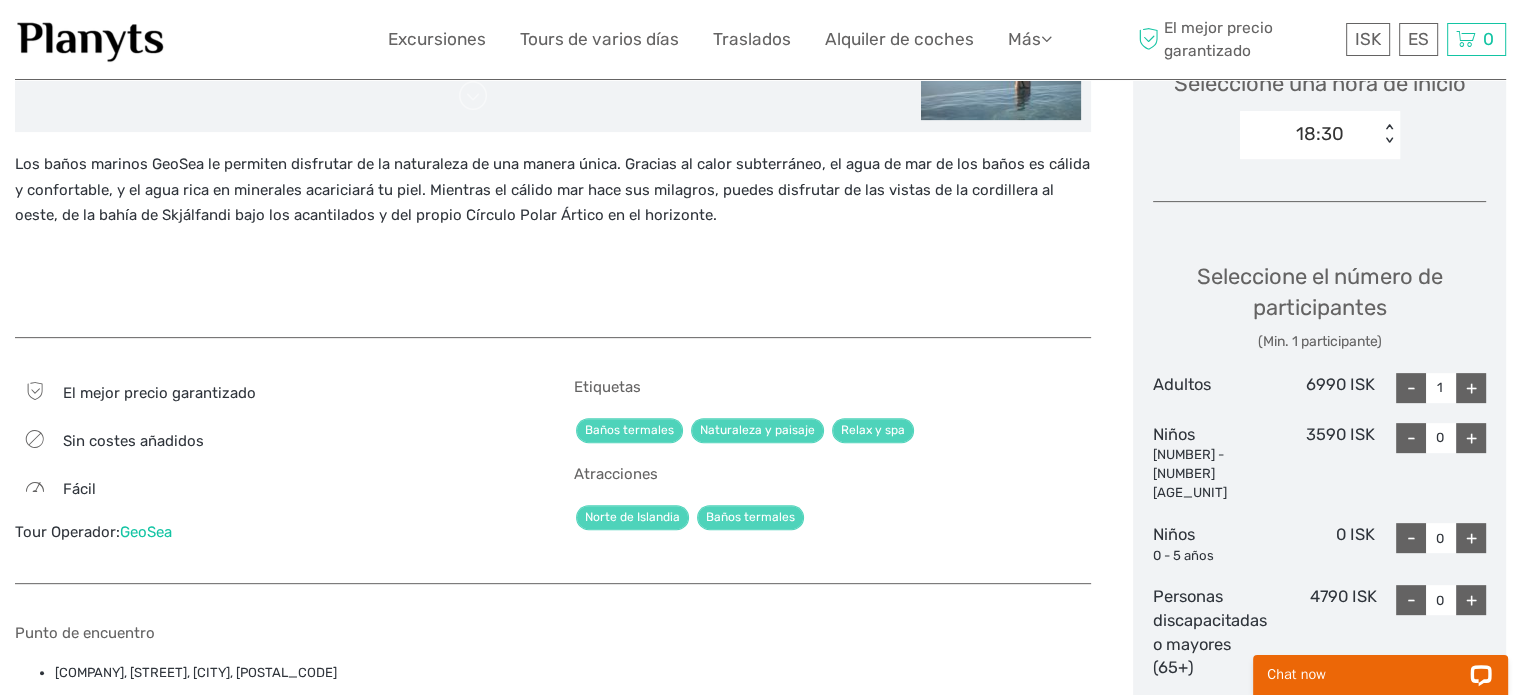 click on "+" at bounding box center [1471, 388] 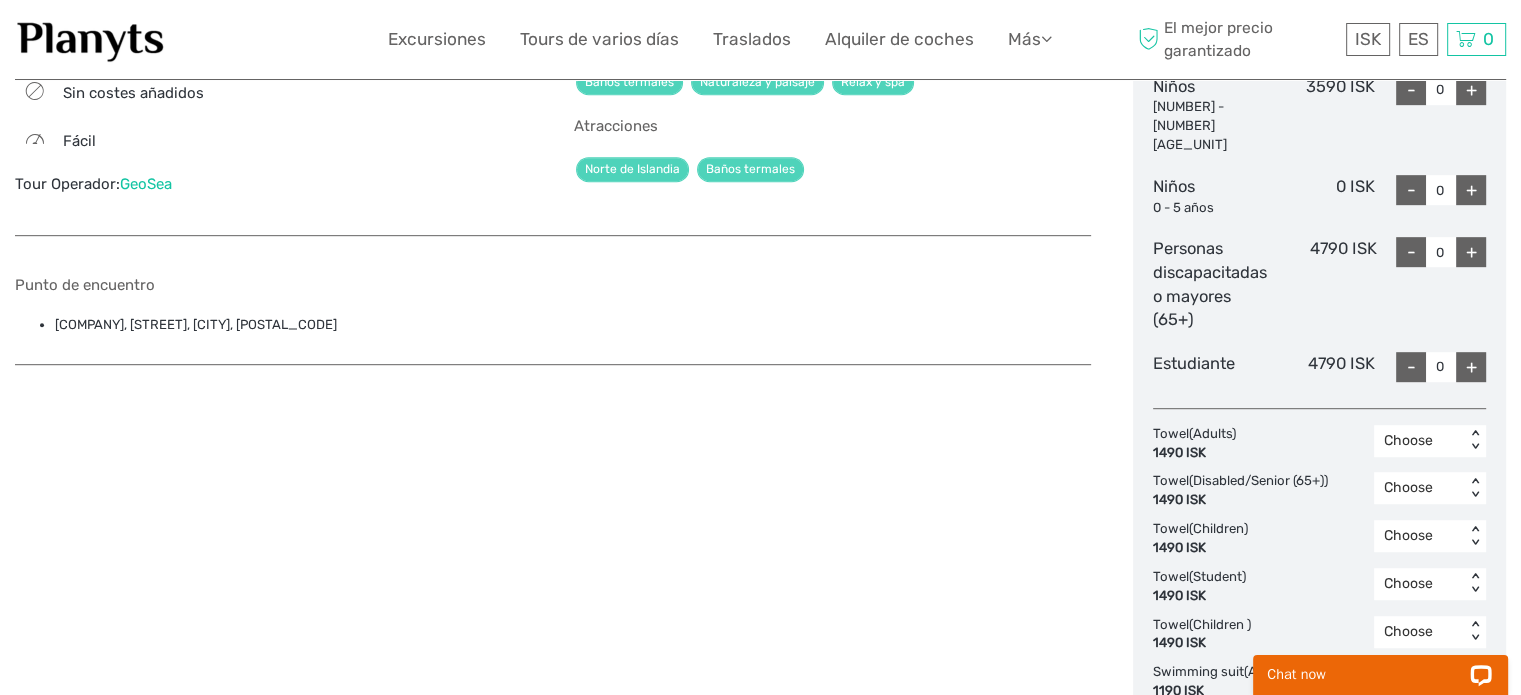 scroll, scrollTop: 1000, scrollLeft: 0, axis: vertical 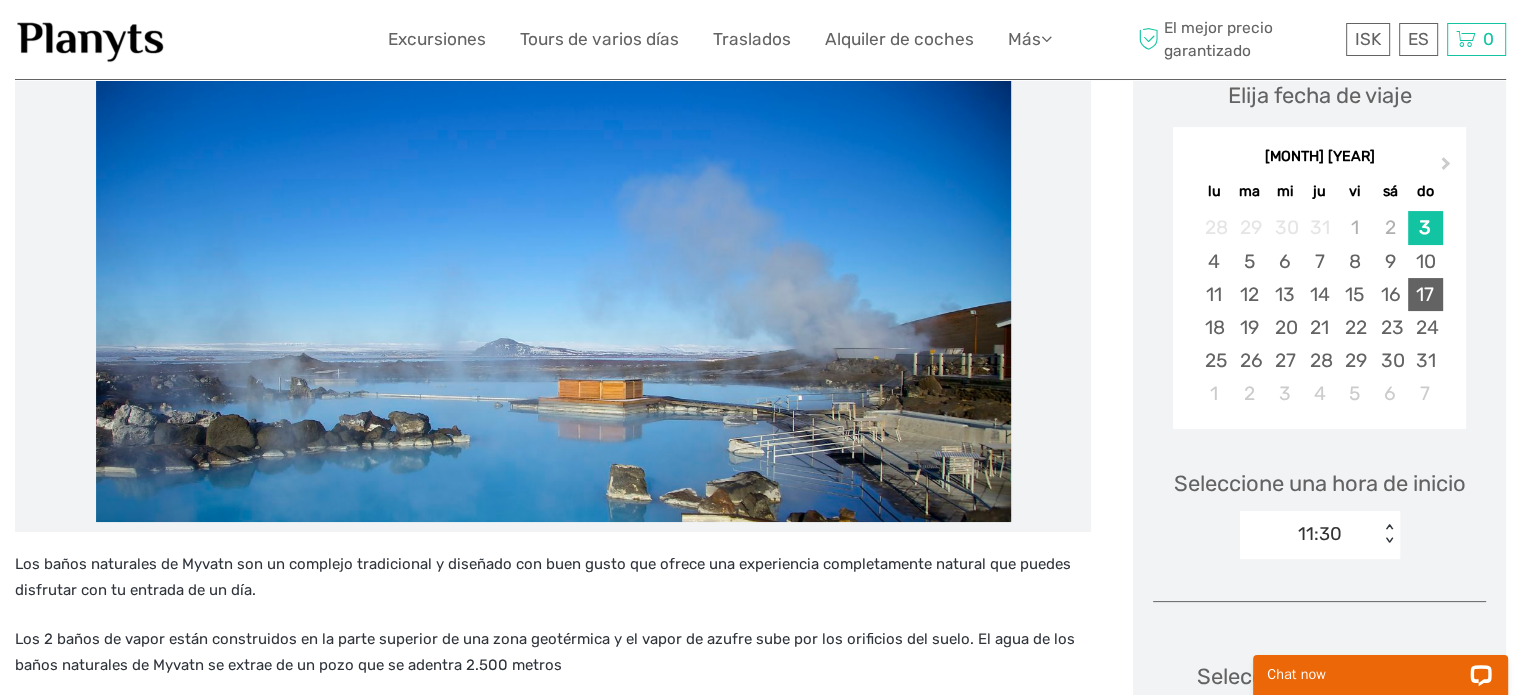 click on "17" at bounding box center (1425, 294) 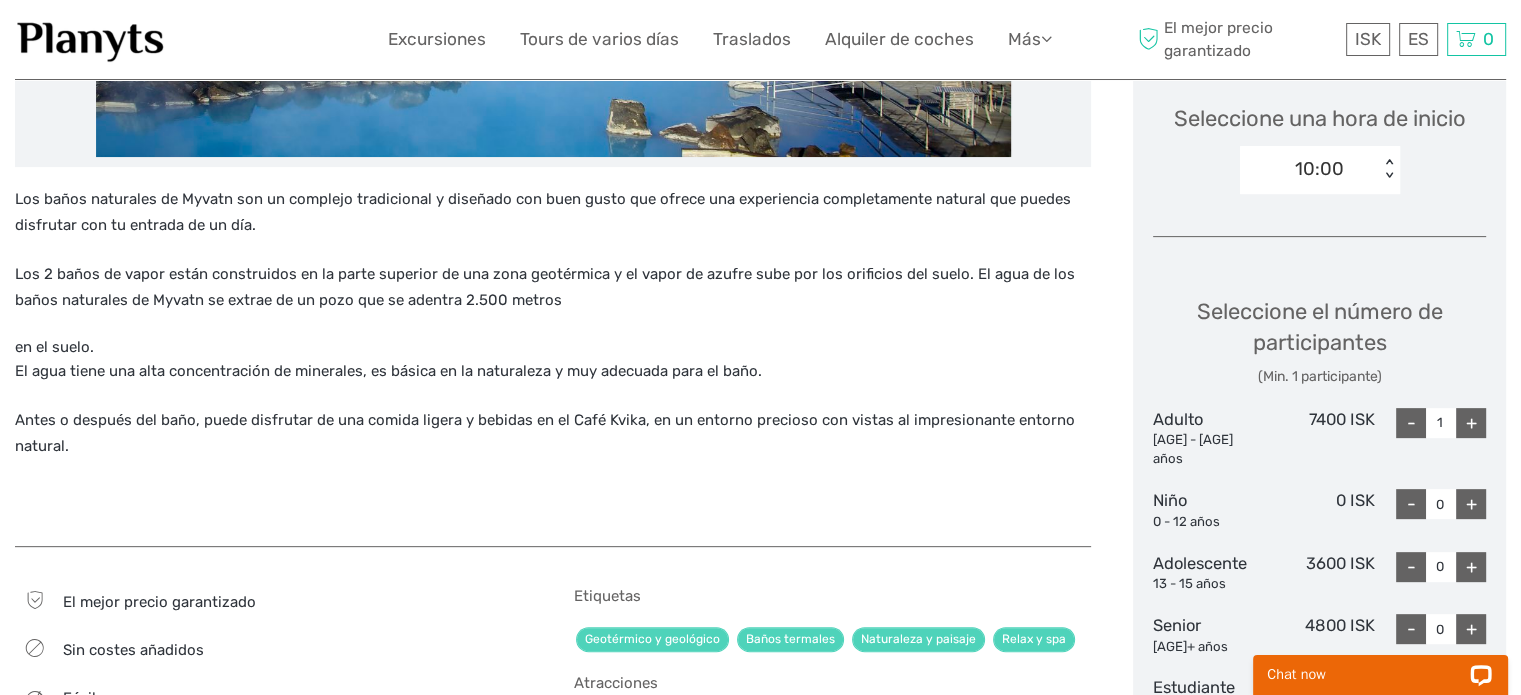 scroll, scrollTop: 700, scrollLeft: 0, axis: vertical 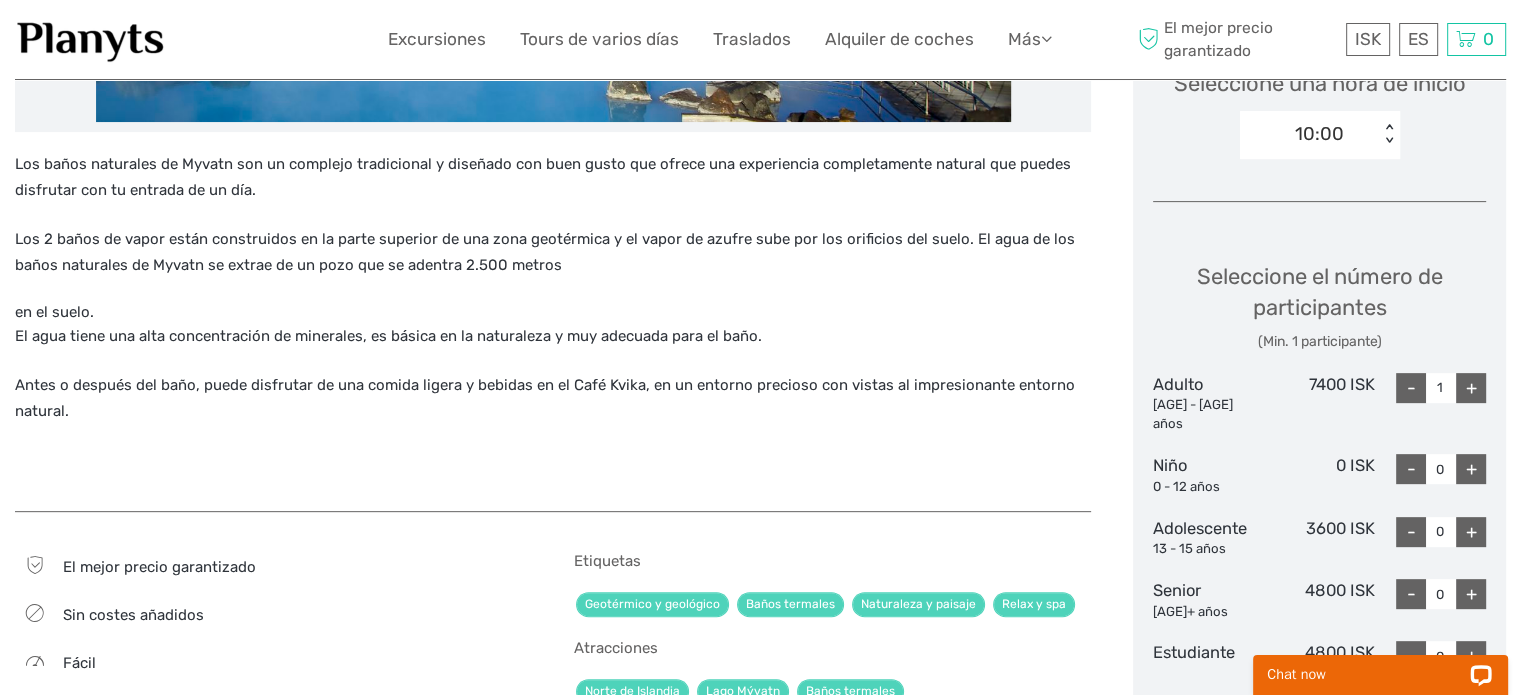 click on "+" at bounding box center (1471, 388) 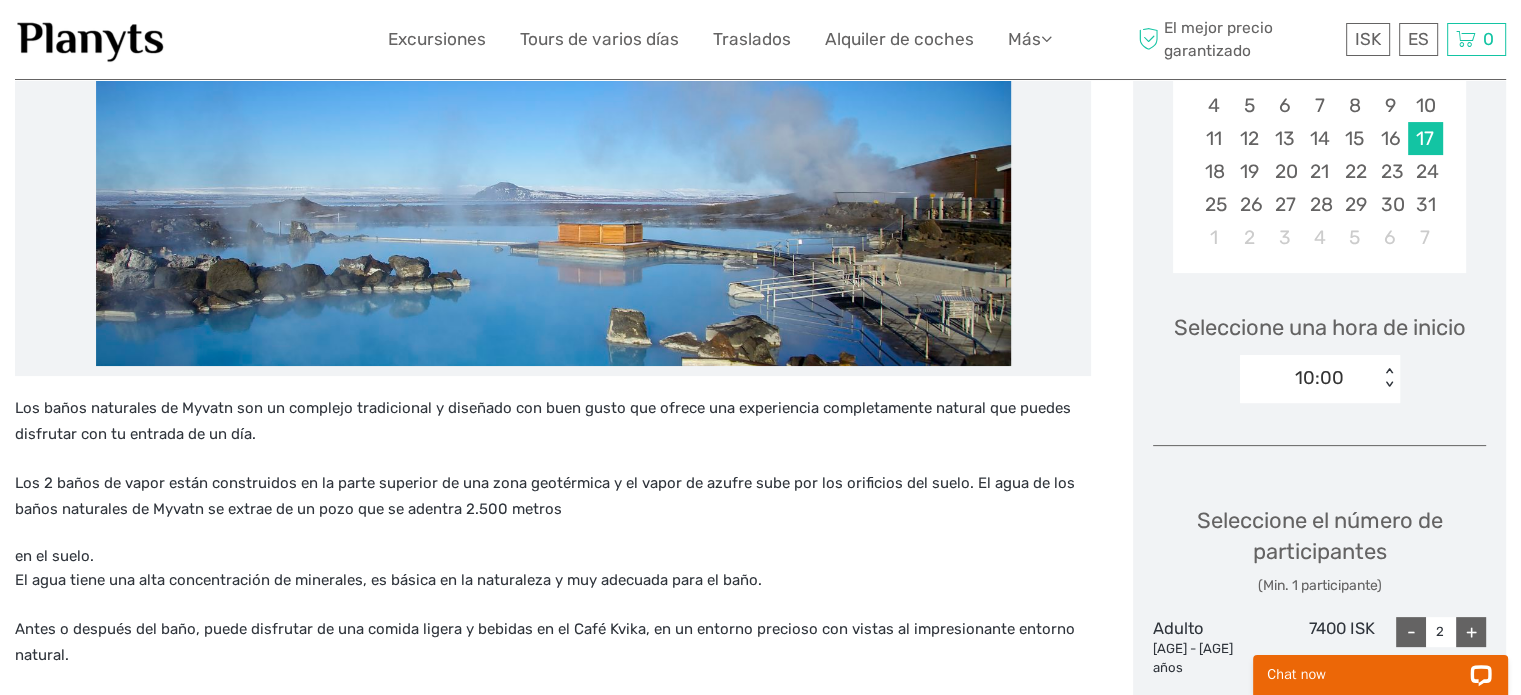 scroll, scrollTop: 500, scrollLeft: 0, axis: vertical 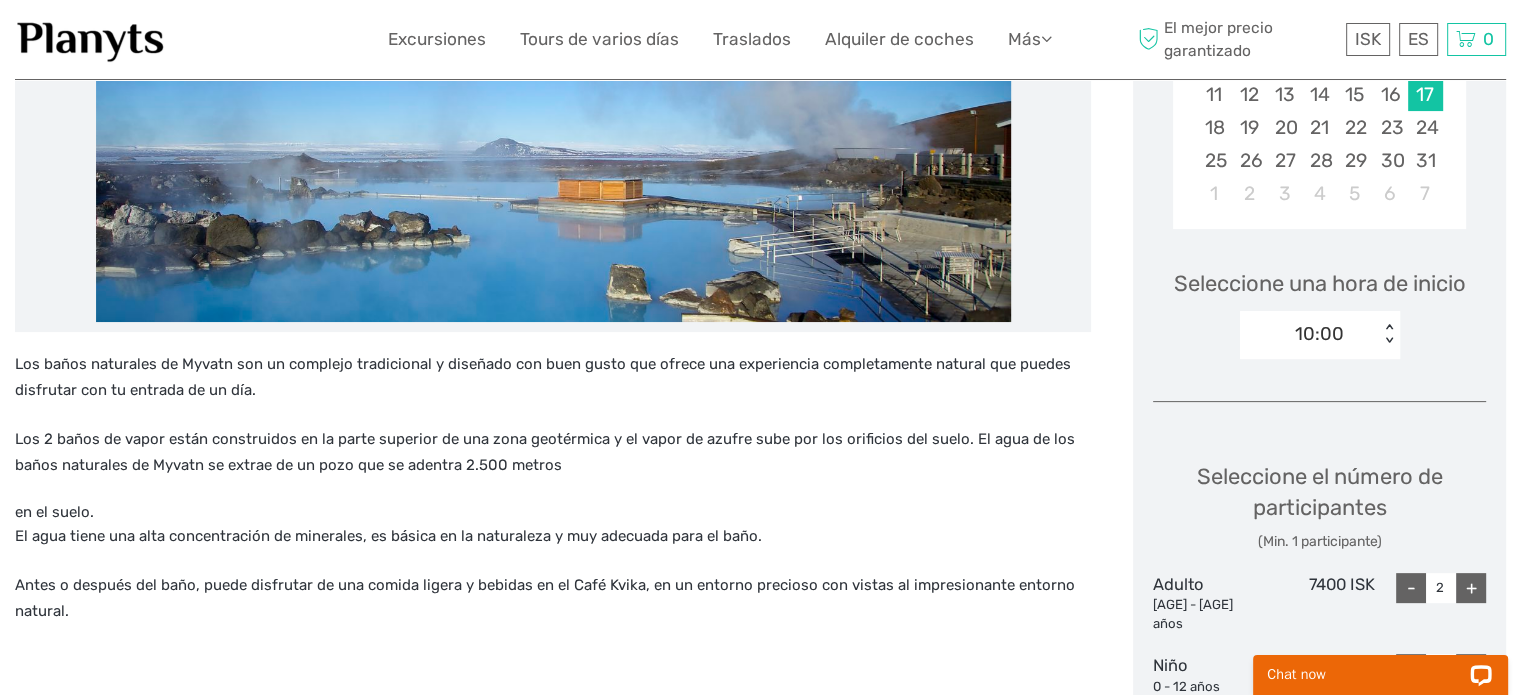 click on "< >" at bounding box center [1389, 334] 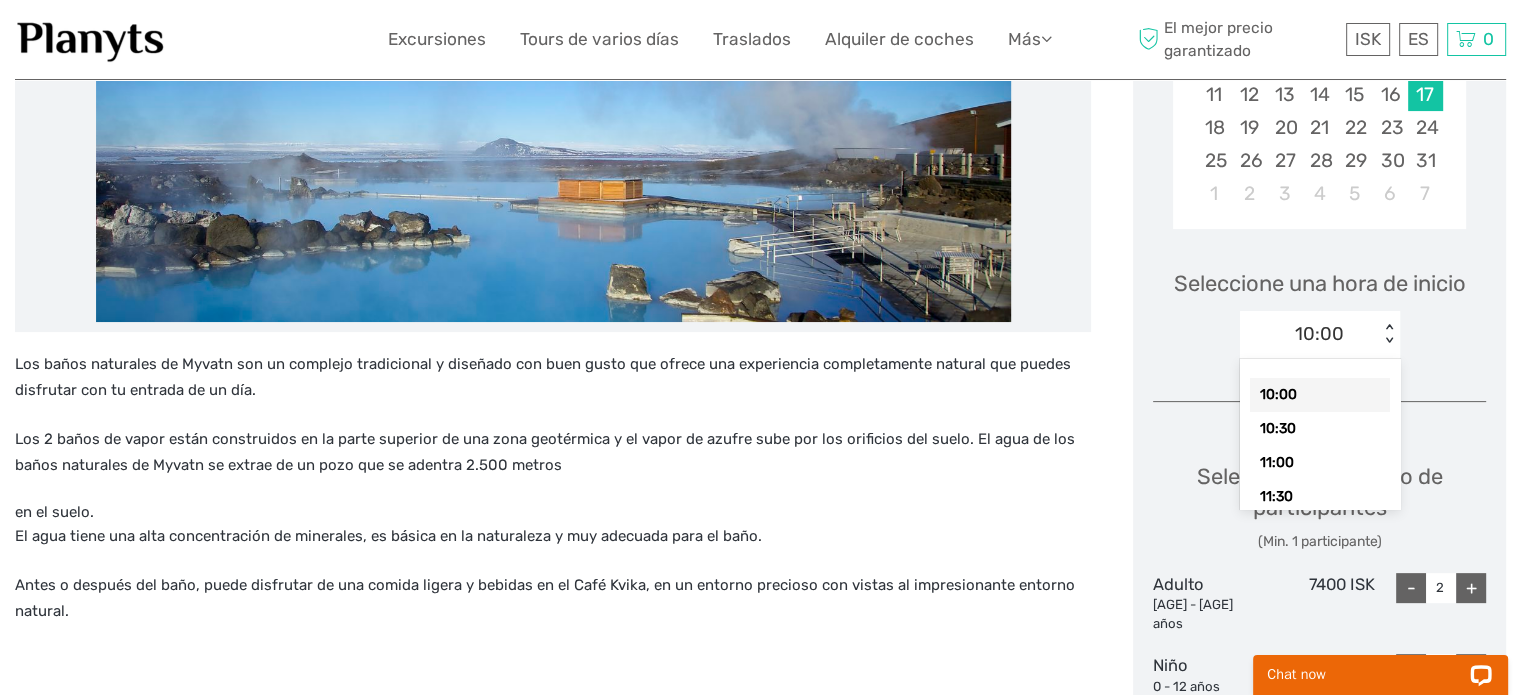 scroll, scrollTop: 86, scrollLeft: 0, axis: vertical 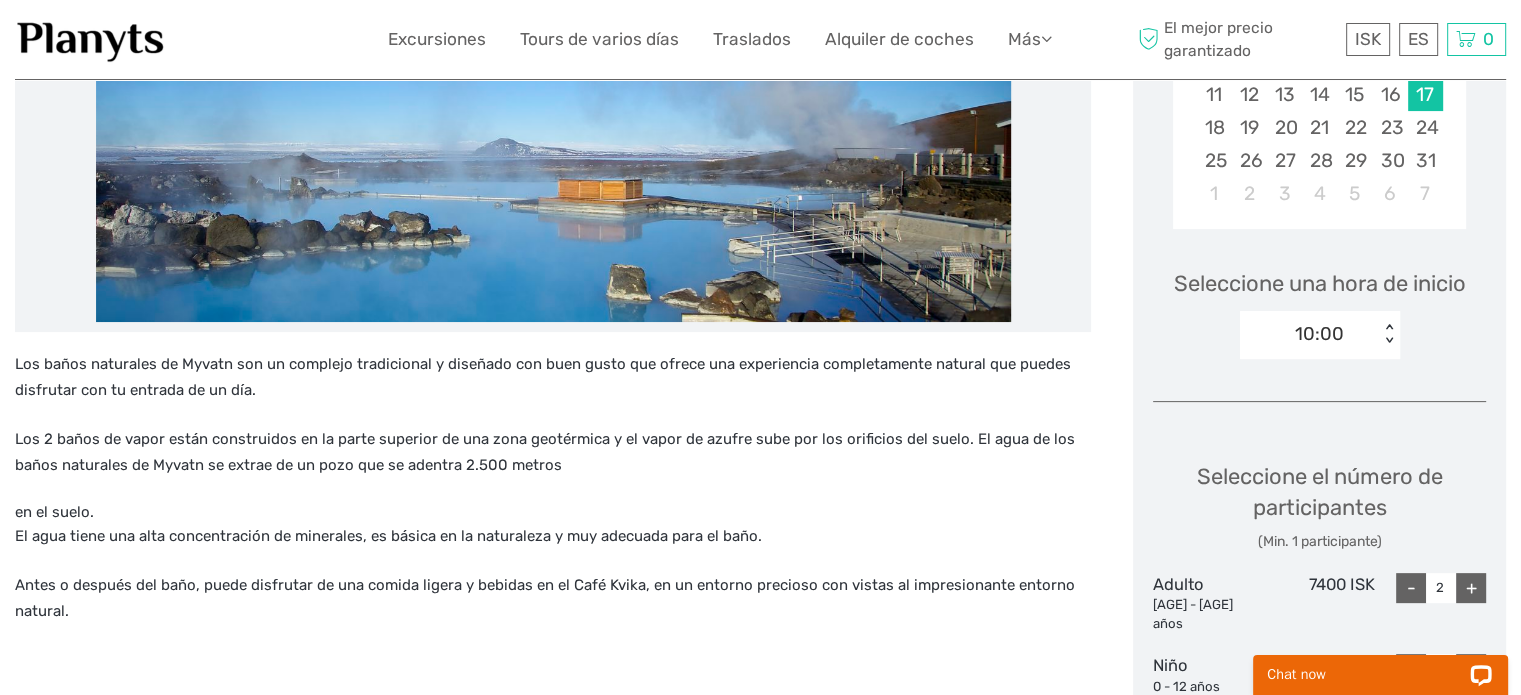 click on "< >" at bounding box center [1389, 334] 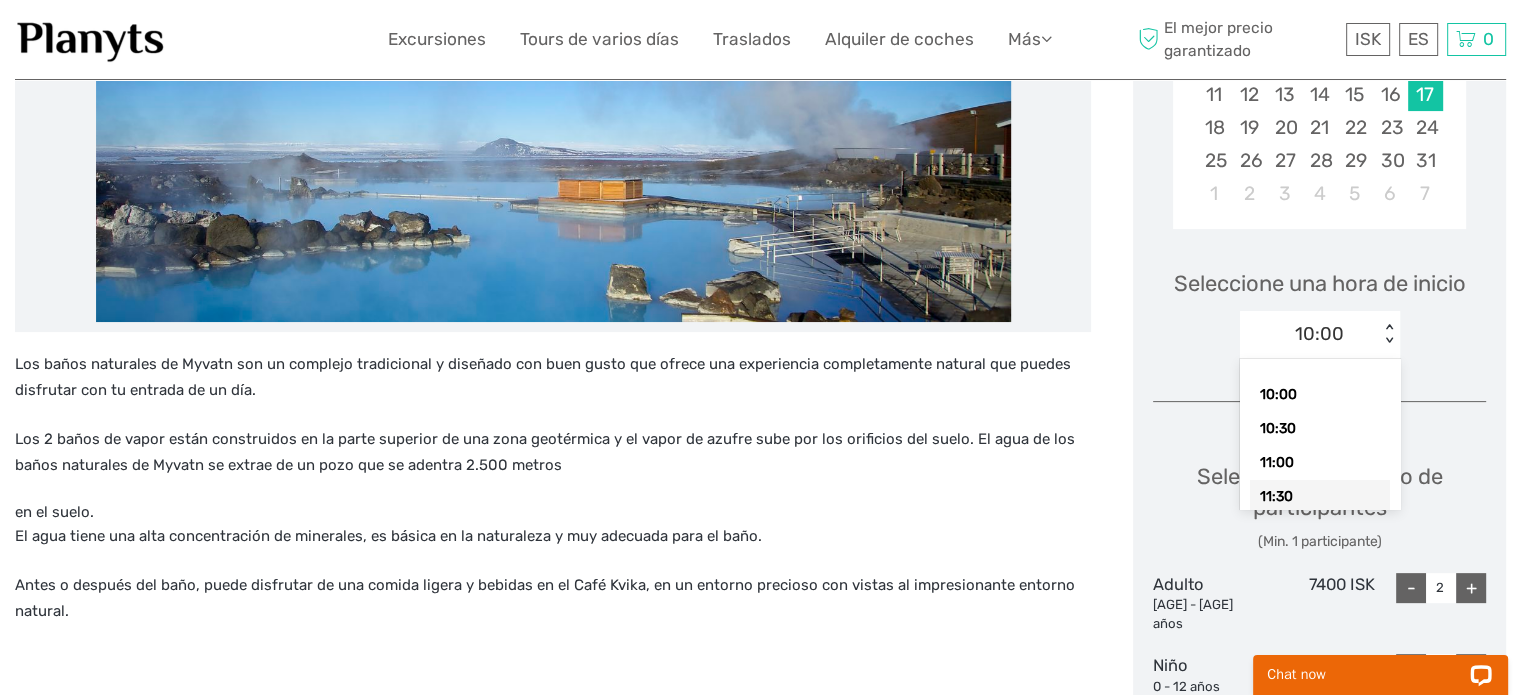 click on "11:30" at bounding box center [1320, 497] 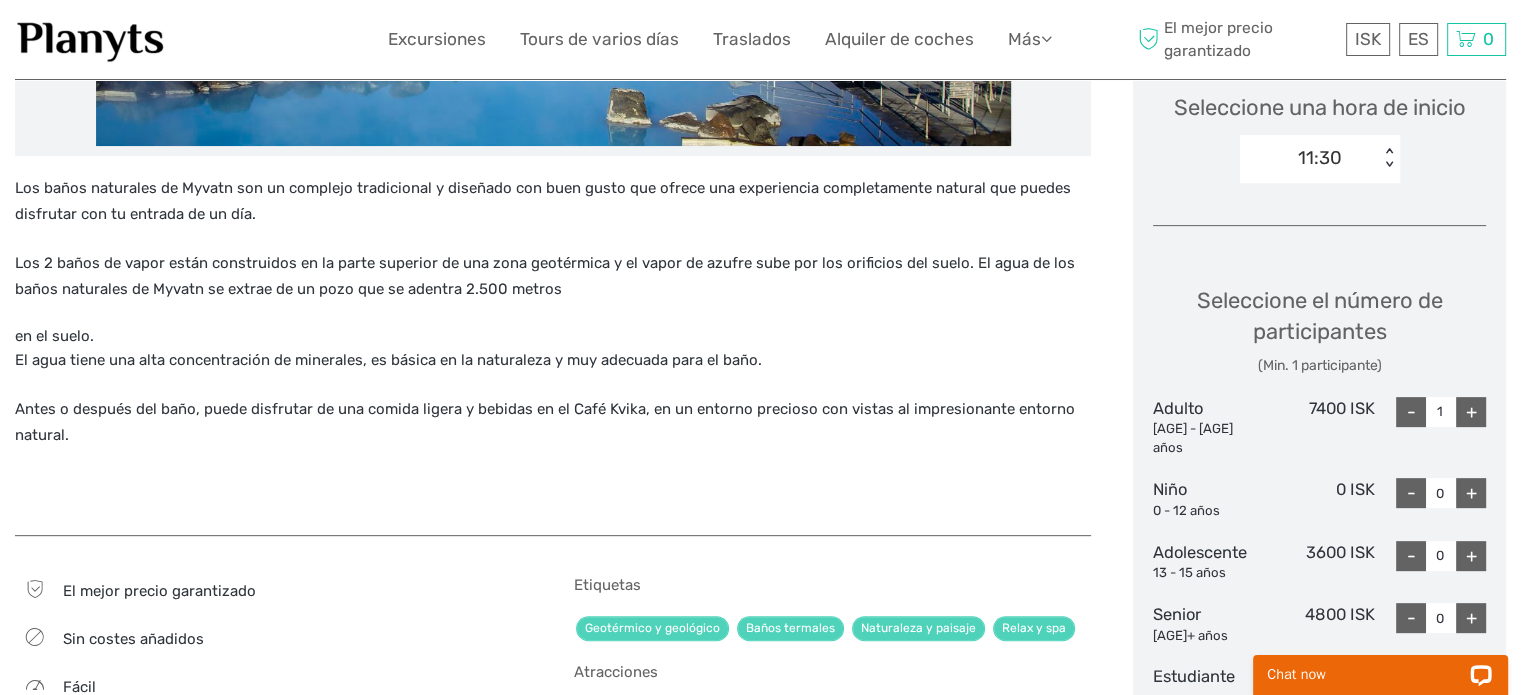 scroll, scrollTop: 700, scrollLeft: 0, axis: vertical 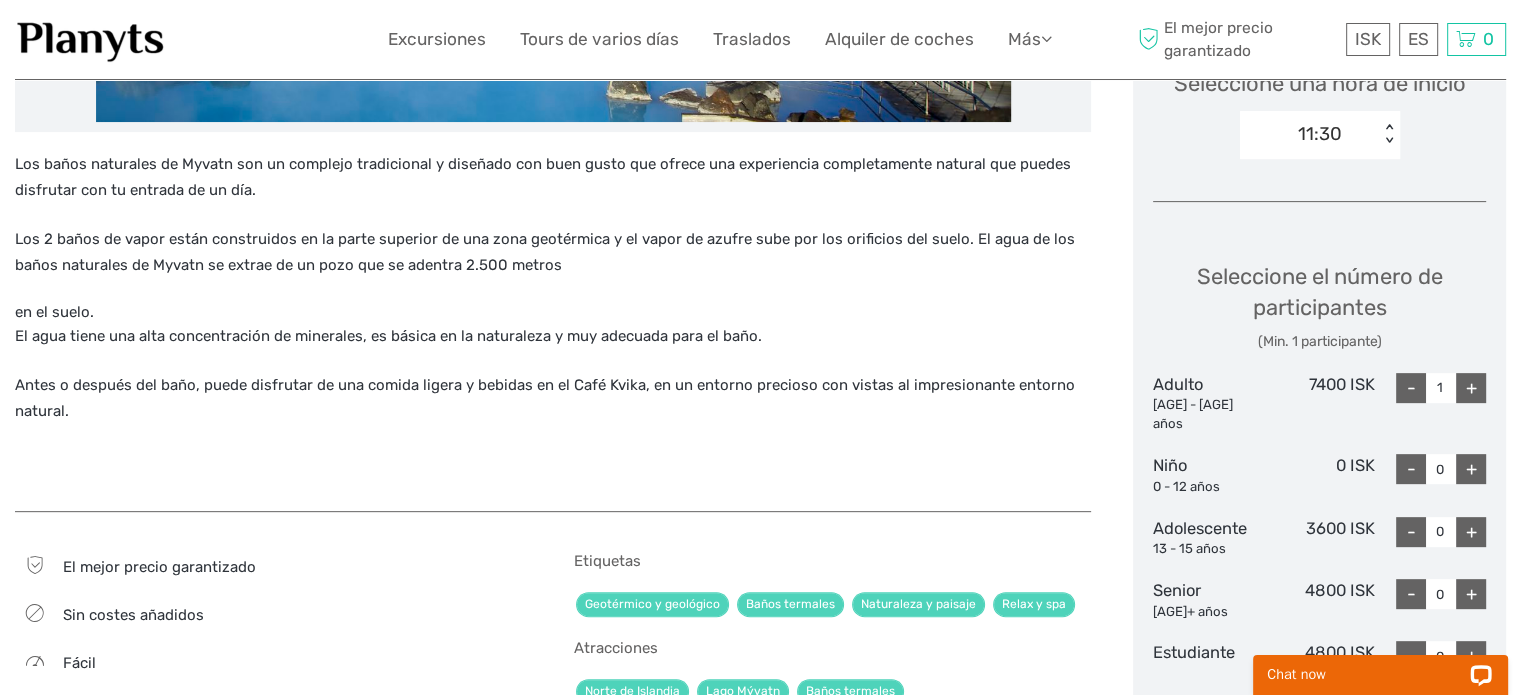 click on "+" at bounding box center (1471, 388) 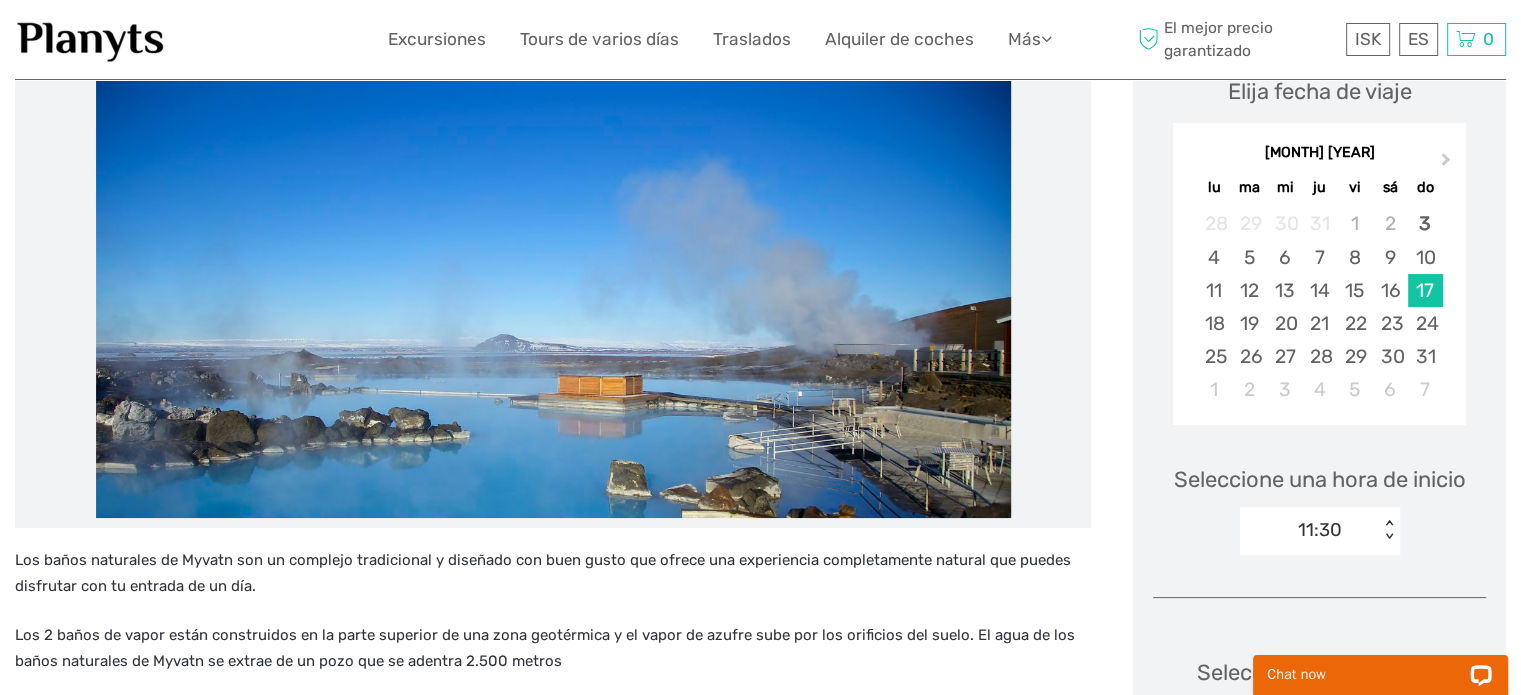 scroll, scrollTop: 300, scrollLeft: 0, axis: vertical 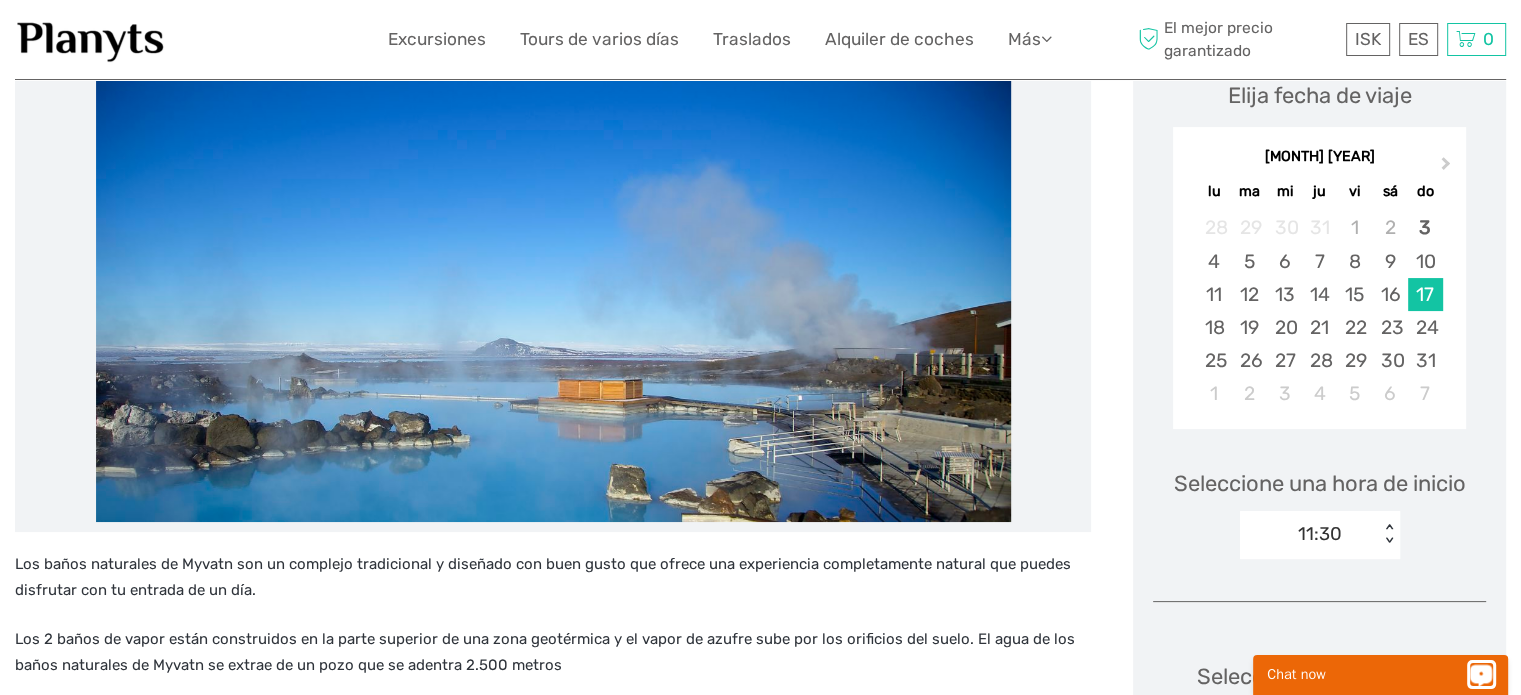 click 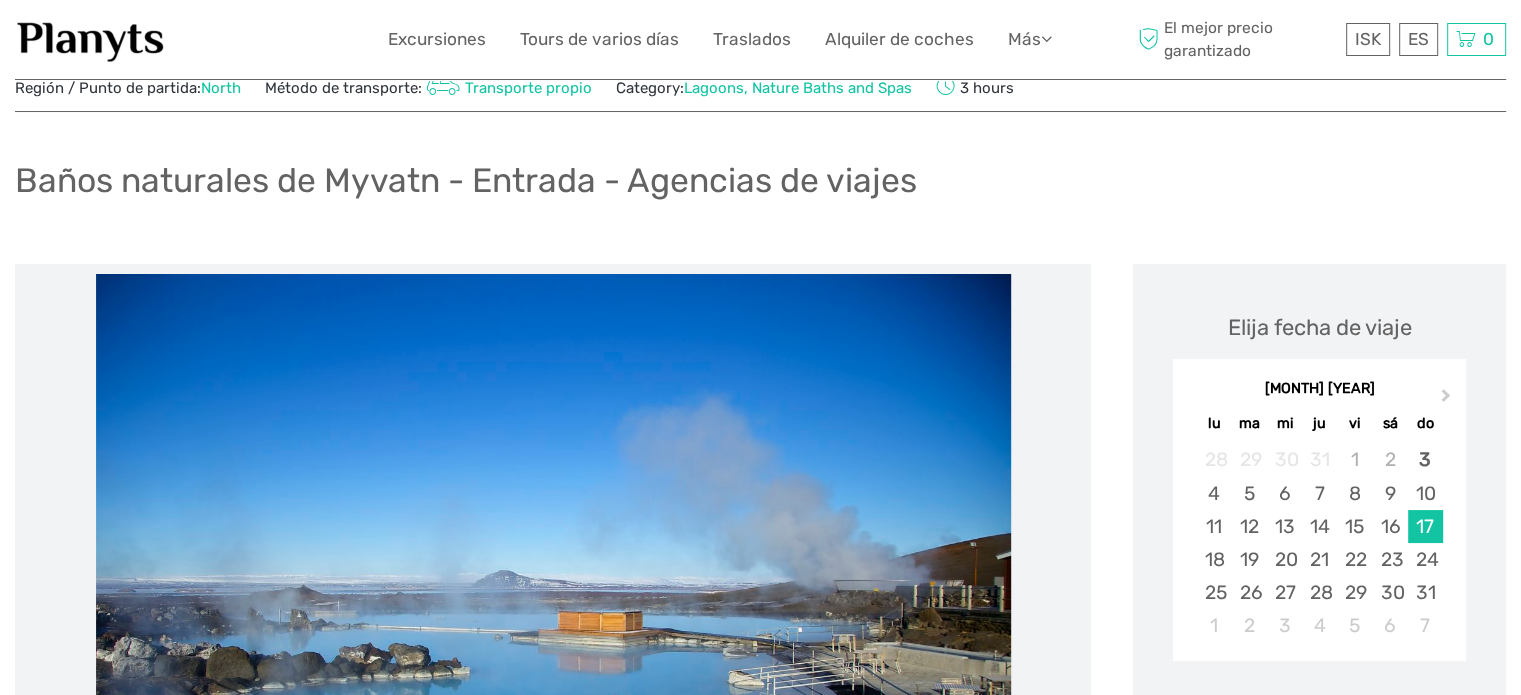 scroll, scrollTop: 0, scrollLeft: 0, axis: both 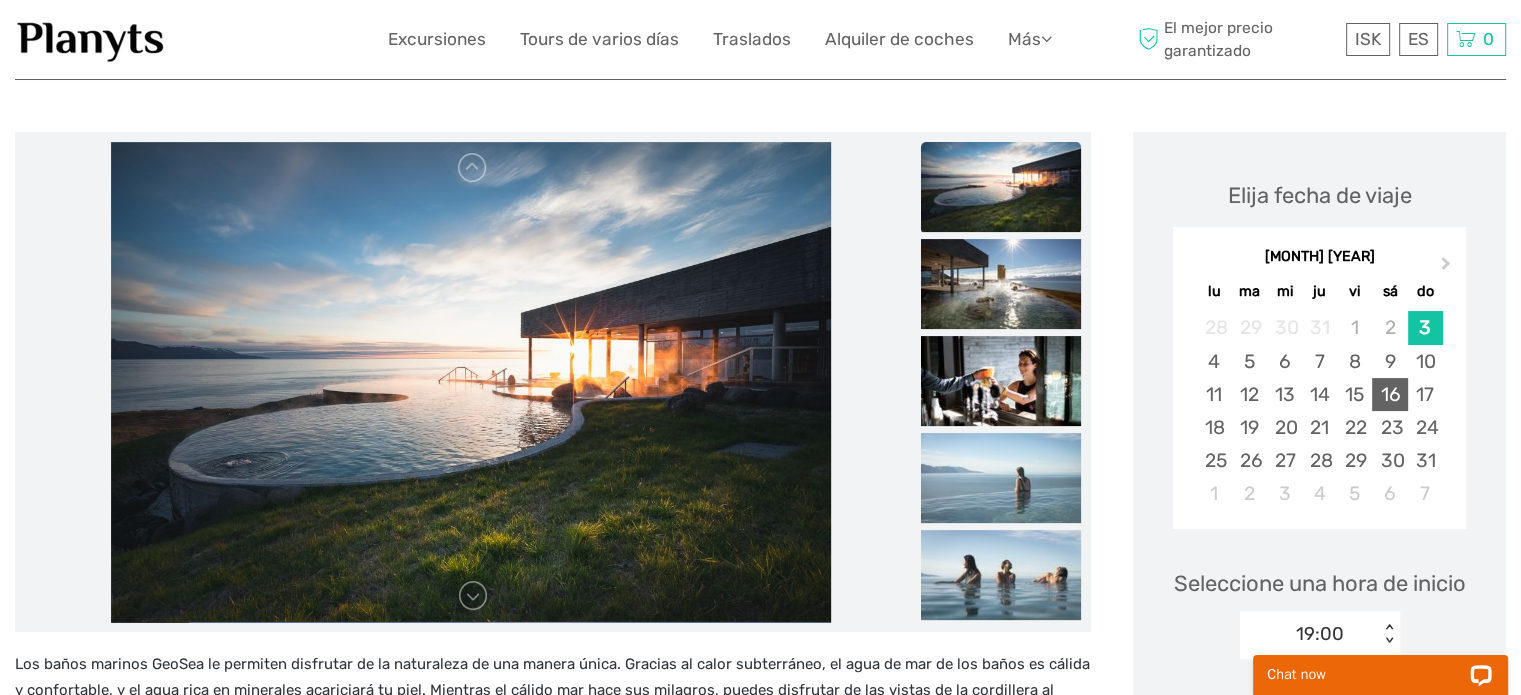 click on "16" at bounding box center (1389, 394) 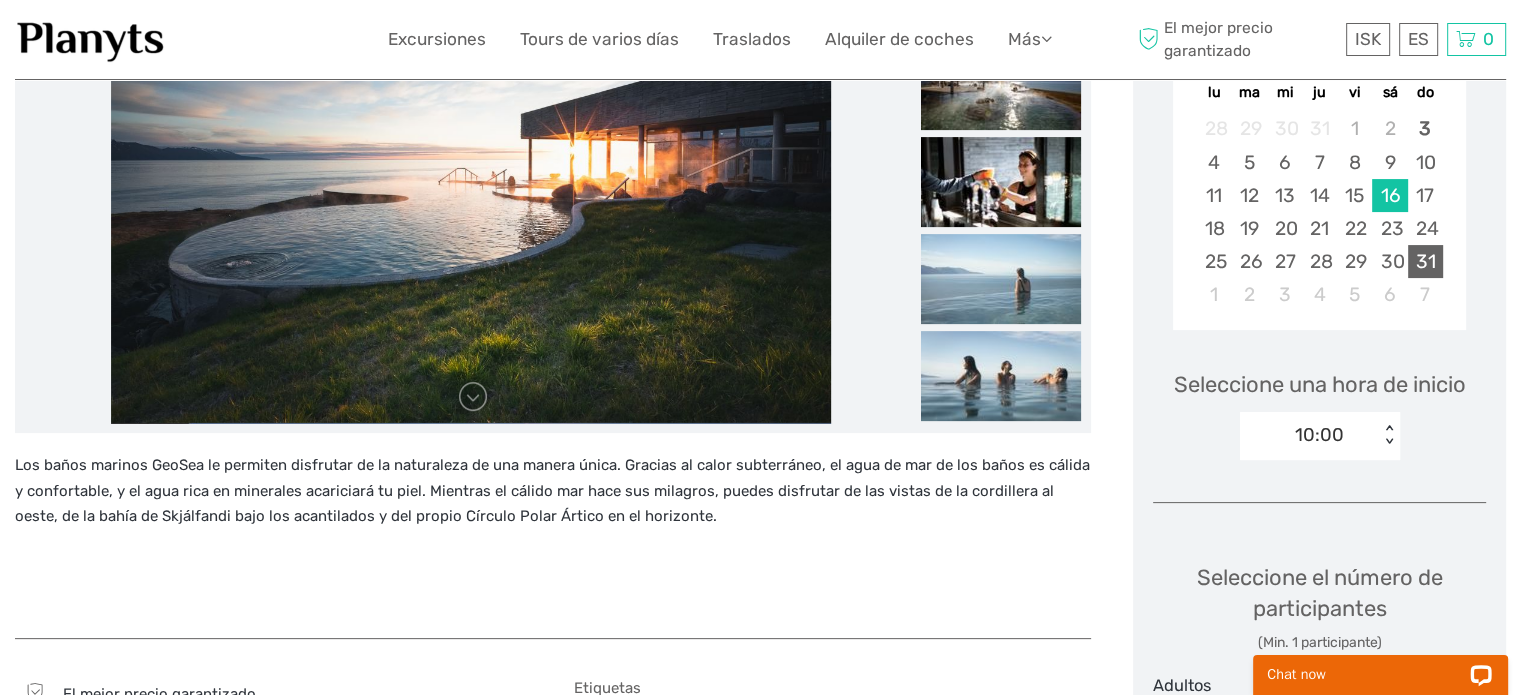 scroll, scrollTop: 400, scrollLeft: 0, axis: vertical 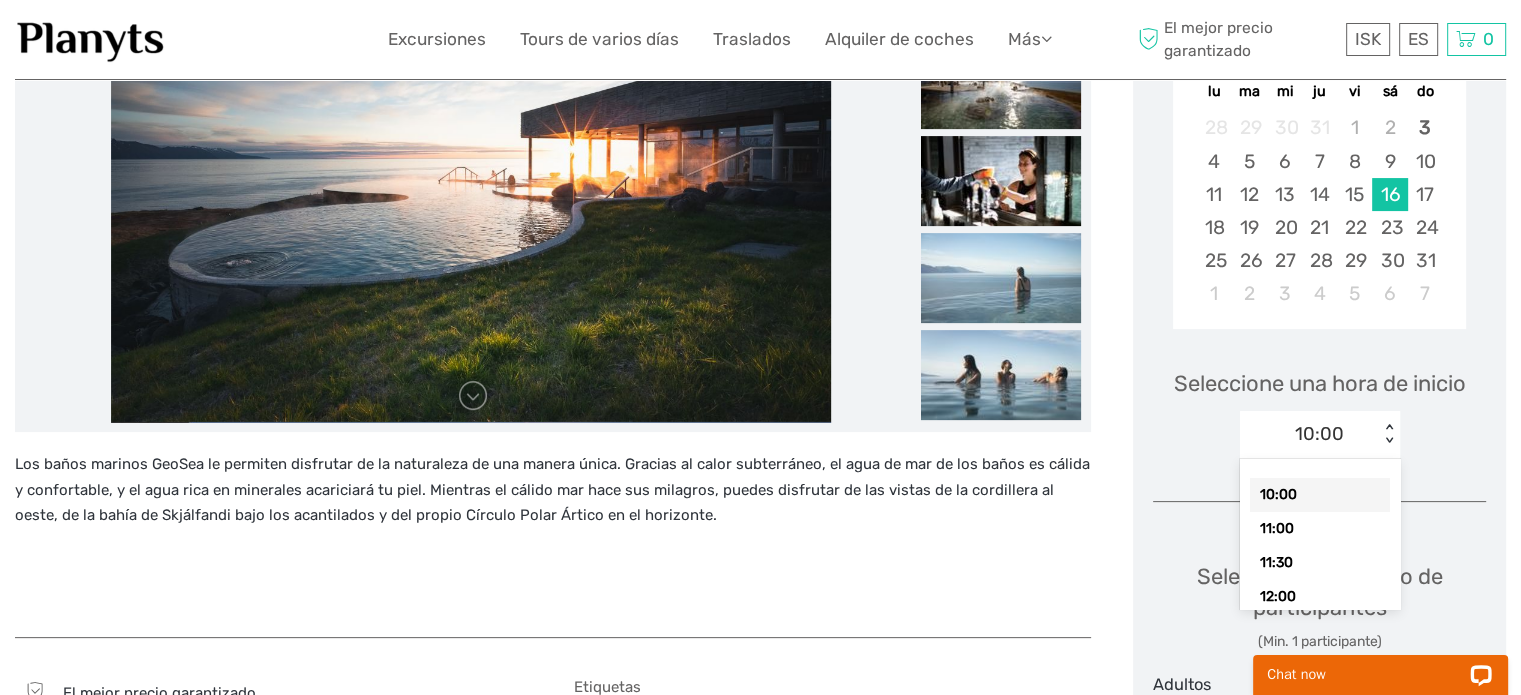 click on "< >" at bounding box center [1389, 434] 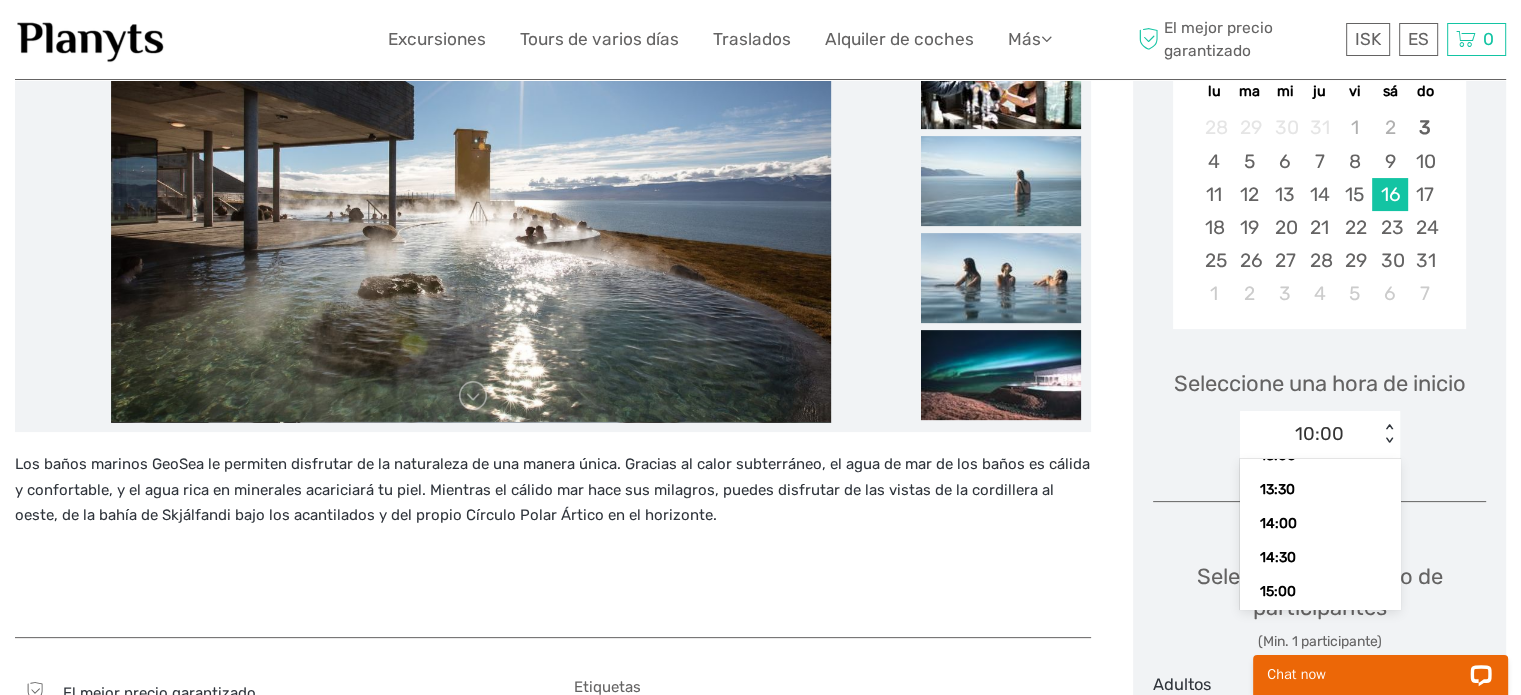 scroll, scrollTop: 260, scrollLeft: 0, axis: vertical 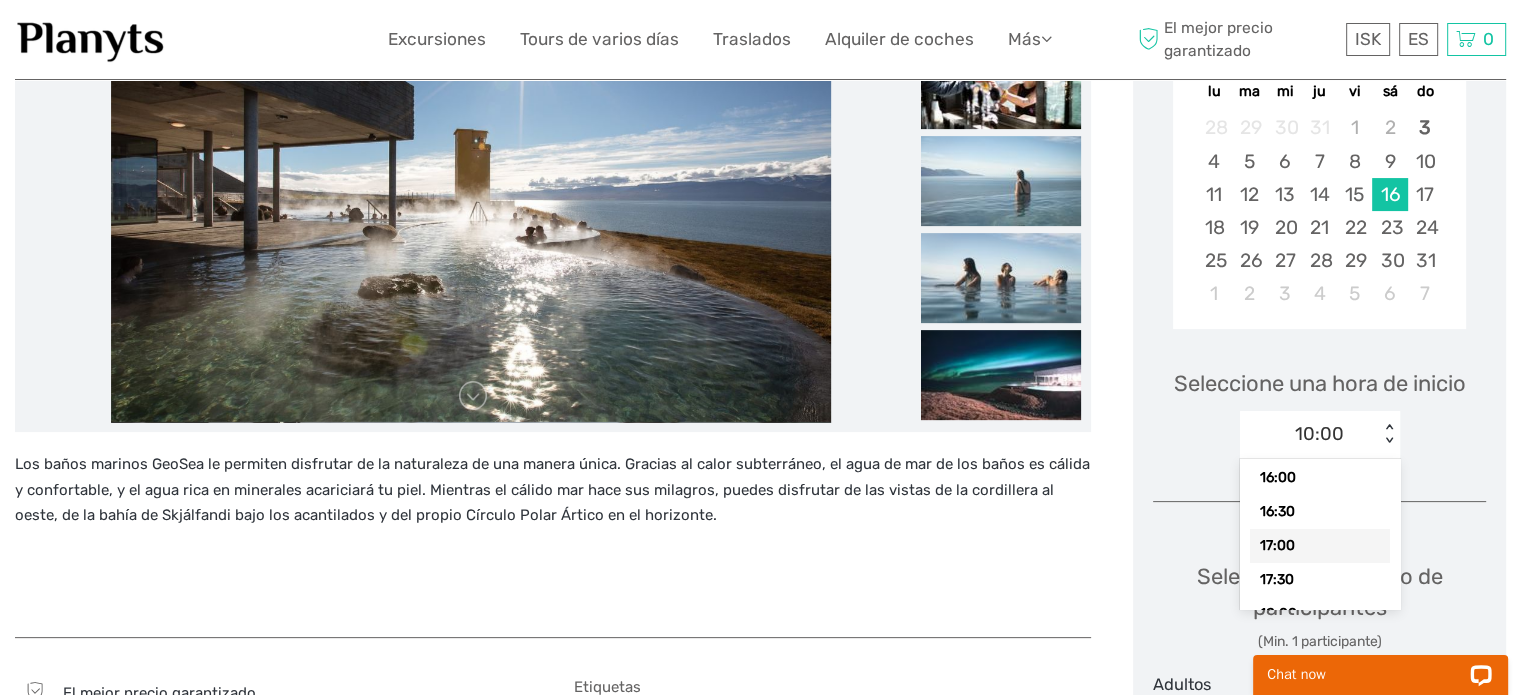click on "17:00" at bounding box center [1320, 546] 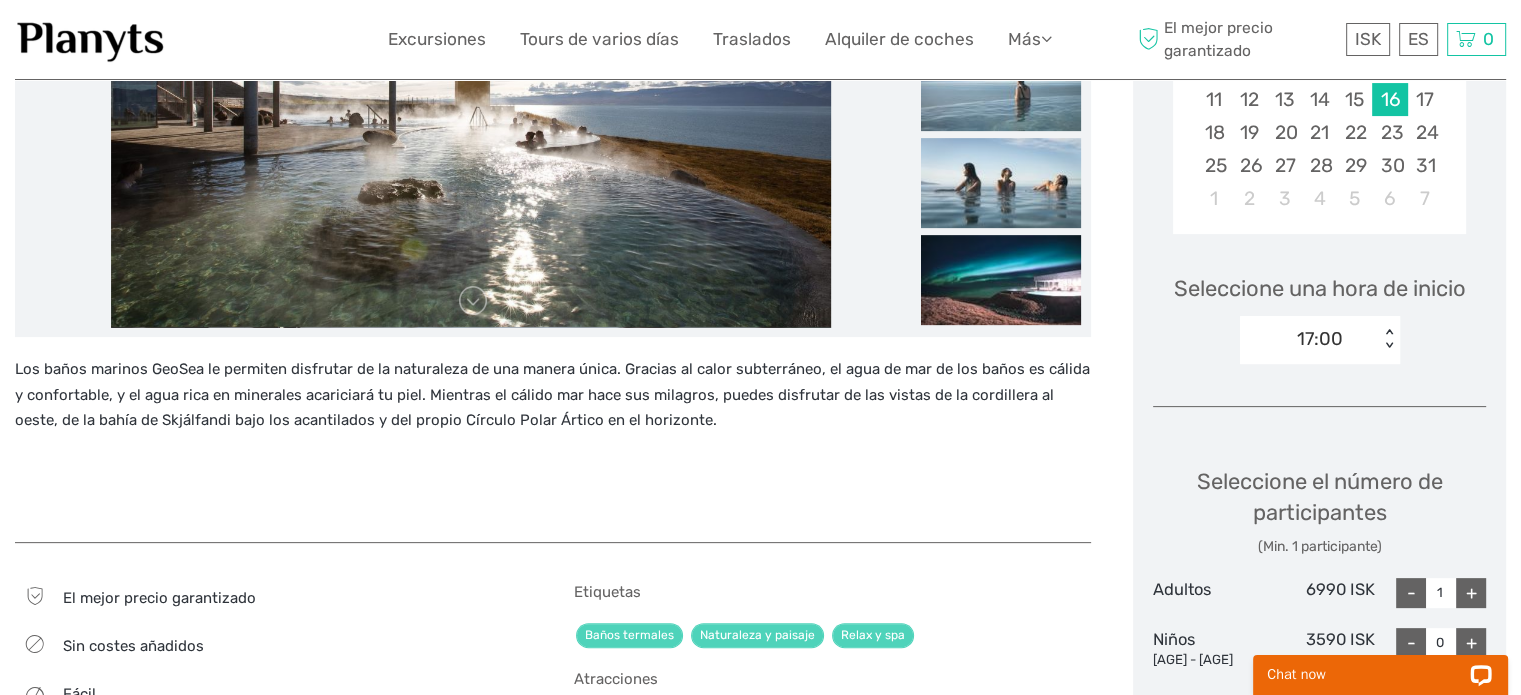 scroll, scrollTop: 600, scrollLeft: 0, axis: vertical 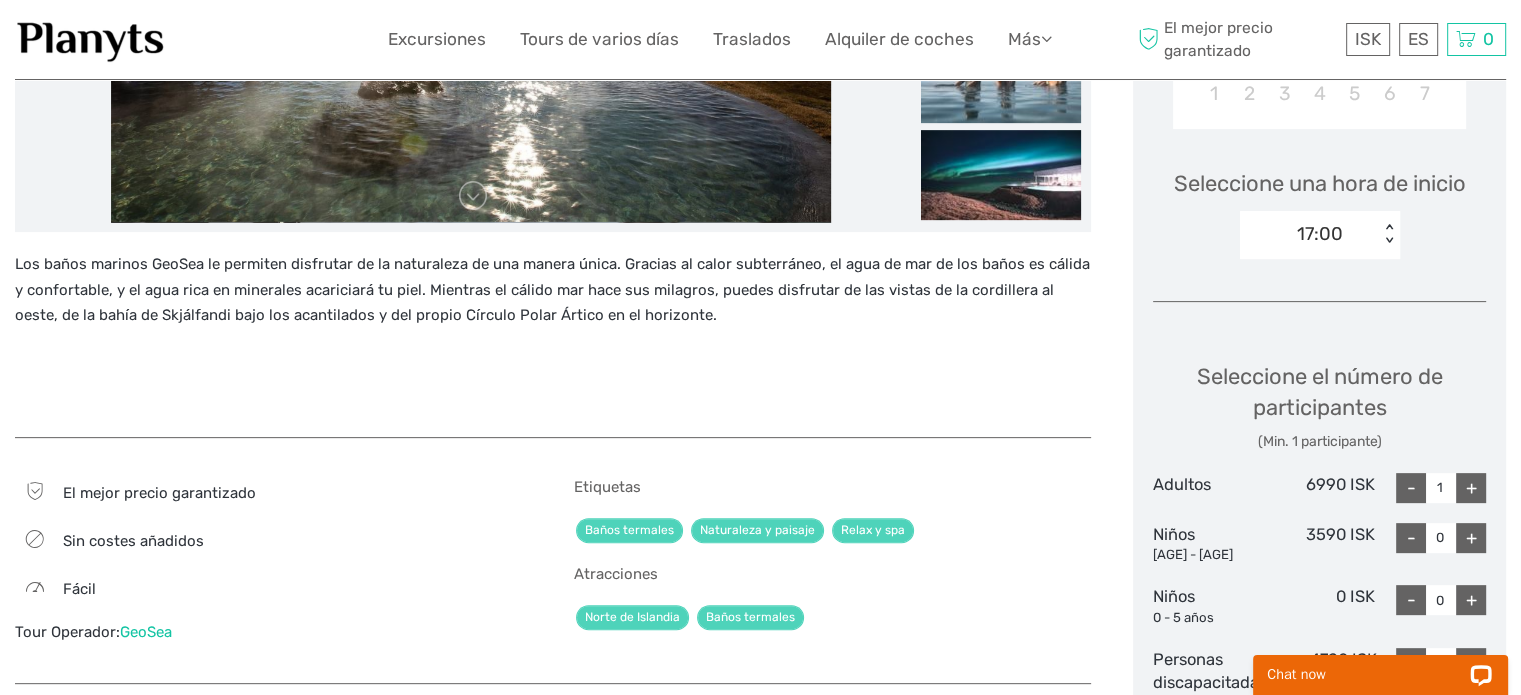 click on "+" at bounding box center [1471, 488] 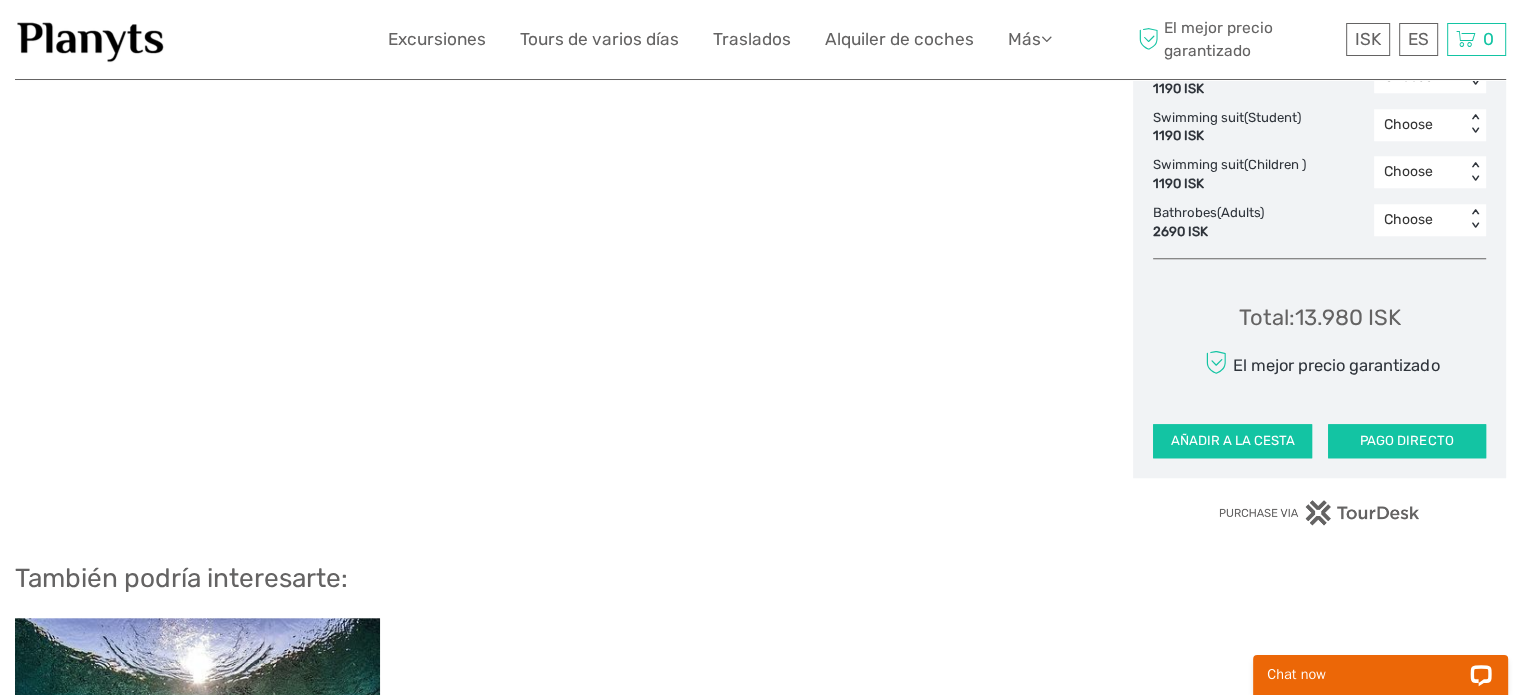 scroll, scrollTop: 1700, scrollLeft: 0, axis: vertical 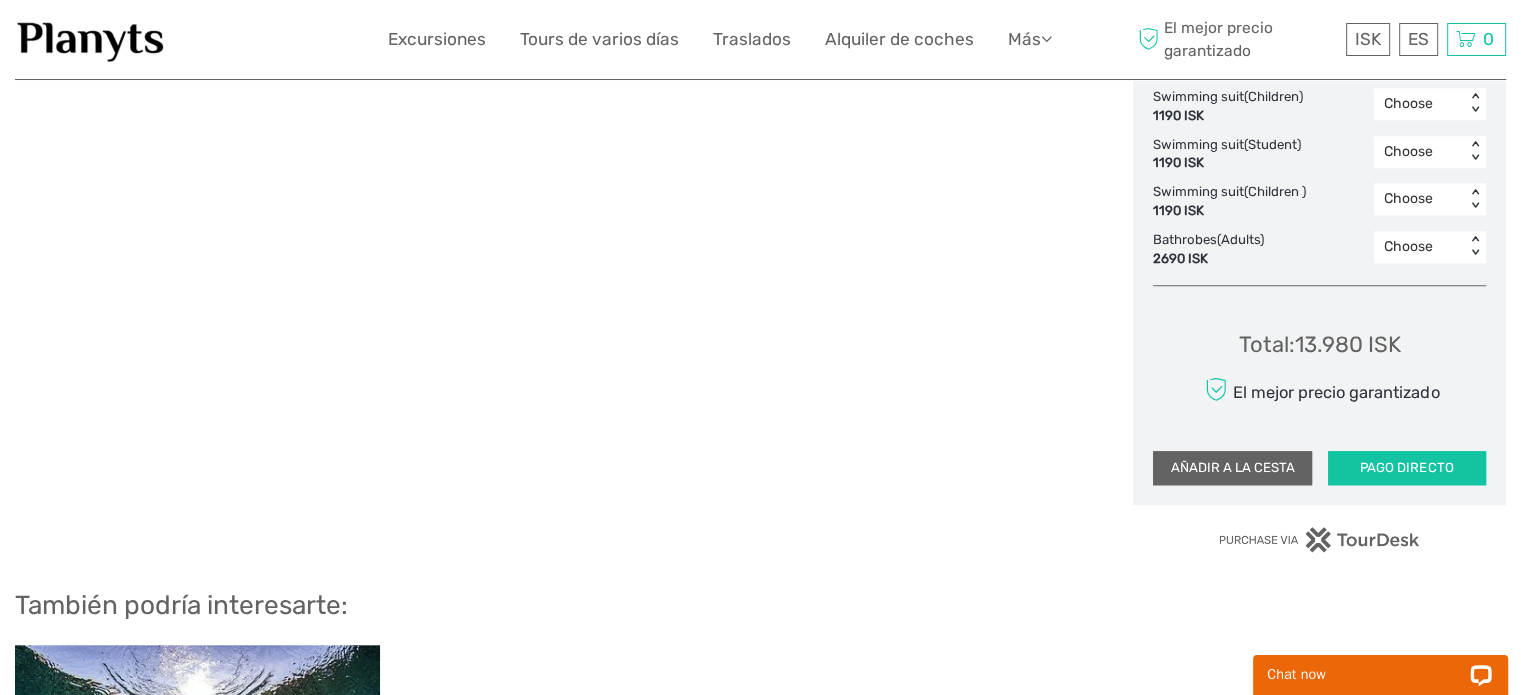 click on "AÑADIR A LA CESTA" at bounding box center [1232, 468] 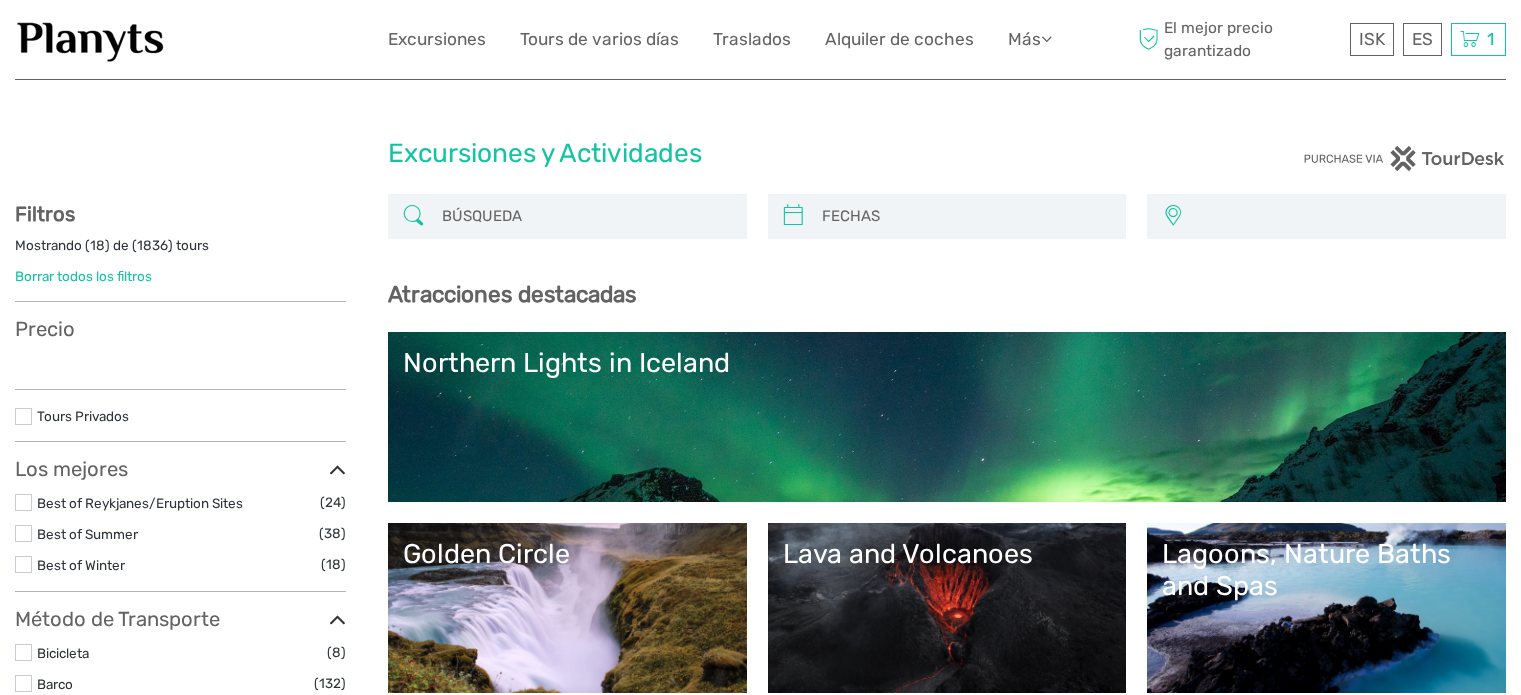 select 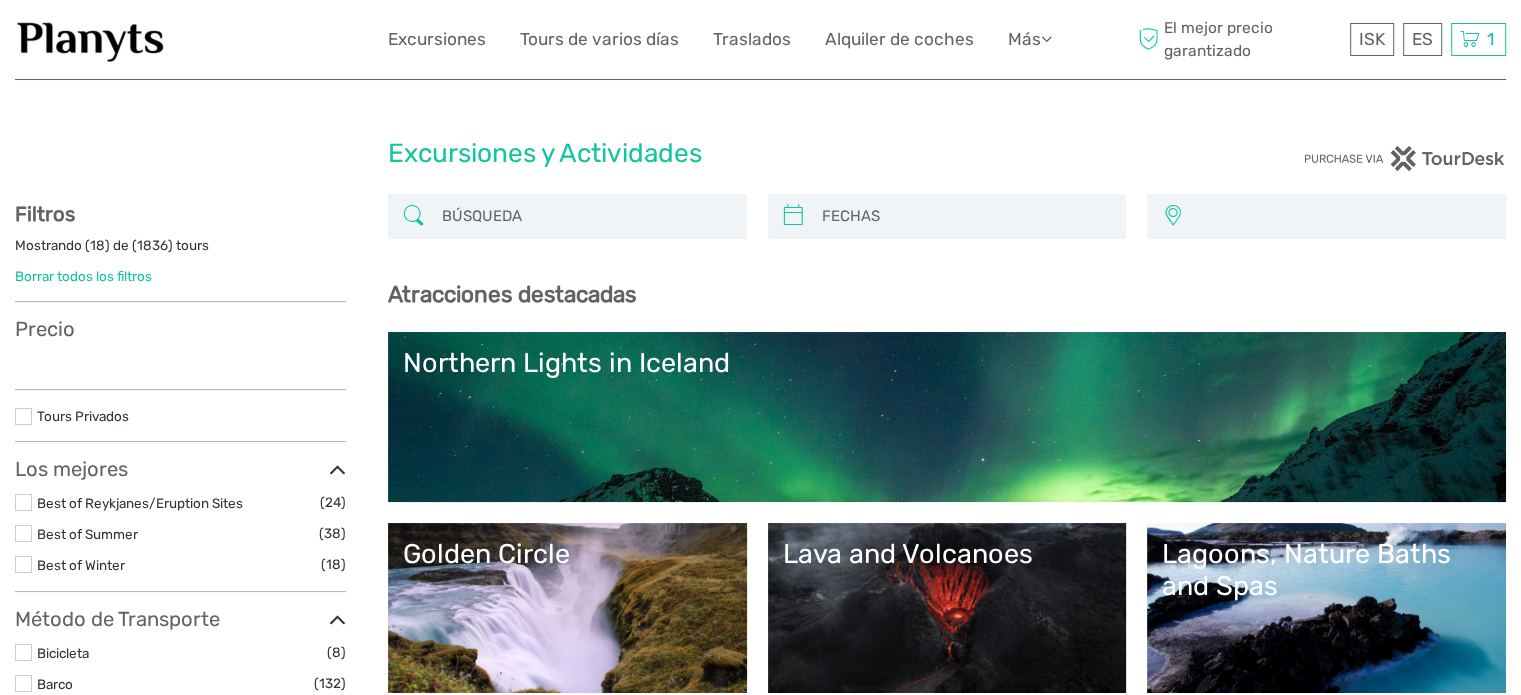 scroll, scrollTop: 0, scrollLeft: 0, axis: both 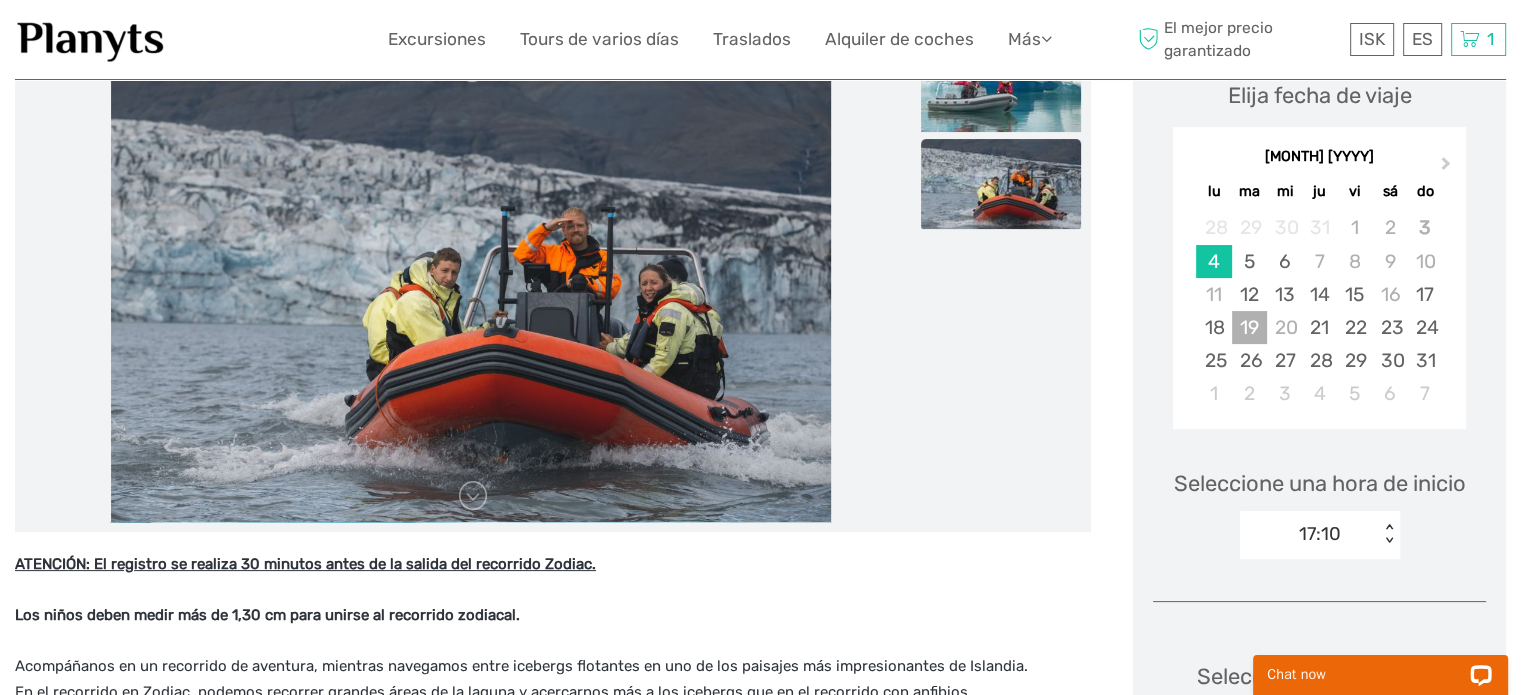 click on "19" at bounding box center [1249, 327] 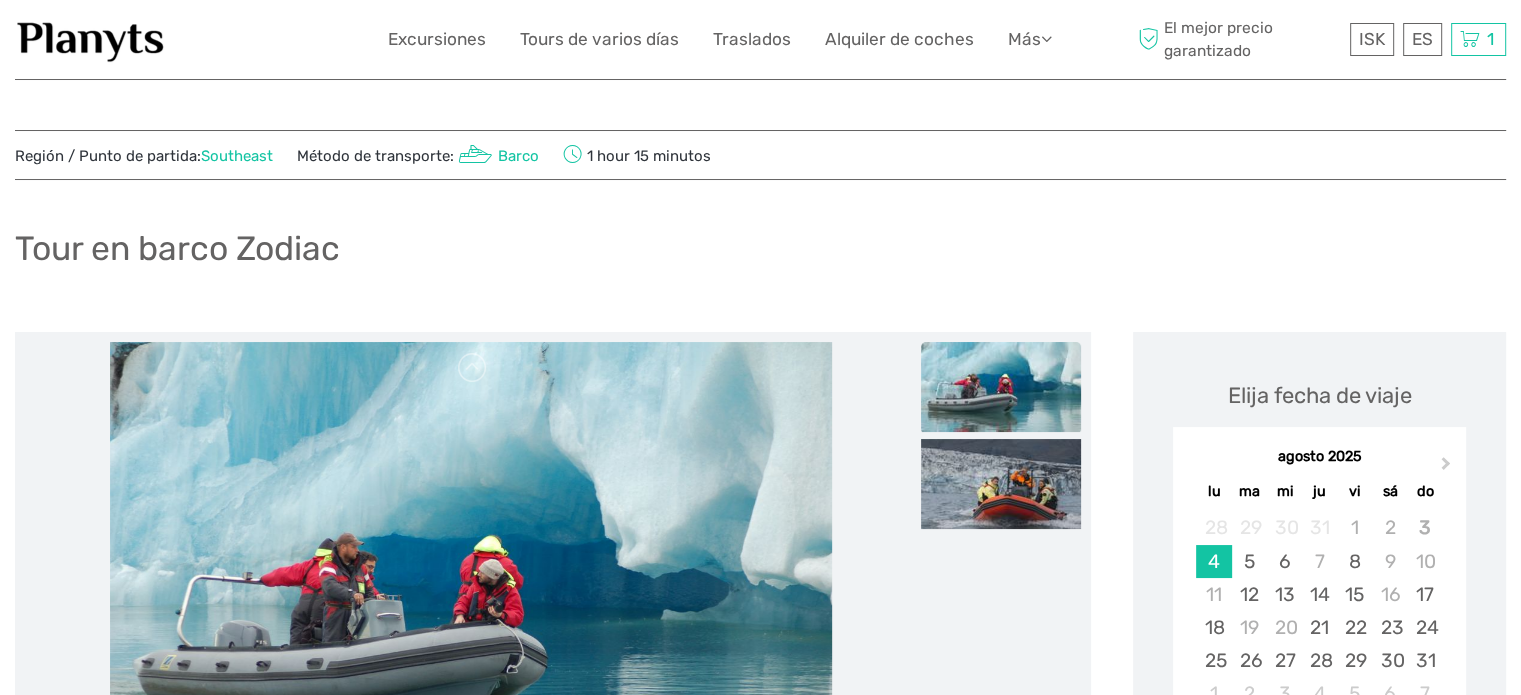 scroll, scrollTop: 199, scrollLeft: 0, axis: vertical 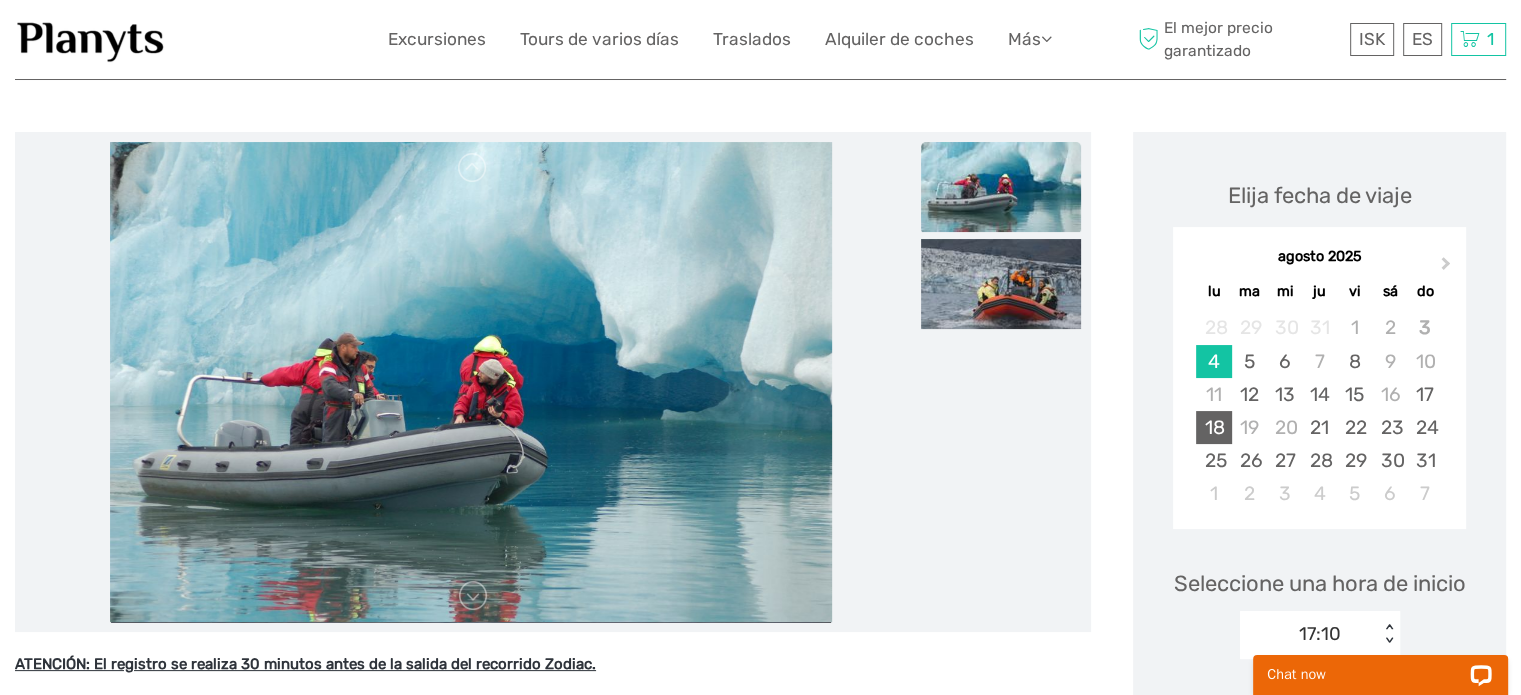 click on "18" at bounding box center (1213, 427) 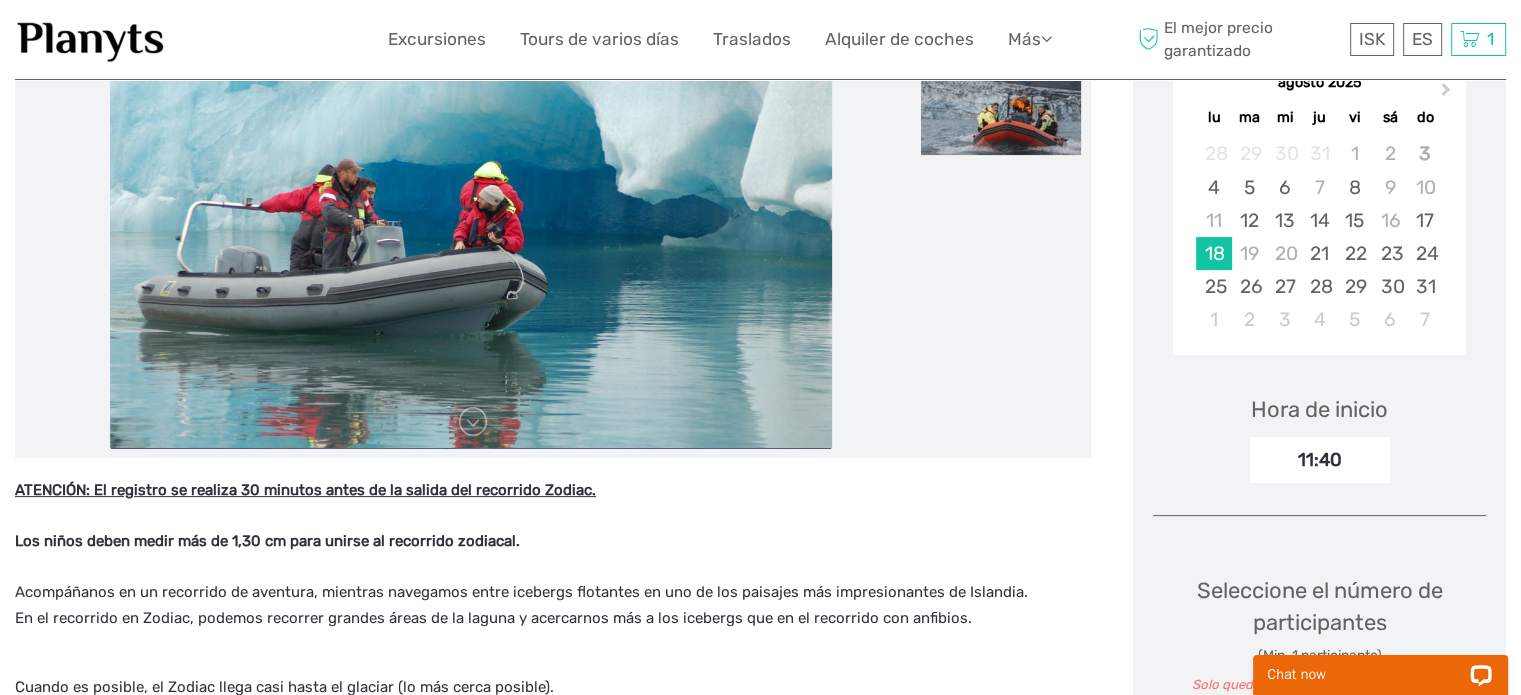 scroll, scrollTop: 400, scrollLeft: 0, axis: vertical 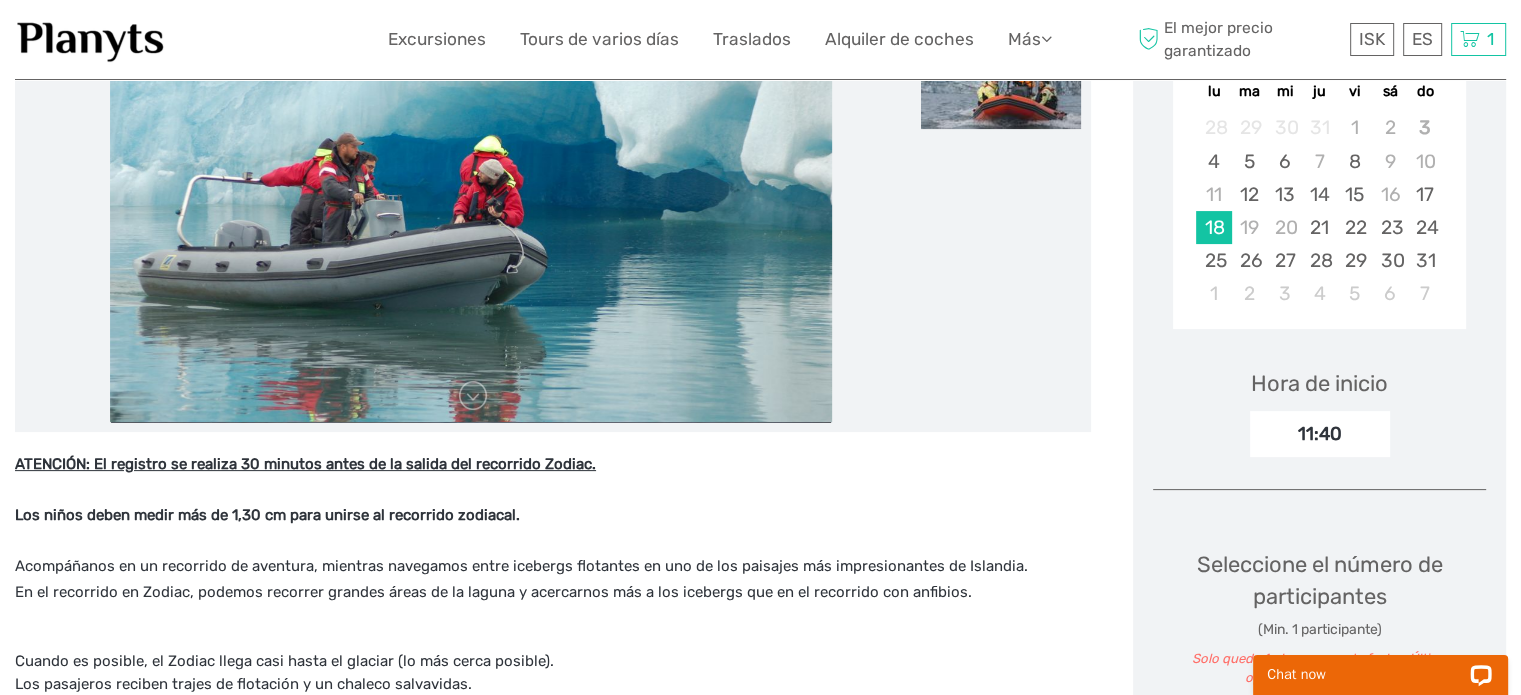 click on "11:40" at bounding box center (1320, 434) 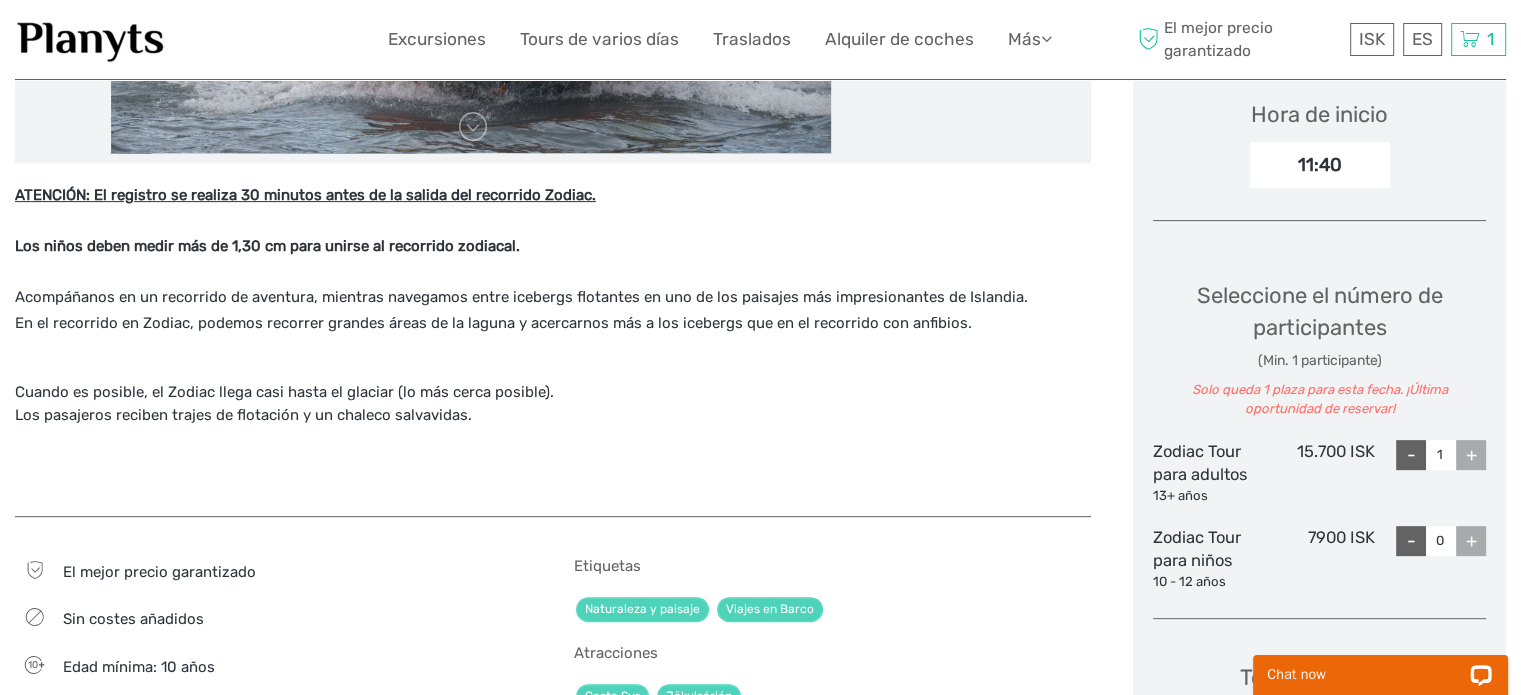 scroll, scrollTop: 700, scrollLeft: 0, axis: vertical 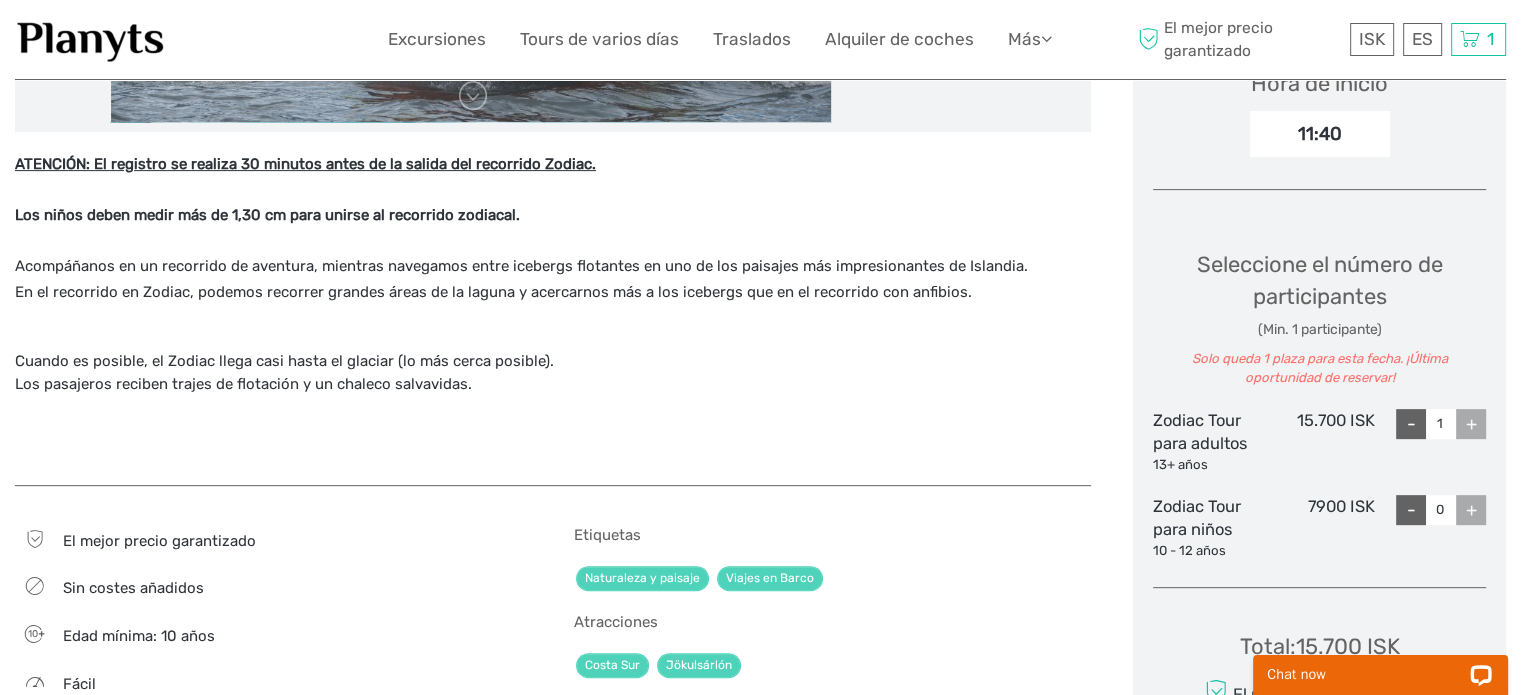 click on "+" at bounding box center [1471, 424] 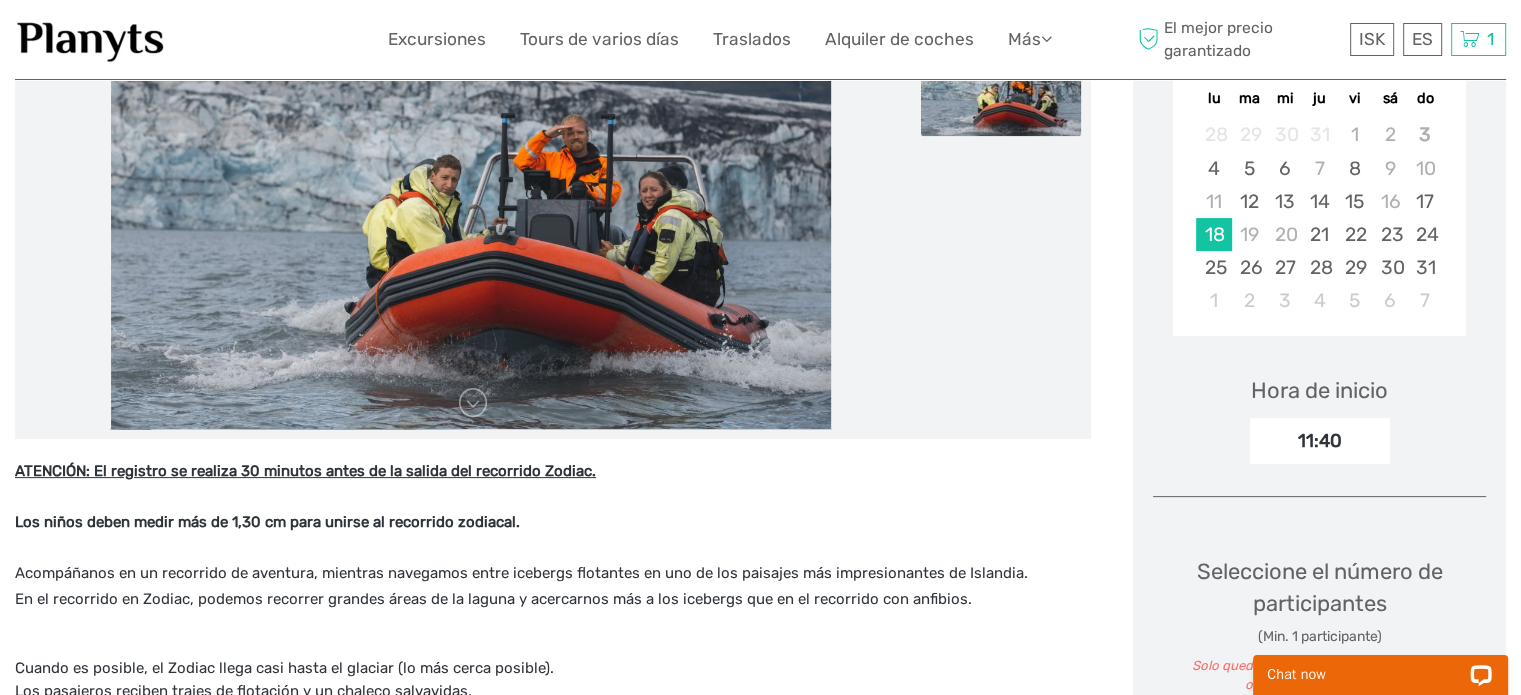 scroll, scrollTop: 0, scrollLeft: 0, axis: both 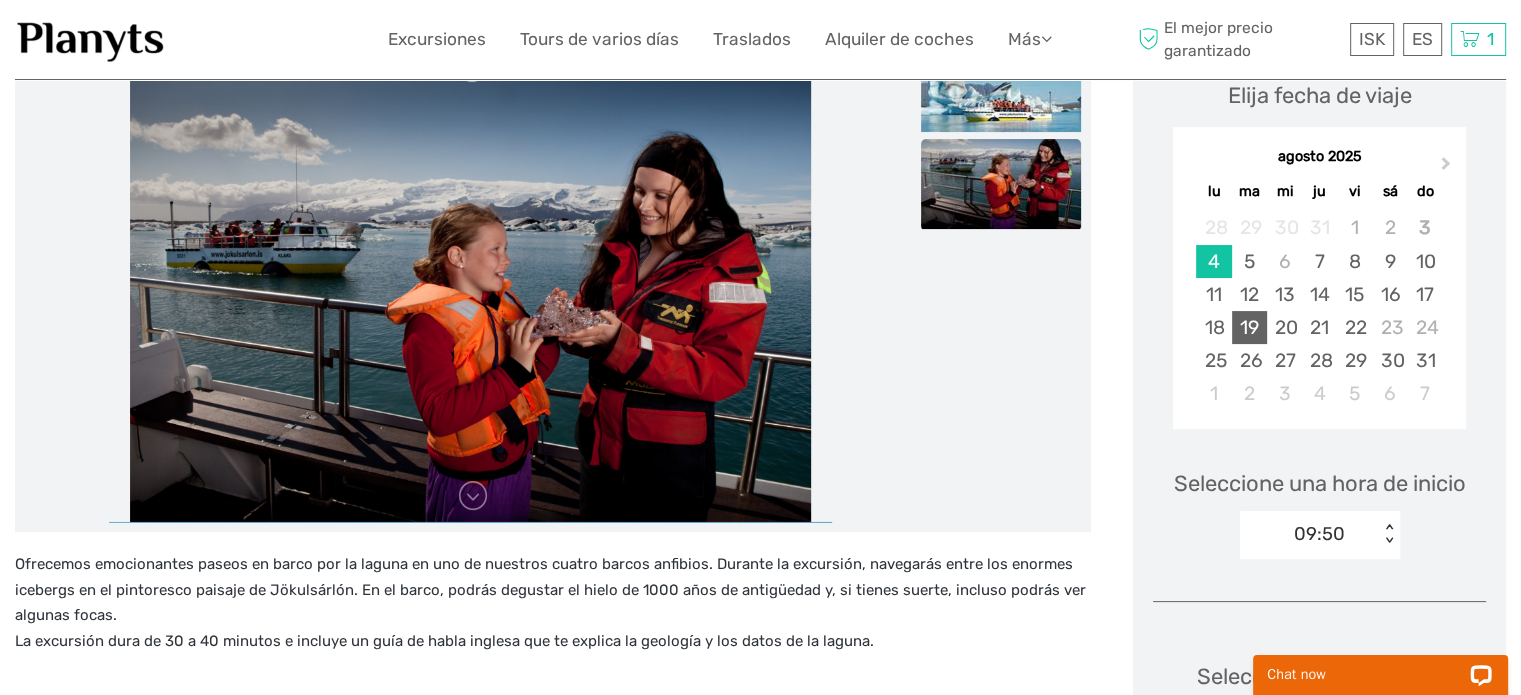 click on "19" at bounding box center [1249, 327] 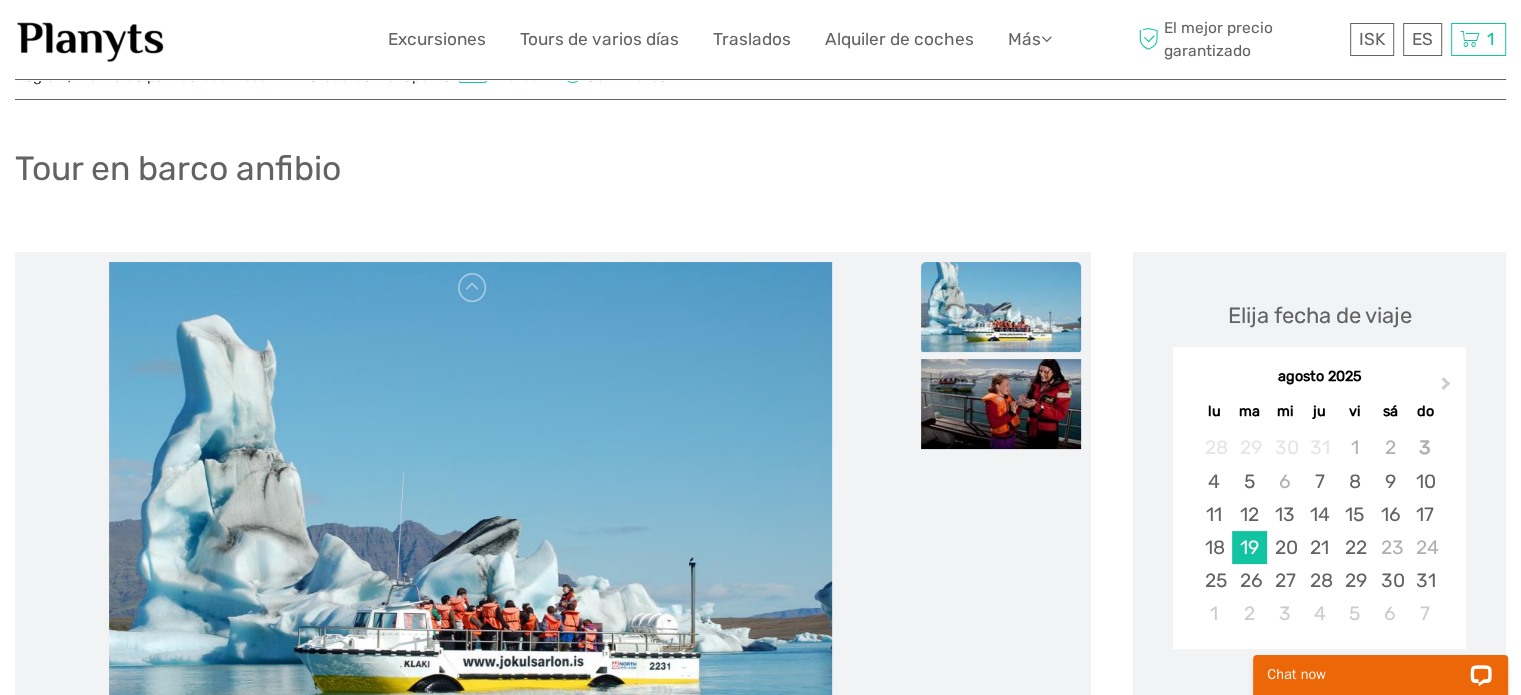 scroll, scrollTop: 200, scrollLeft: 0, axis: vertical 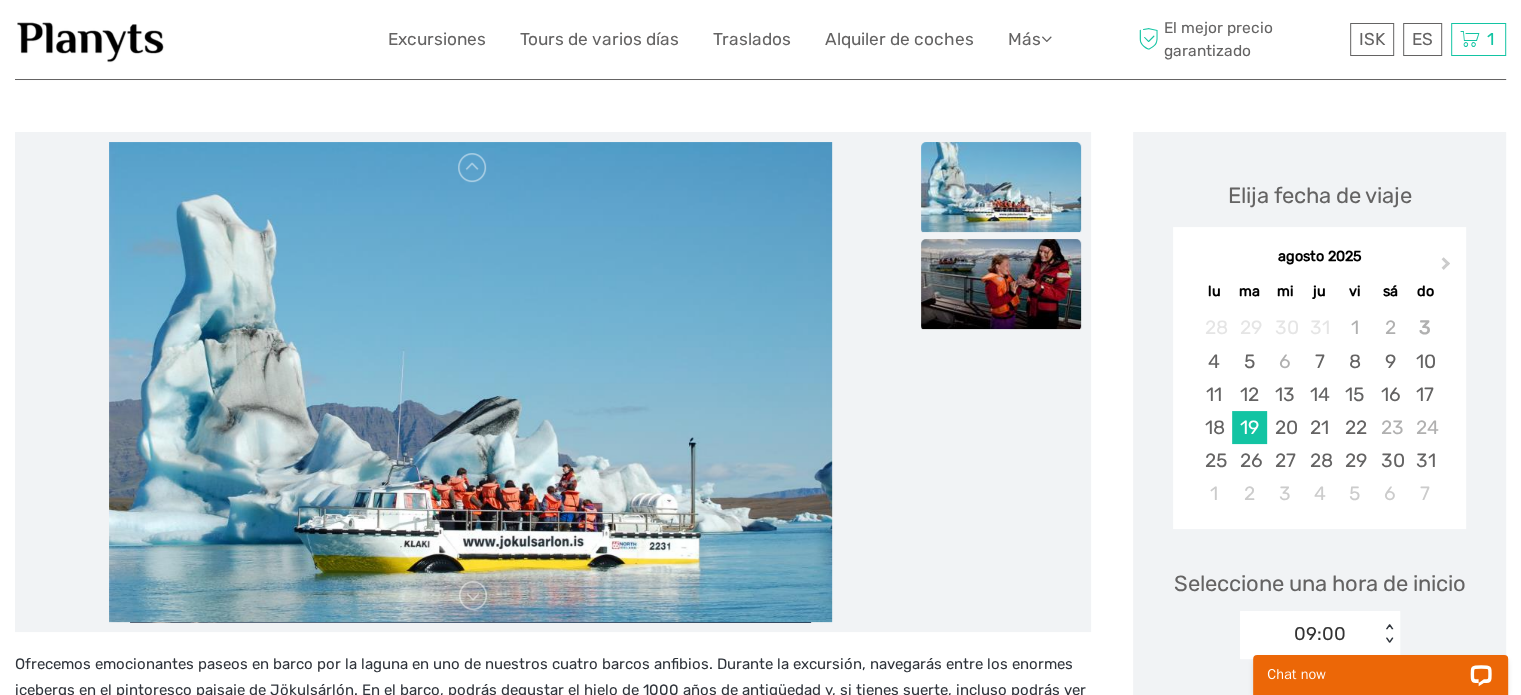 click at bounding box center (1001, 284) 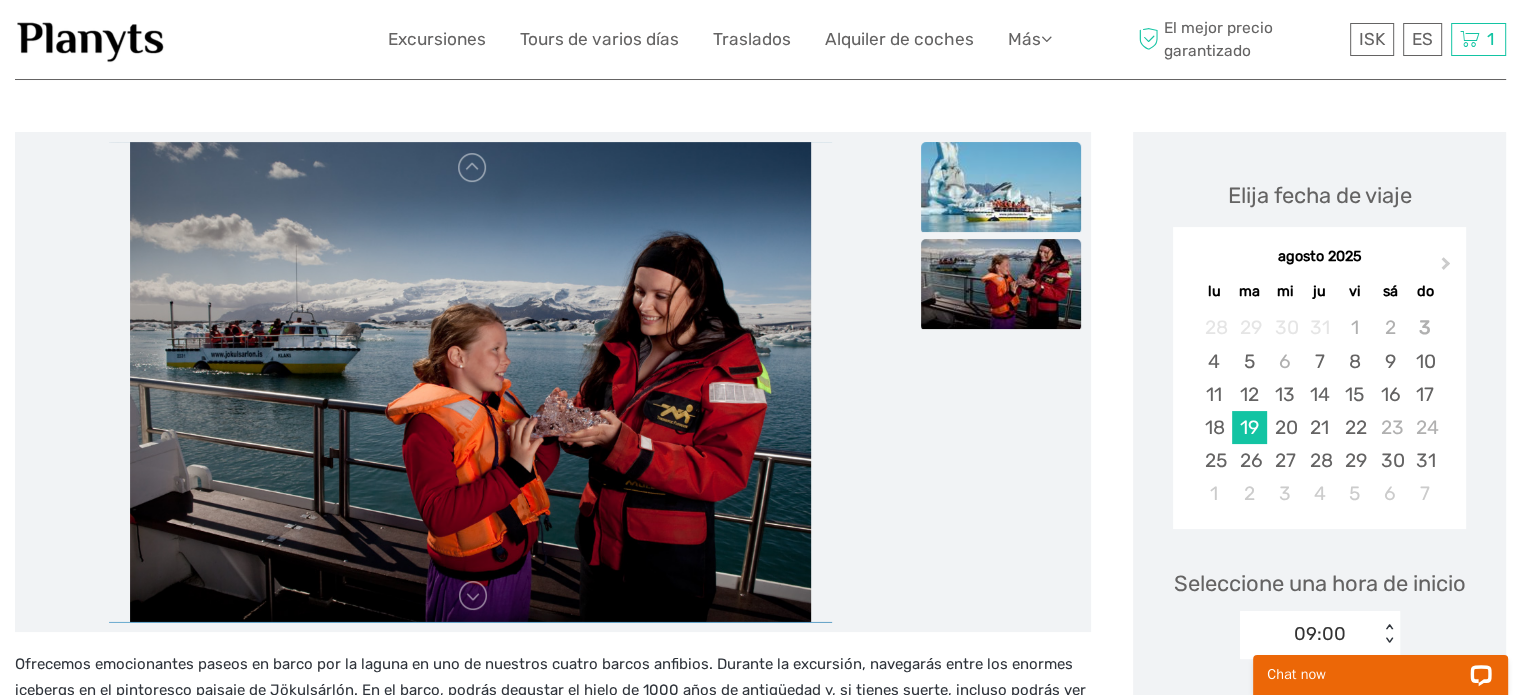 click at bounding box center (1001, 187) 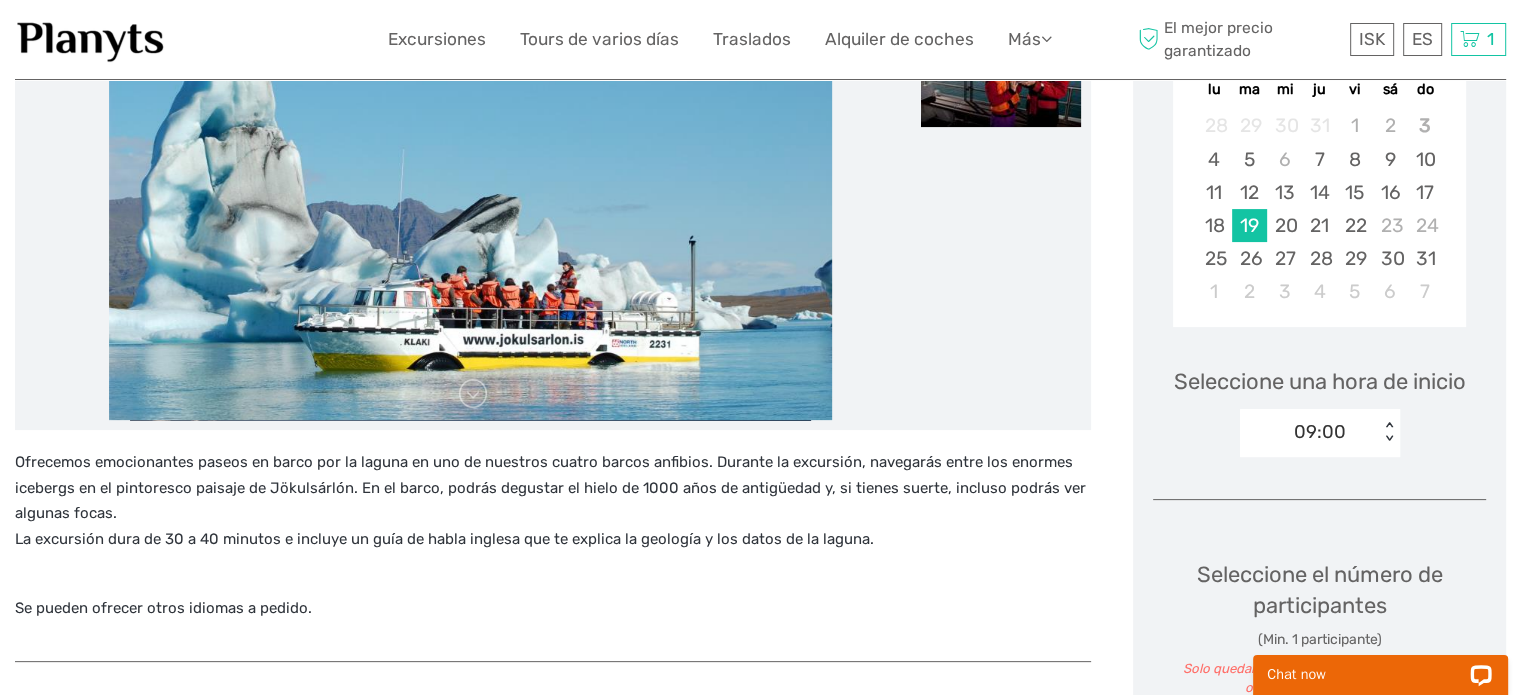 scroll, scrollTop: 400, scrollLeft: 0, axis: vertical 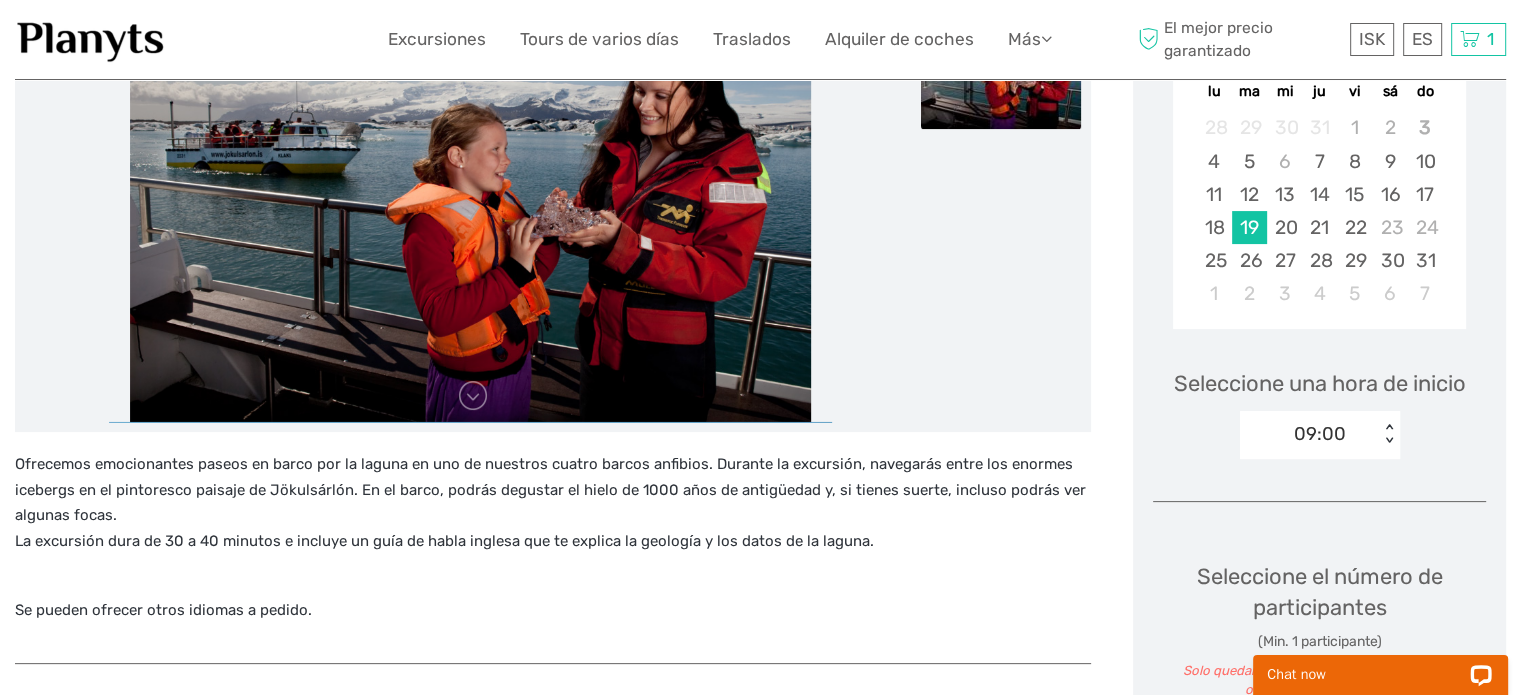 click on "< >" at bounding box center (1389, 434) 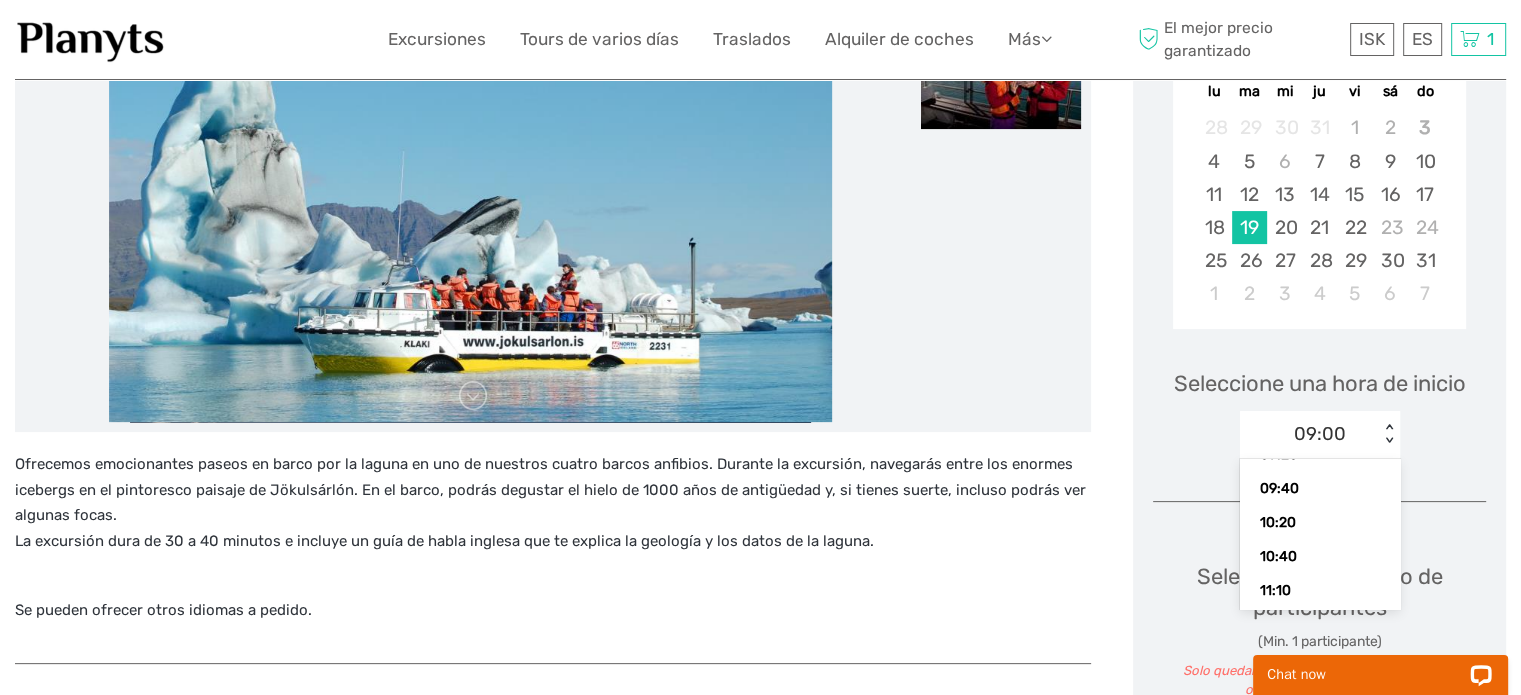 scroll, scrollTop: 118, scrollLeft: 0, axis: vertical 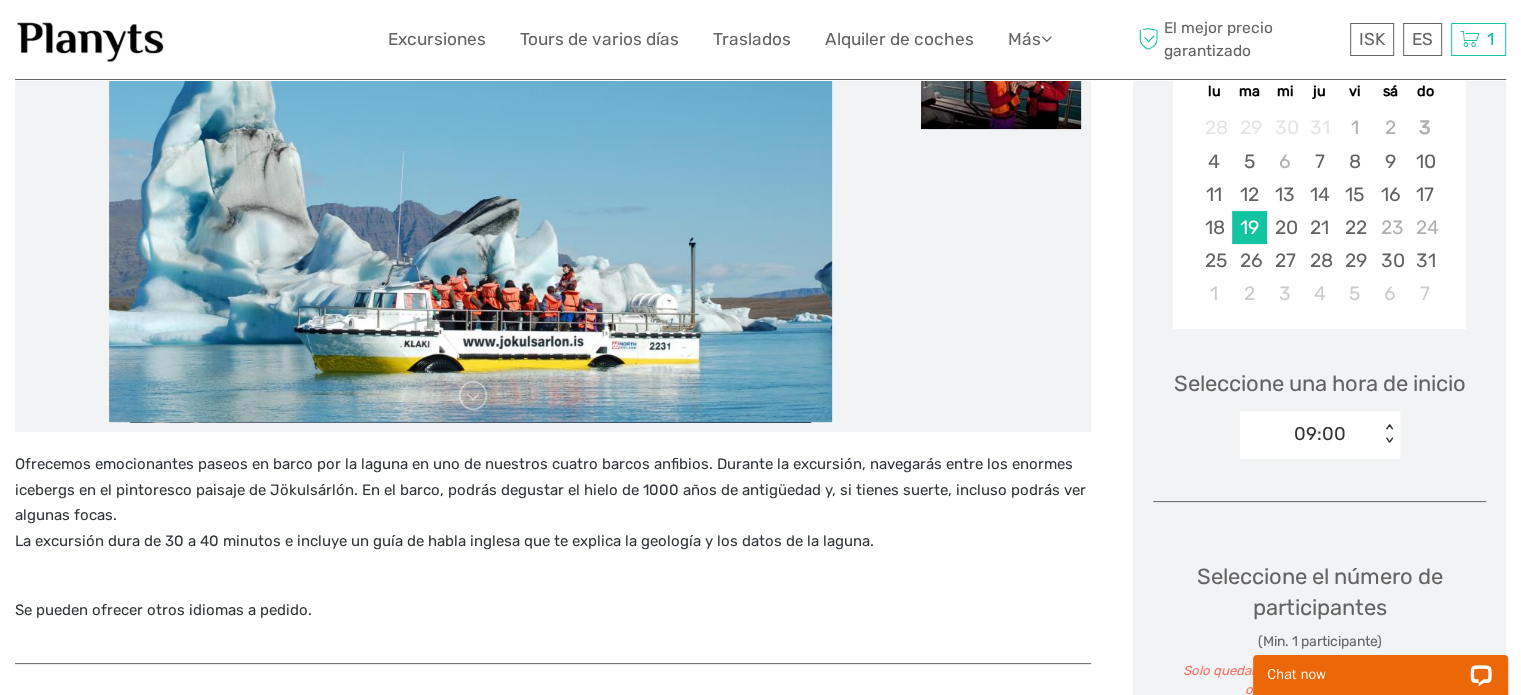 click on "< >" at bounding box center (1389, 434) 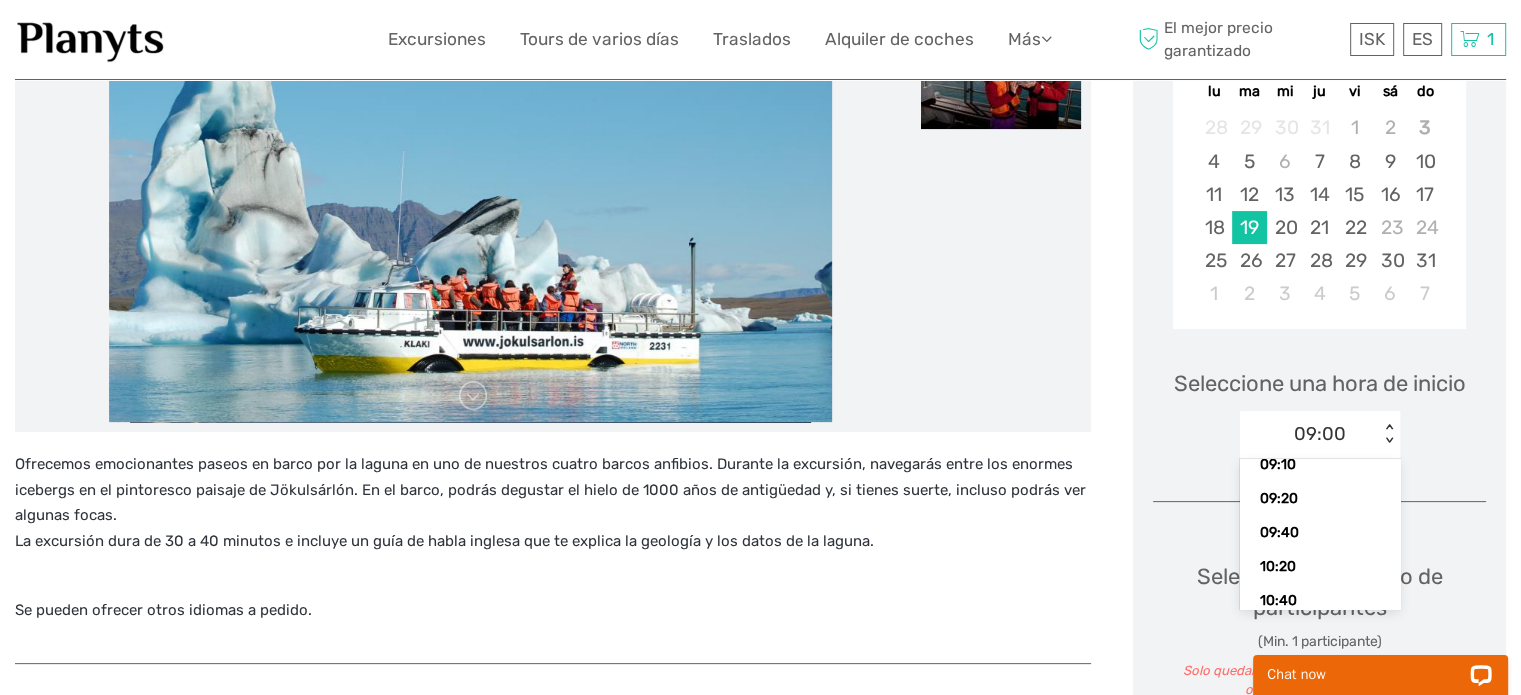 scroll, scrollTop: 100, scrollLeft: 0, axis: vertical 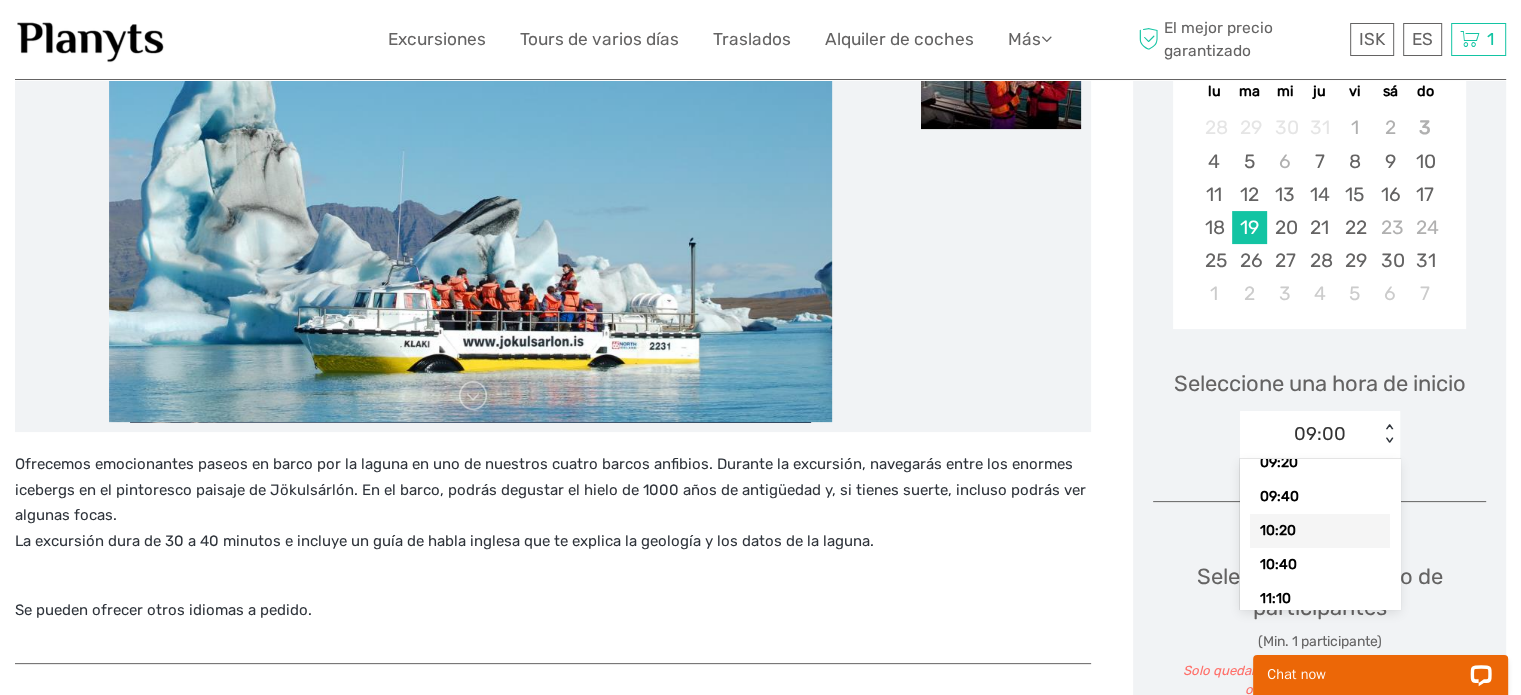 click on "10:20" at bounding box center (1320, 531) 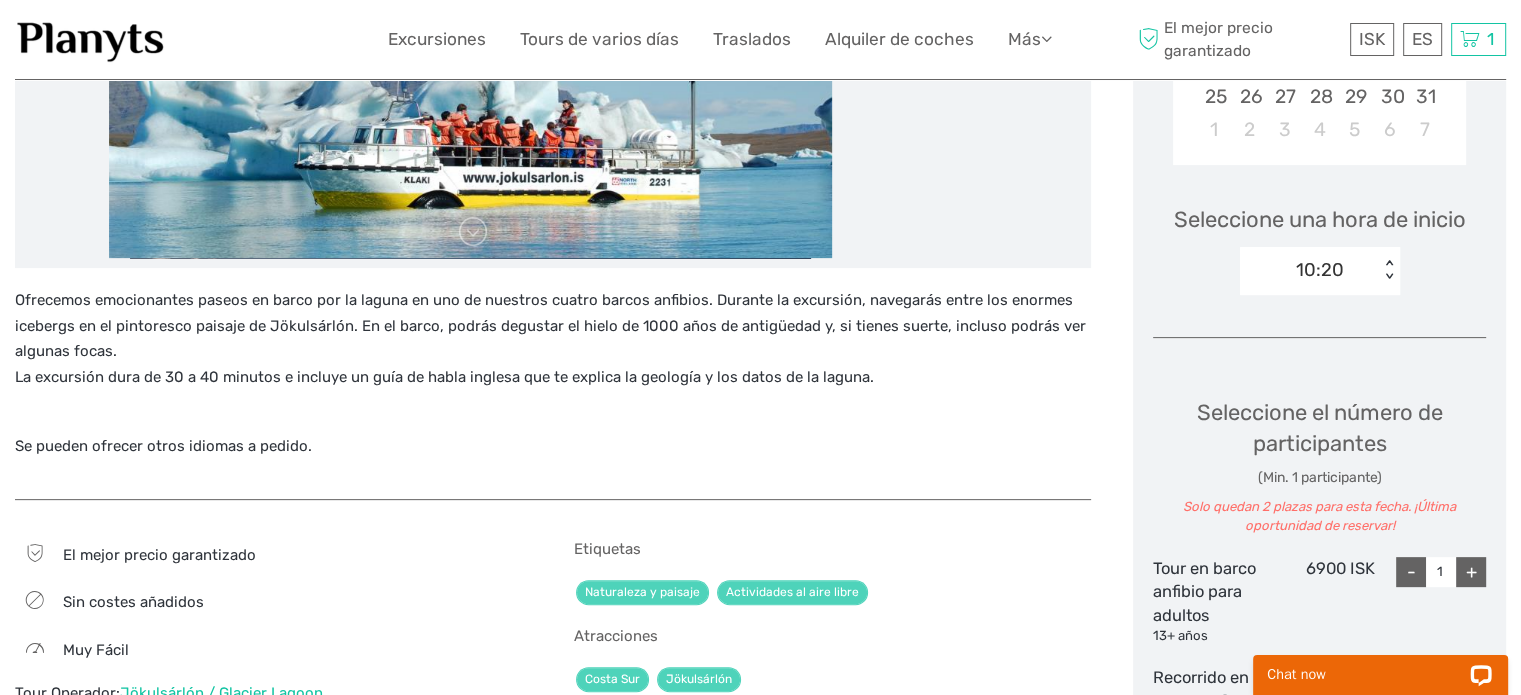 scroll, scrollTop: 600, scrollLeft: 0, axis: vertical 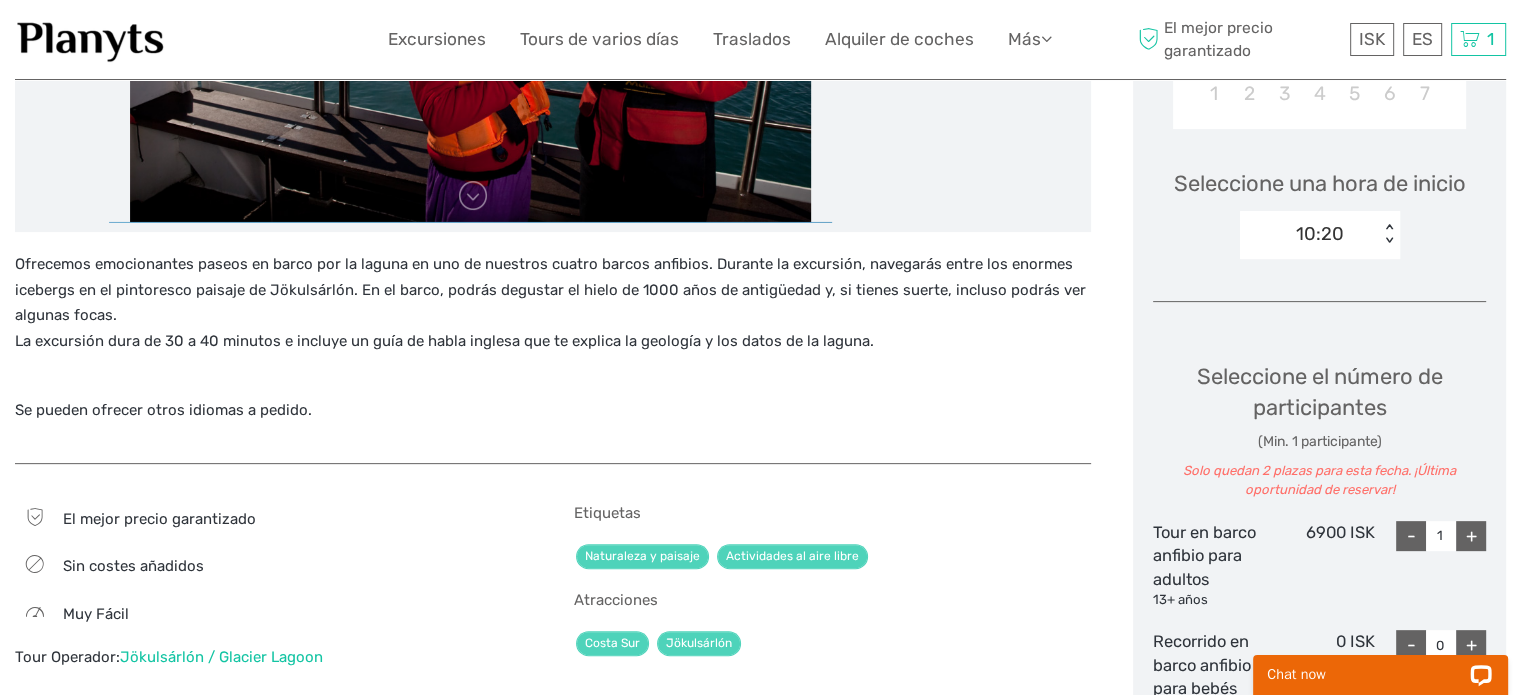 click on "+" at bounding box center (1471, 536) 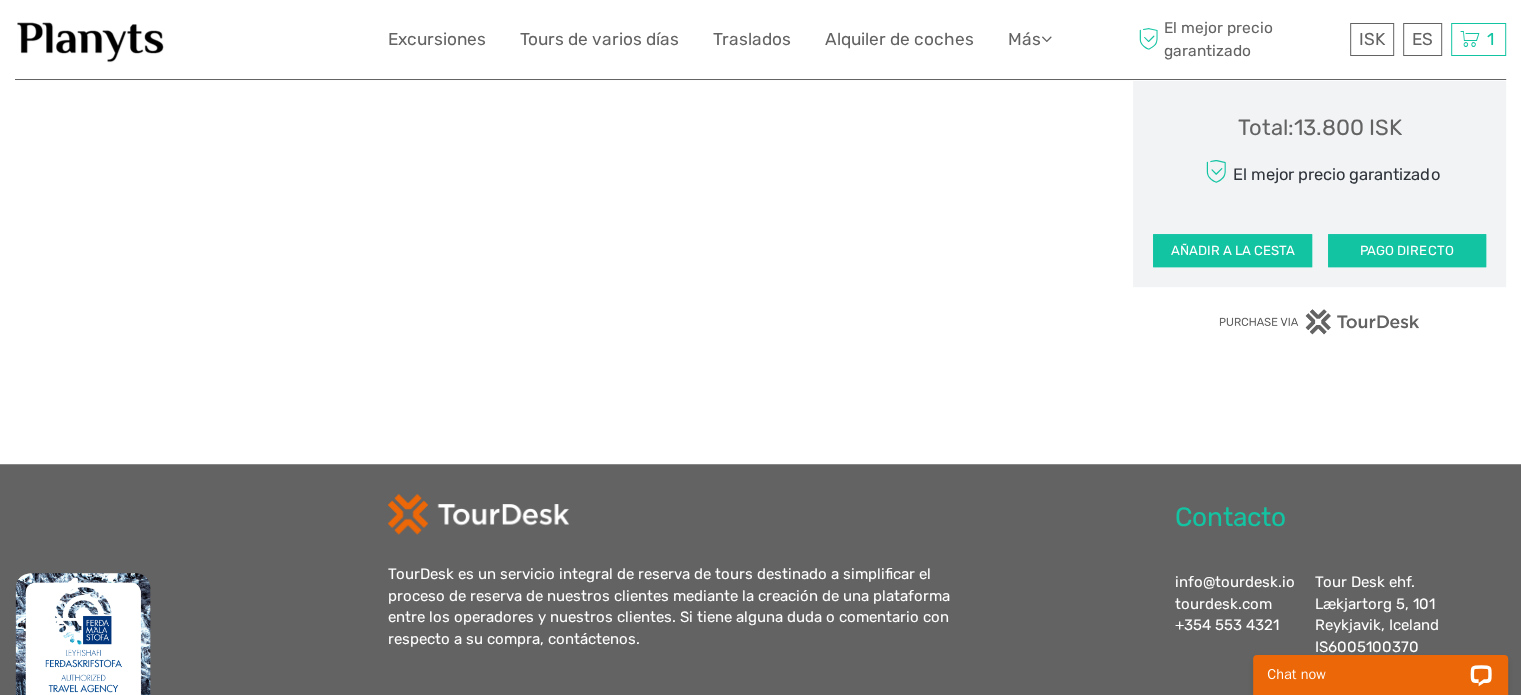 scroll, scrollTop: 1400, scrollLeft: 0, axis: vertical 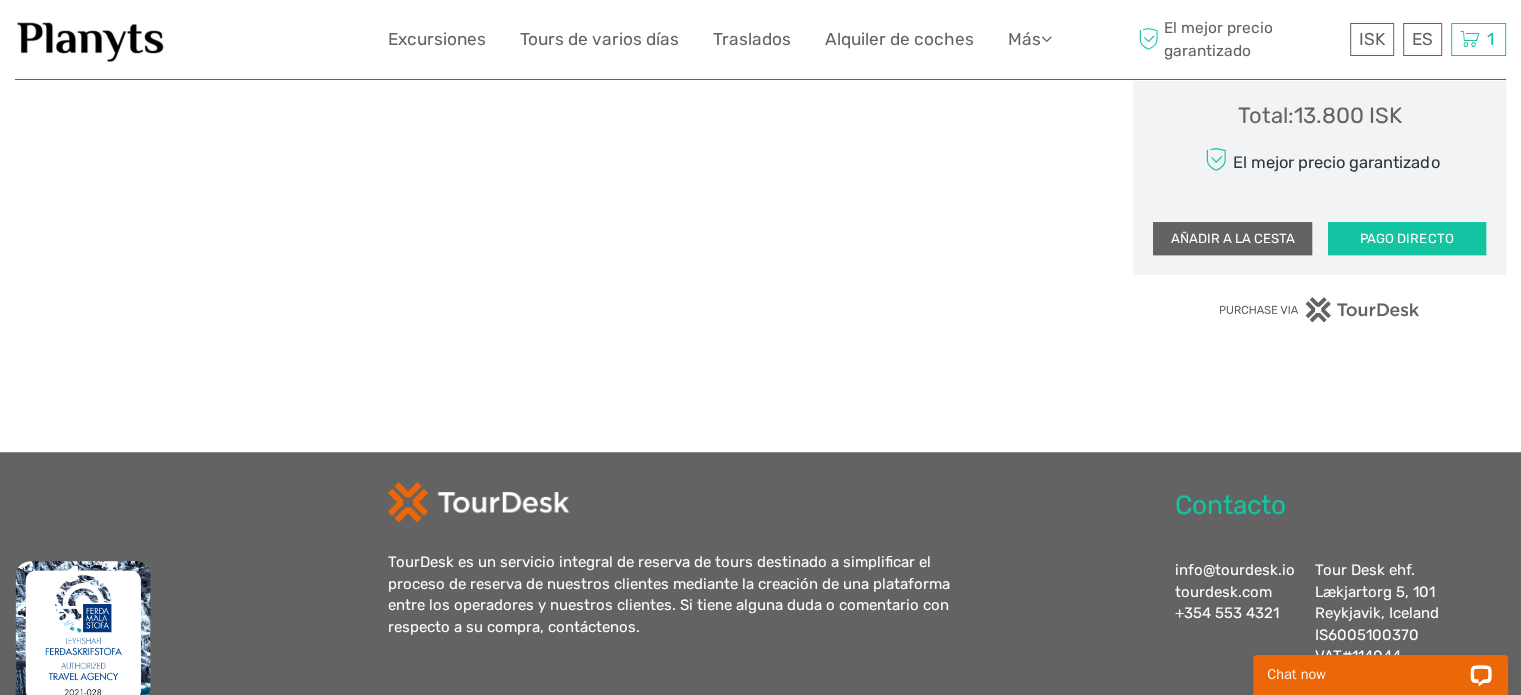 click on "AÑADIR A LA CESTA" at bounding box center (1232, 239) 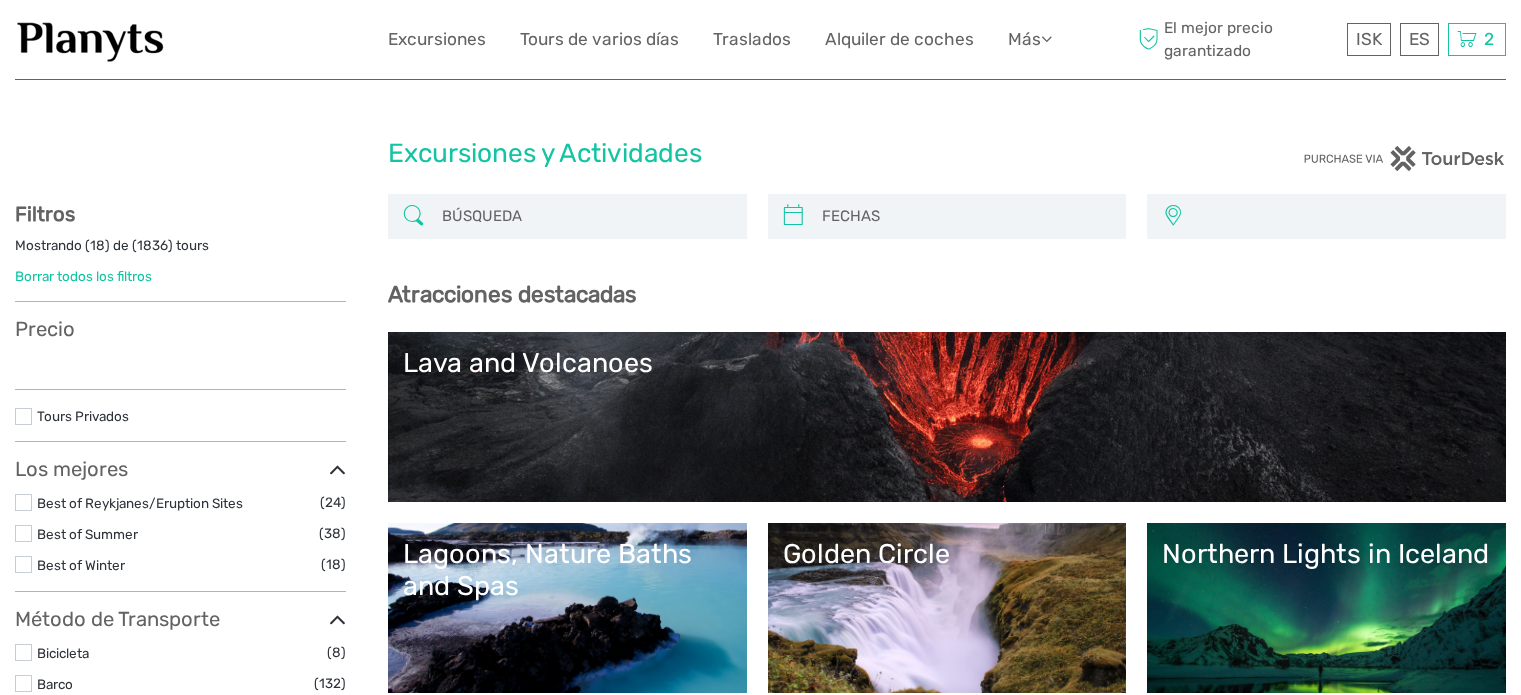 select 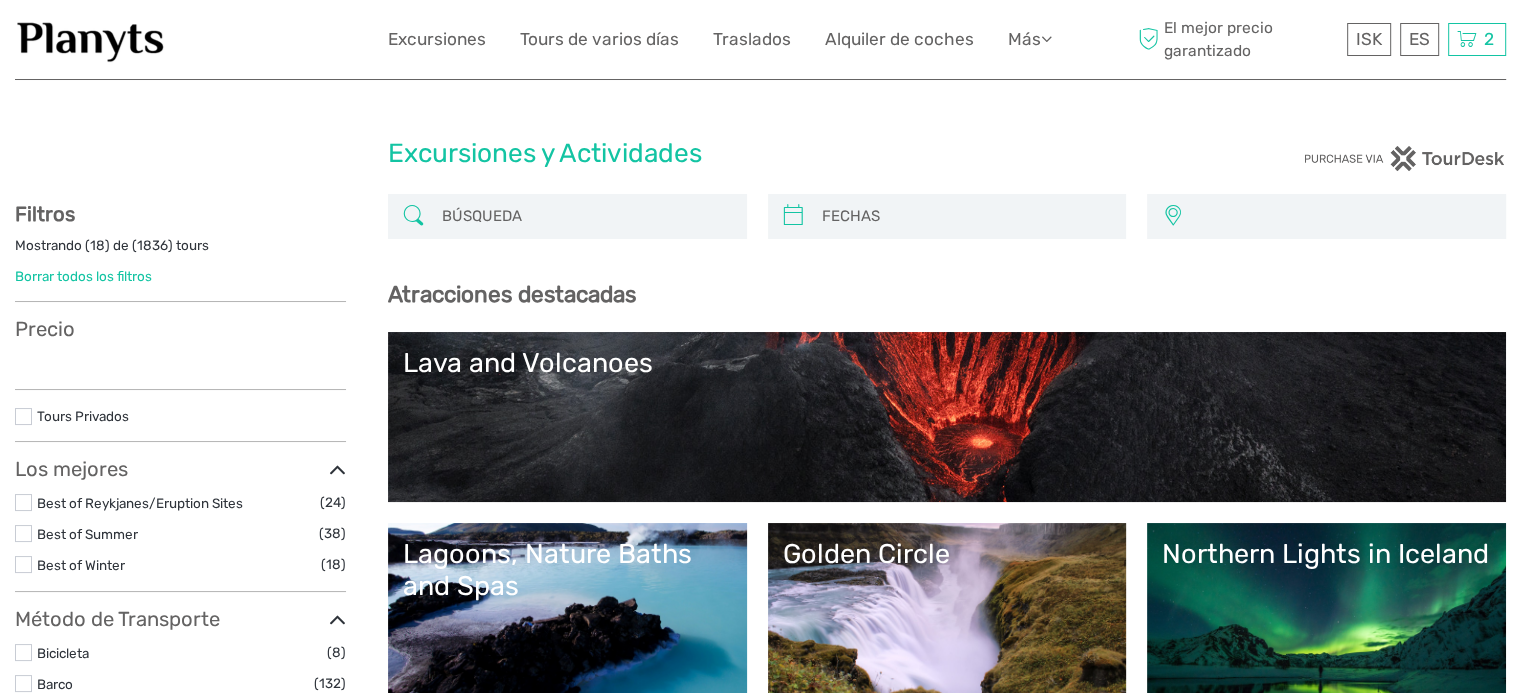 scroll, scrollTop: 0, scrollLeft: 0, axis: both 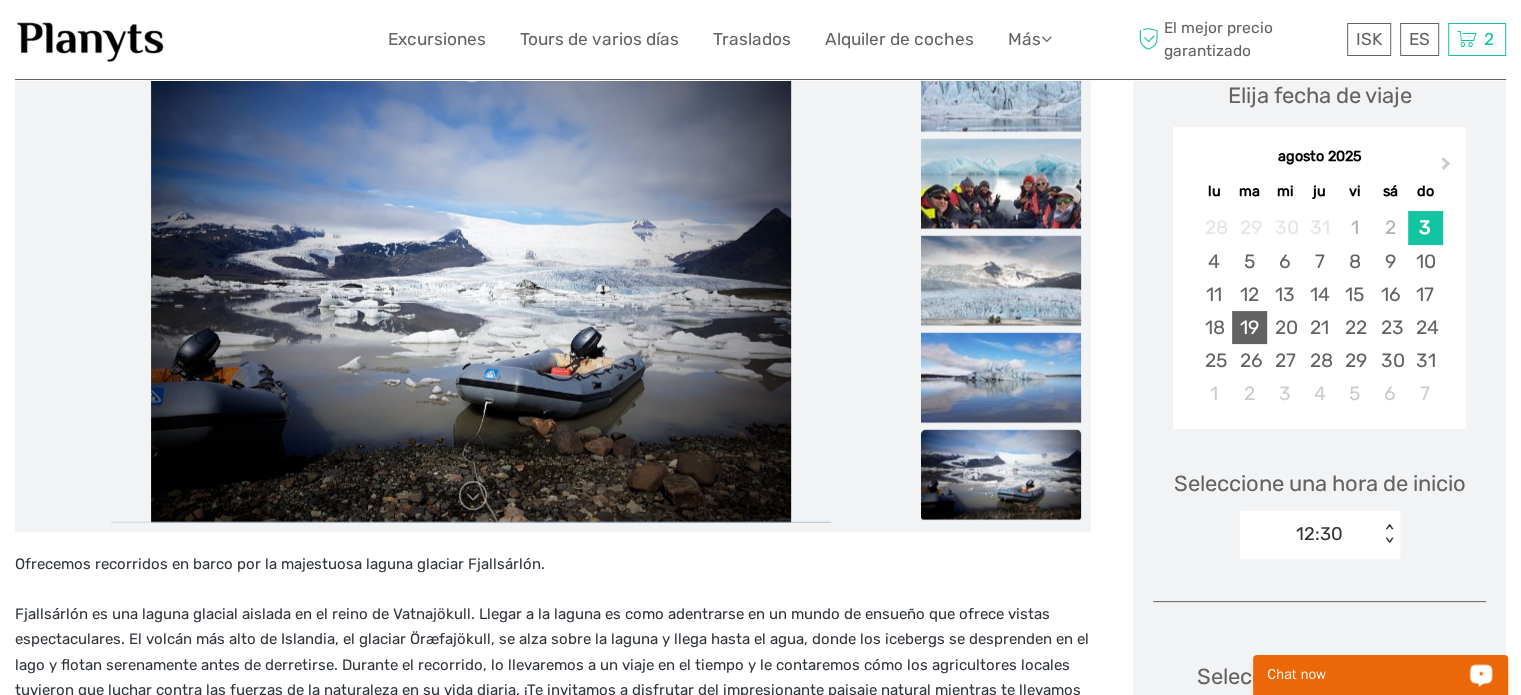 click on "19" at bounding box center [1249, 327] 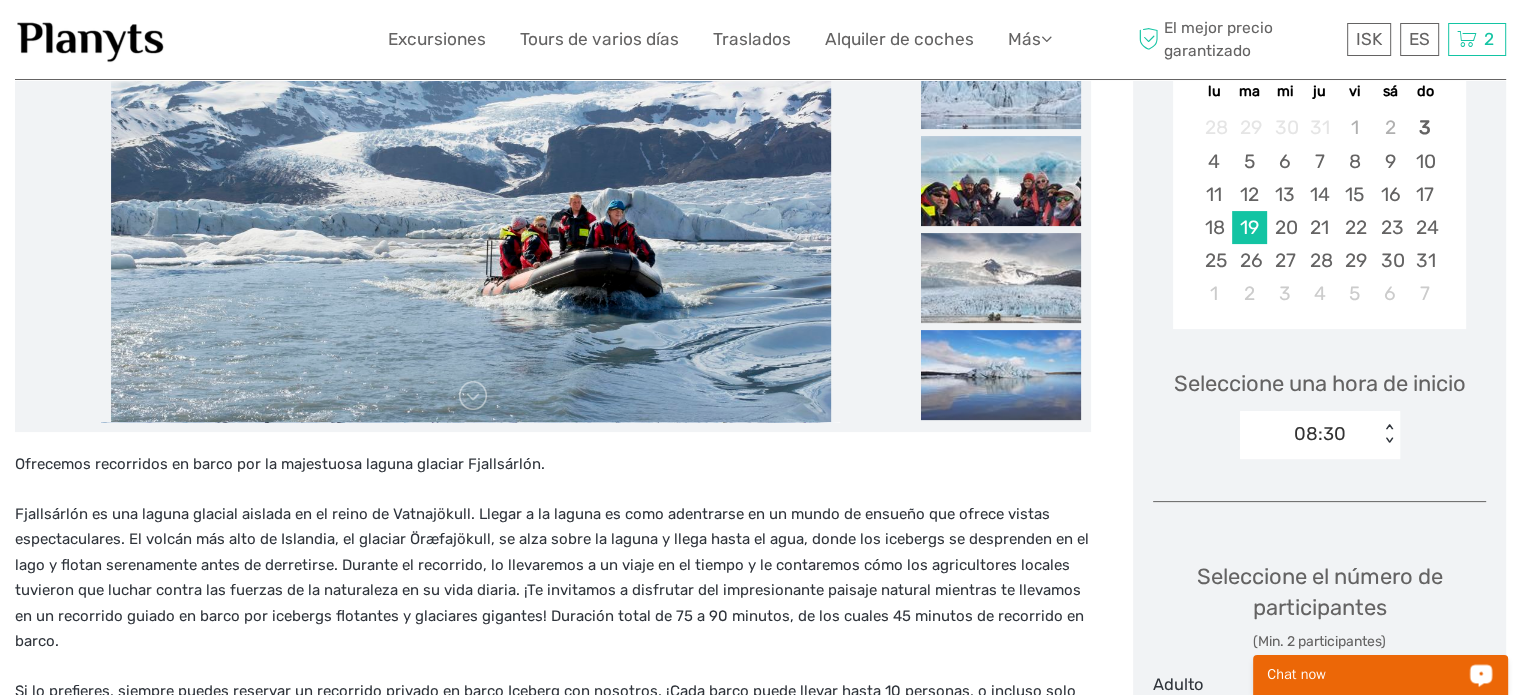 scroll, scrollTop: 300, scrollLeft: 0, axis: vertical 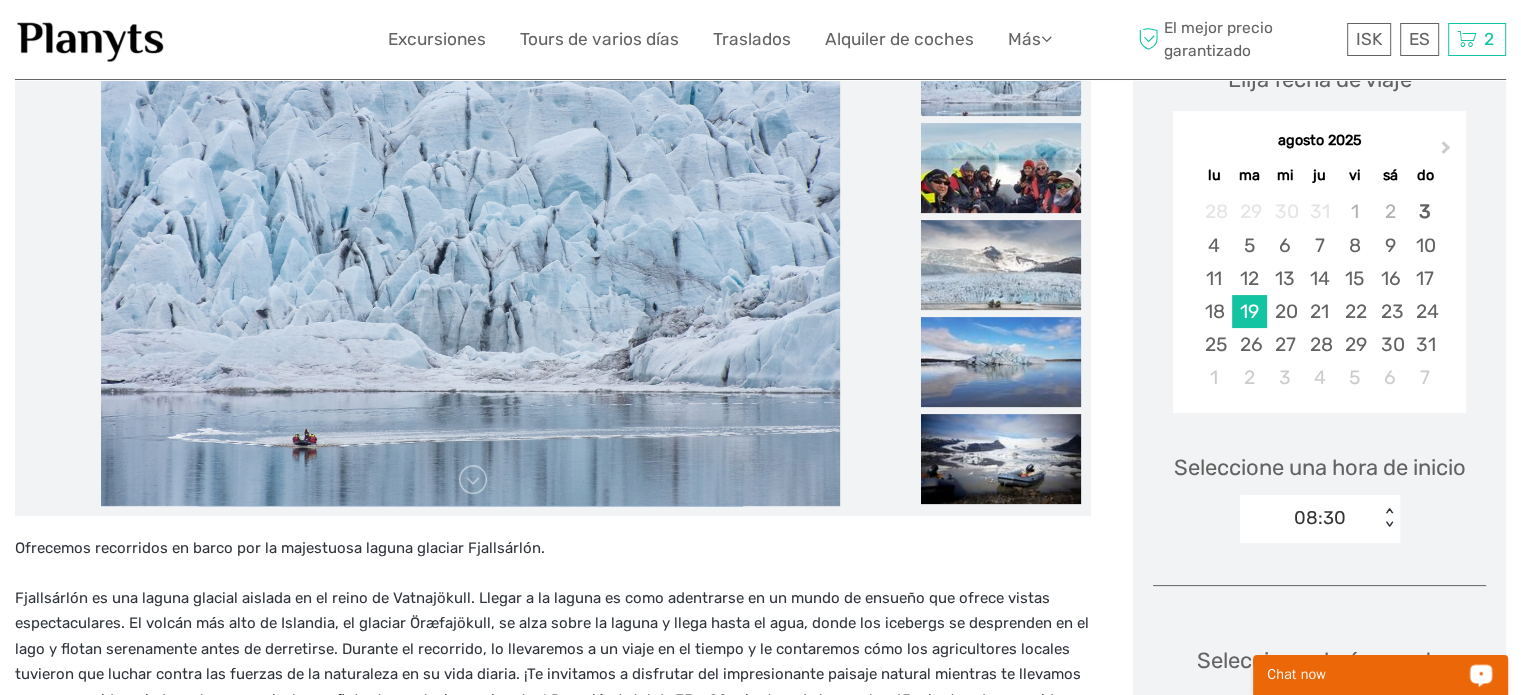 click on "08:30 < >" at bounding box center [1320, 519] 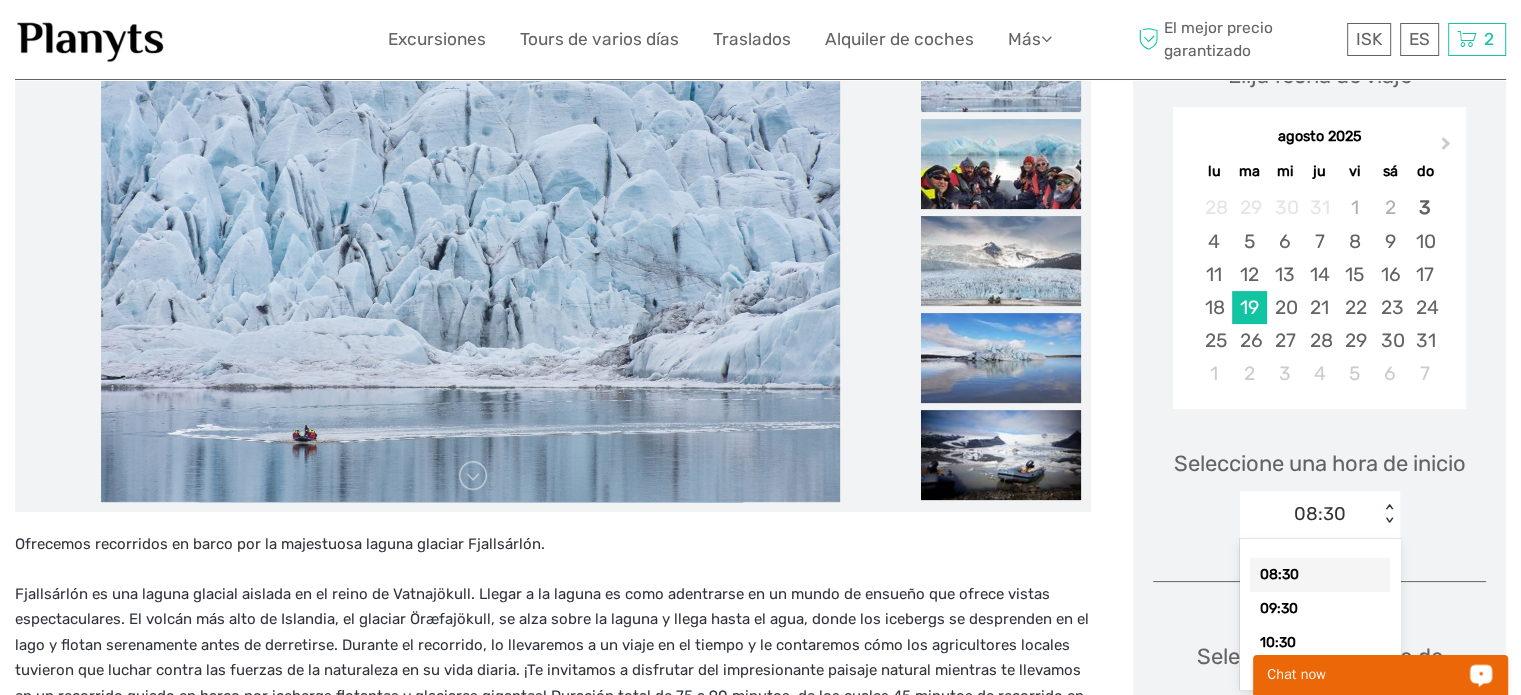 scroll, scrollTop: 321, scrollLeft: 0, axis: vertical 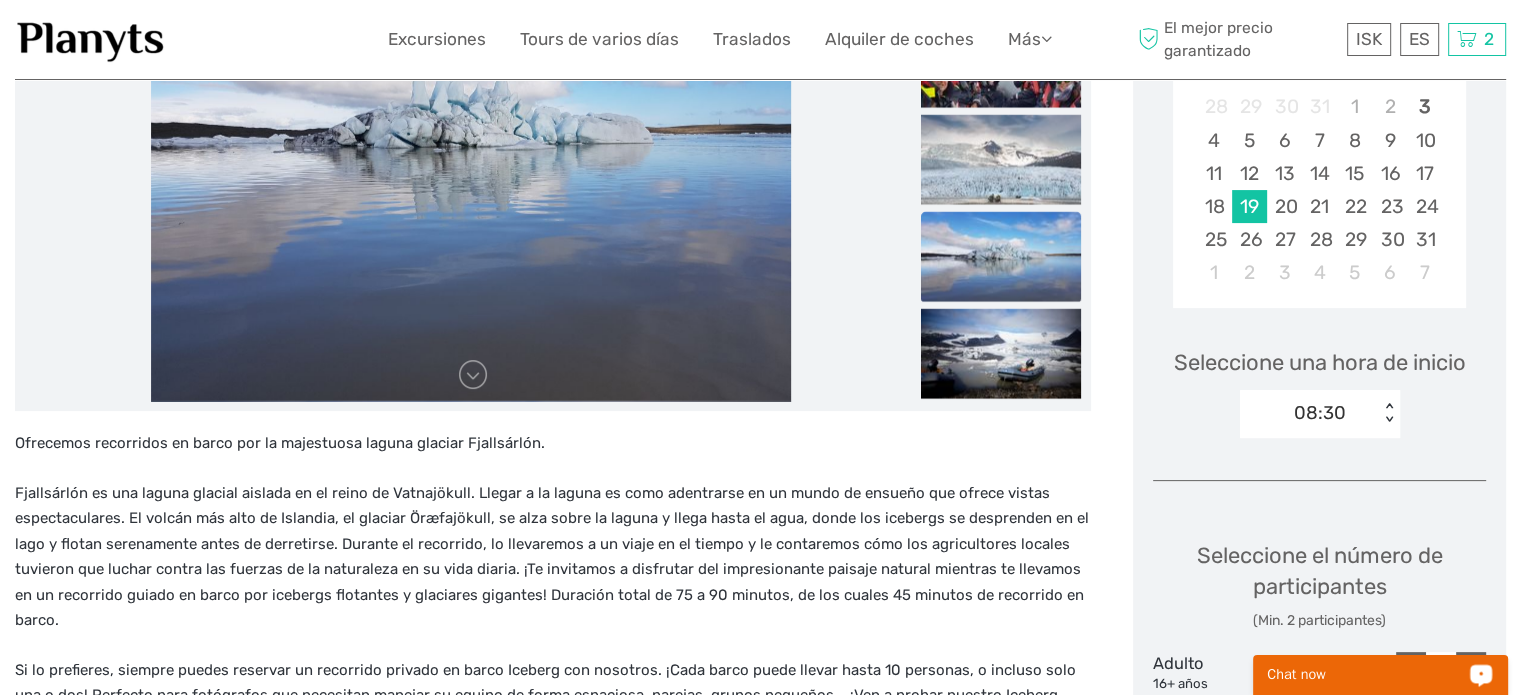 click on "Elija fecha de viaje Next Month agosto 2025 lu ma mi ju vi sá do 28 29 30 31 1 2 3 4 5 6 7 8 9 10 11 12 13 14 15 16 17 18 19 20 21 22 23 24 25 26 27 28 29 30 31 1 2 3 4 5 6 7 Seleccione una hora de inicio 08:30 < > Seleccione el número de participantes (Min. 2 participantes) Adulto 16+ años 10.500 ISK - 2 + Niños 5 - 15 años 5500 ISK - 0 + Total :  21.000 ISK El mejor precio garantizado AÑADIR A LA CESTA PAGO DIRECTO" at bounding box center [1319, 456] 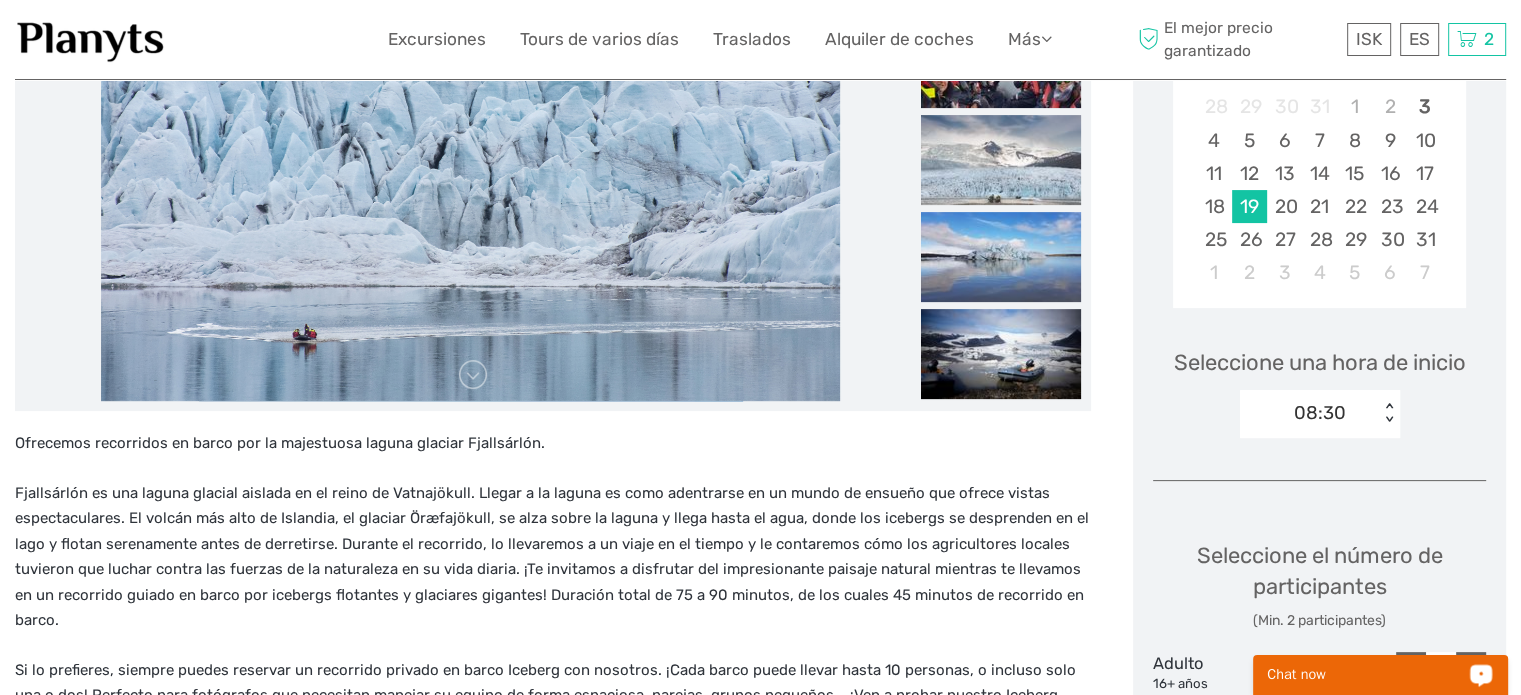 click on "< >" at bounding box center [1389, 413] 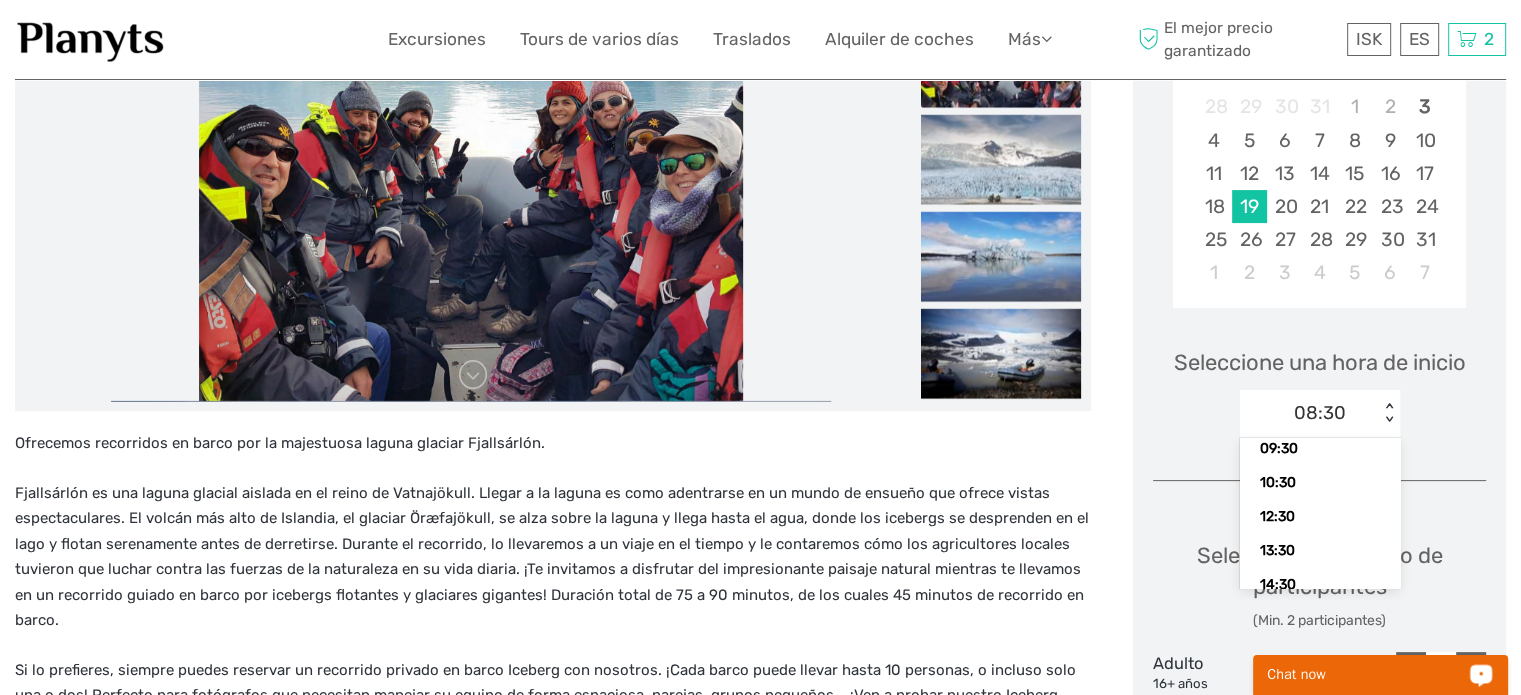 scroll, scrollTop: 66, scrollLeft: 0, axis: vertical 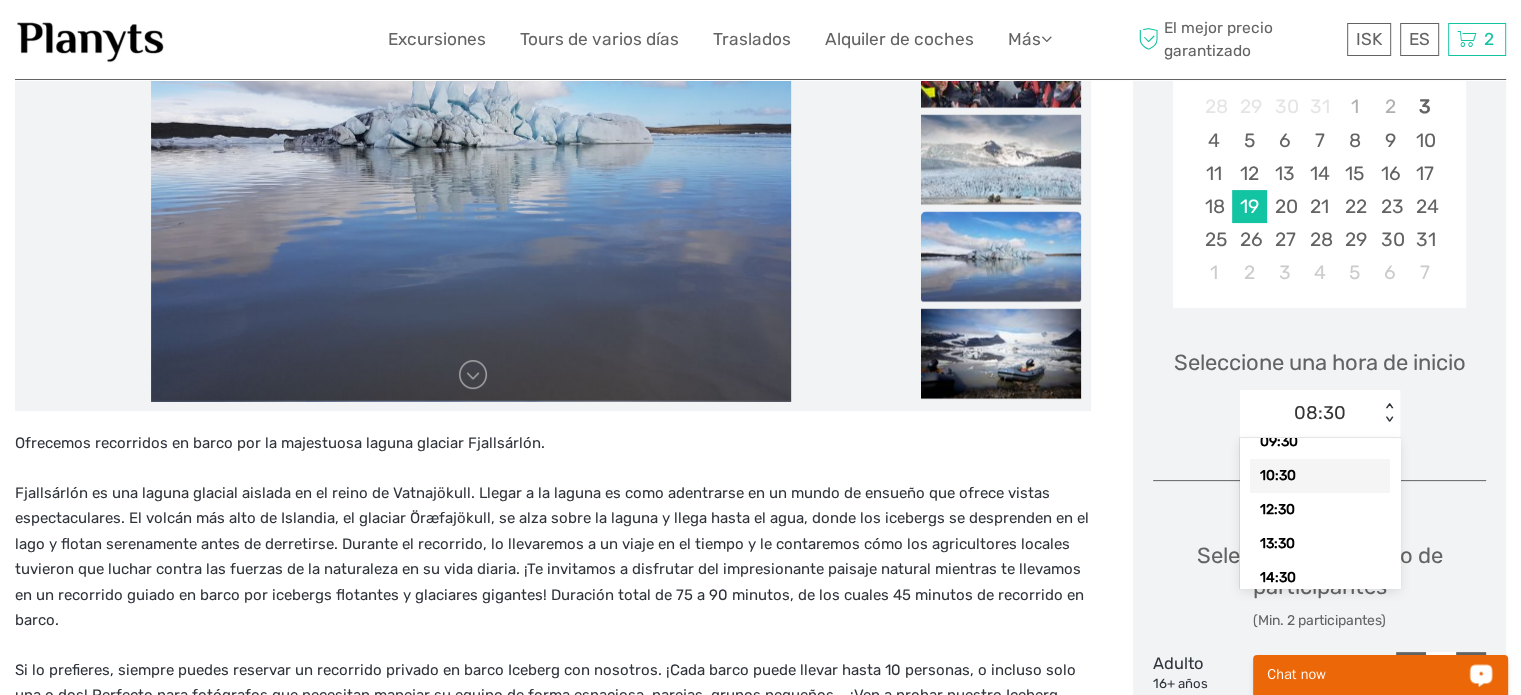 click on "10:30" at bounding box center [1320, 476] 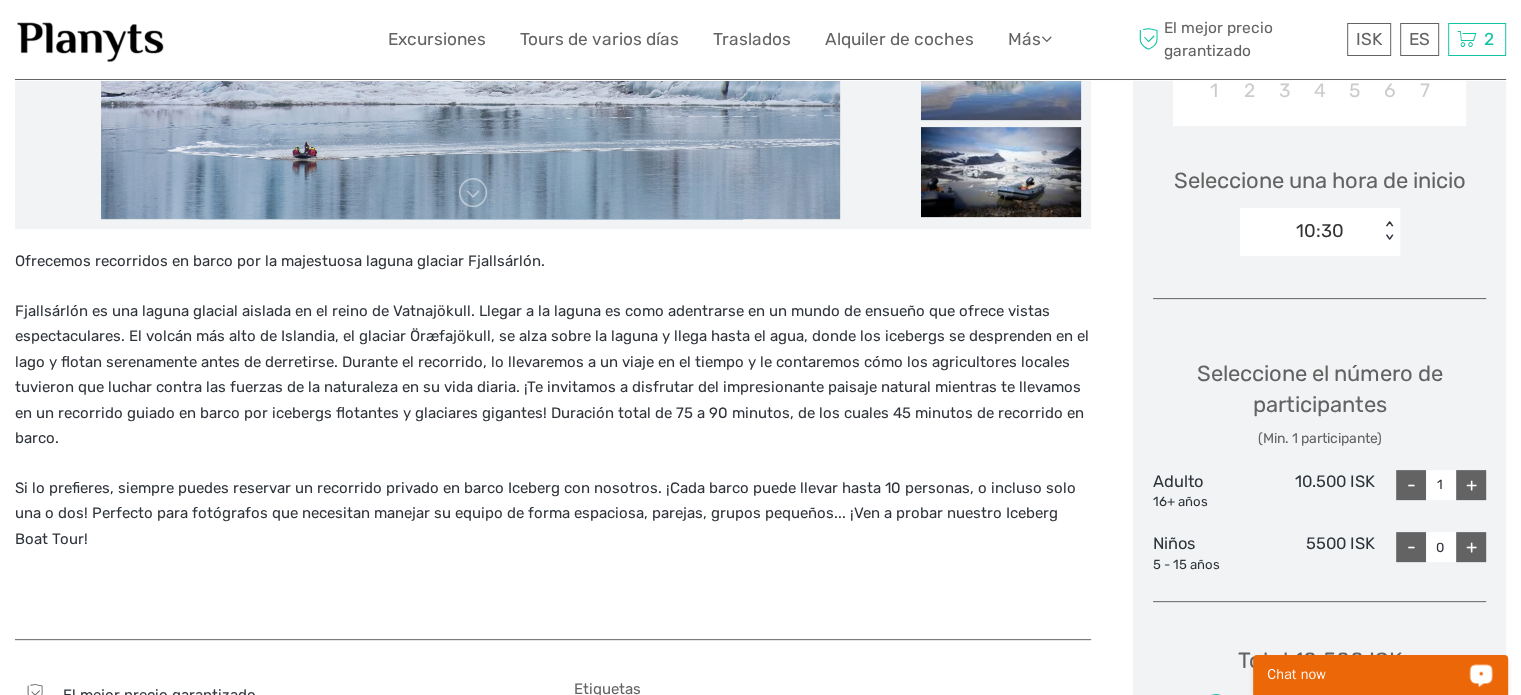 scroll, scrollTop: 621, scrollLeft: 0, axis: vertical 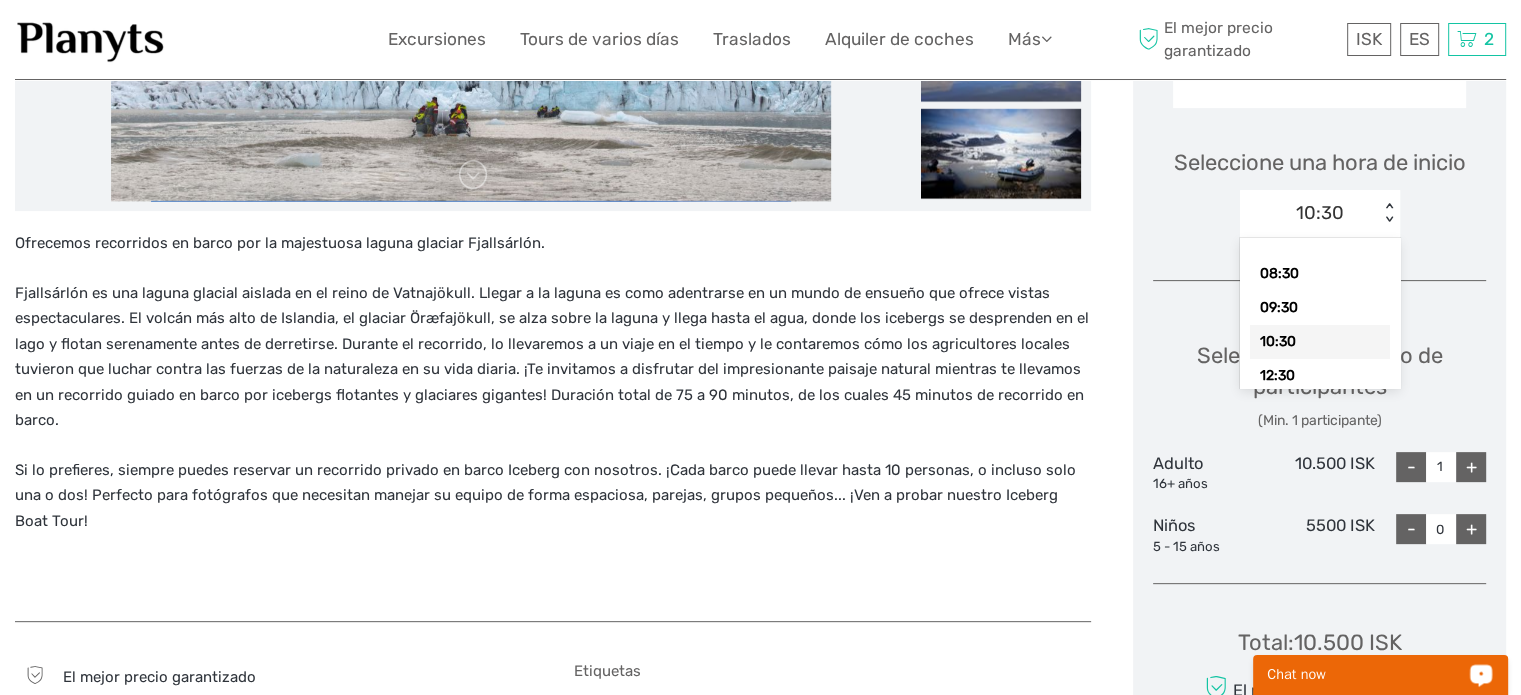 click on "< >" at bounding box center [1389, 213] 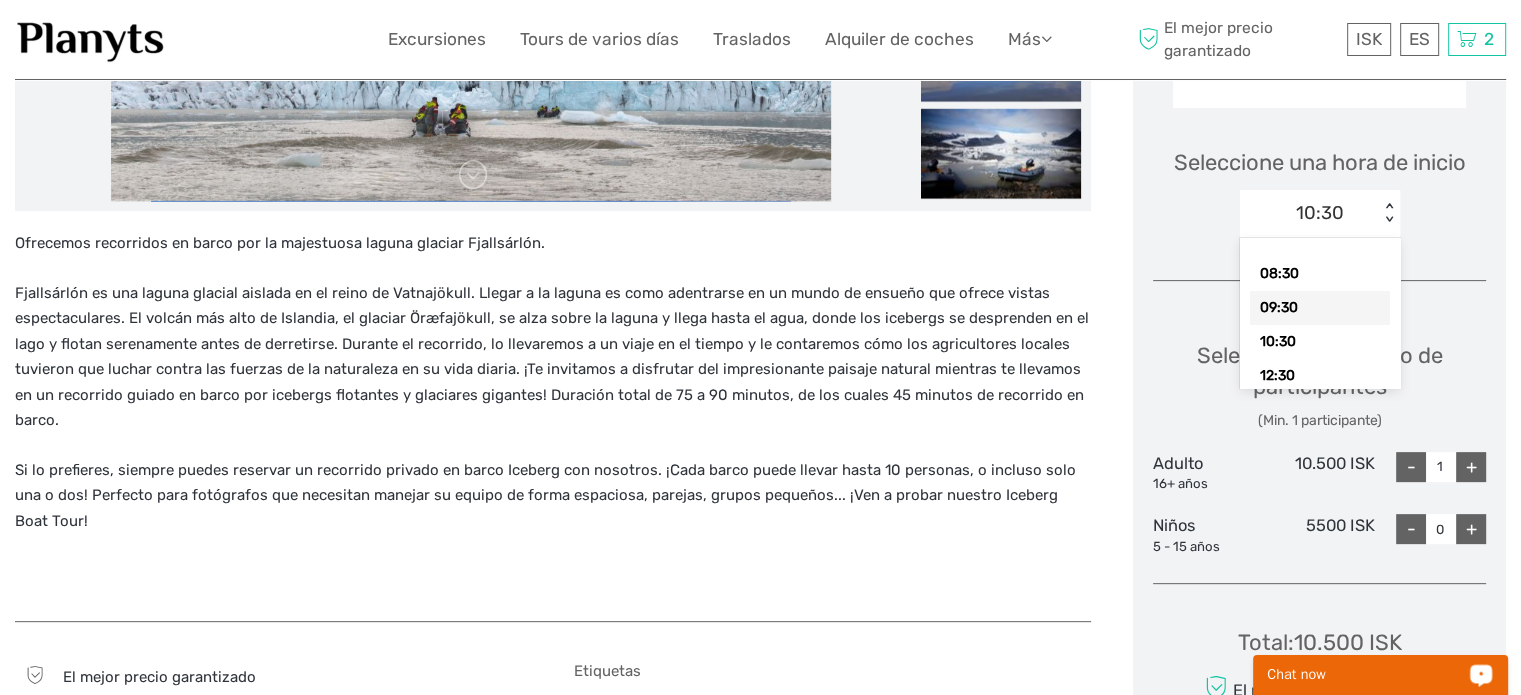 click on "09:30" at bounding box center [1320, 308] 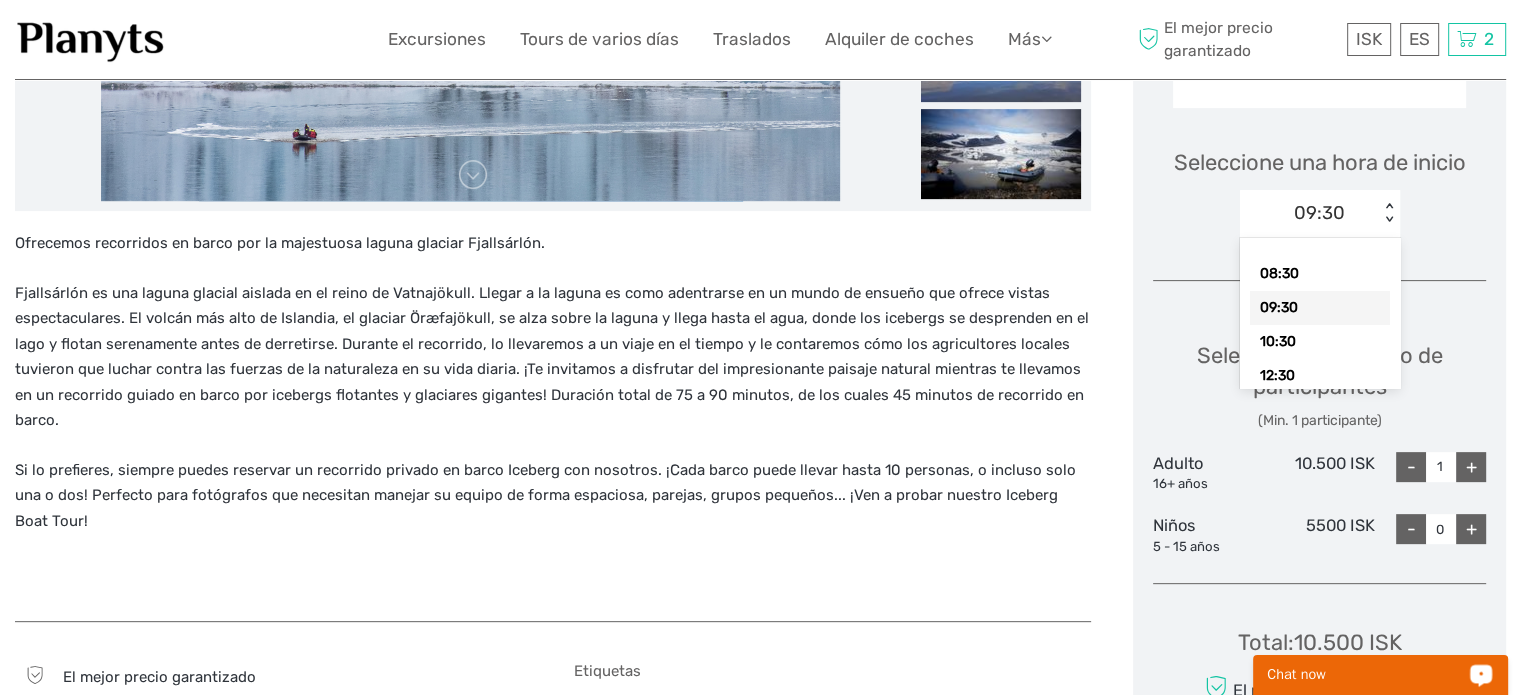 click on "< >" at bounding box center (1389, 213) 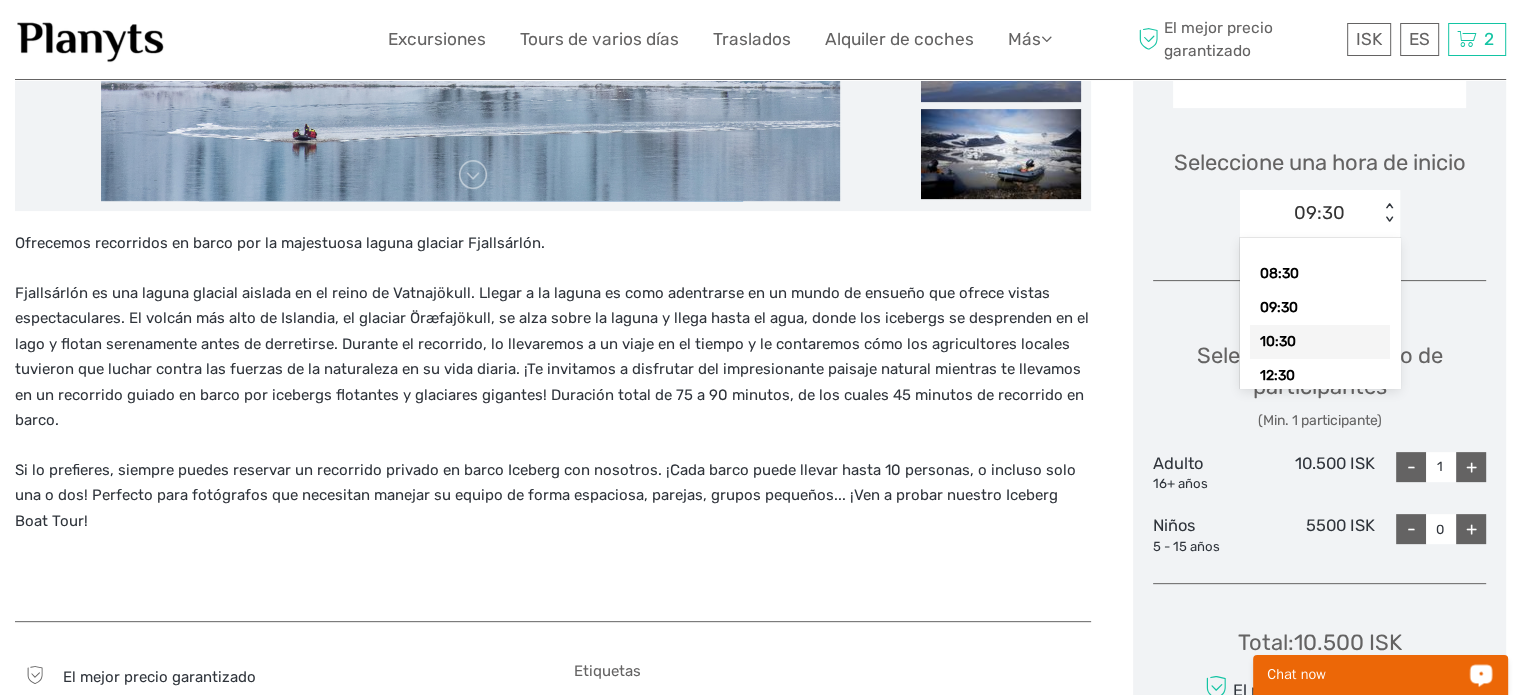 click on "10:30" at bounding box center [1320, 342] 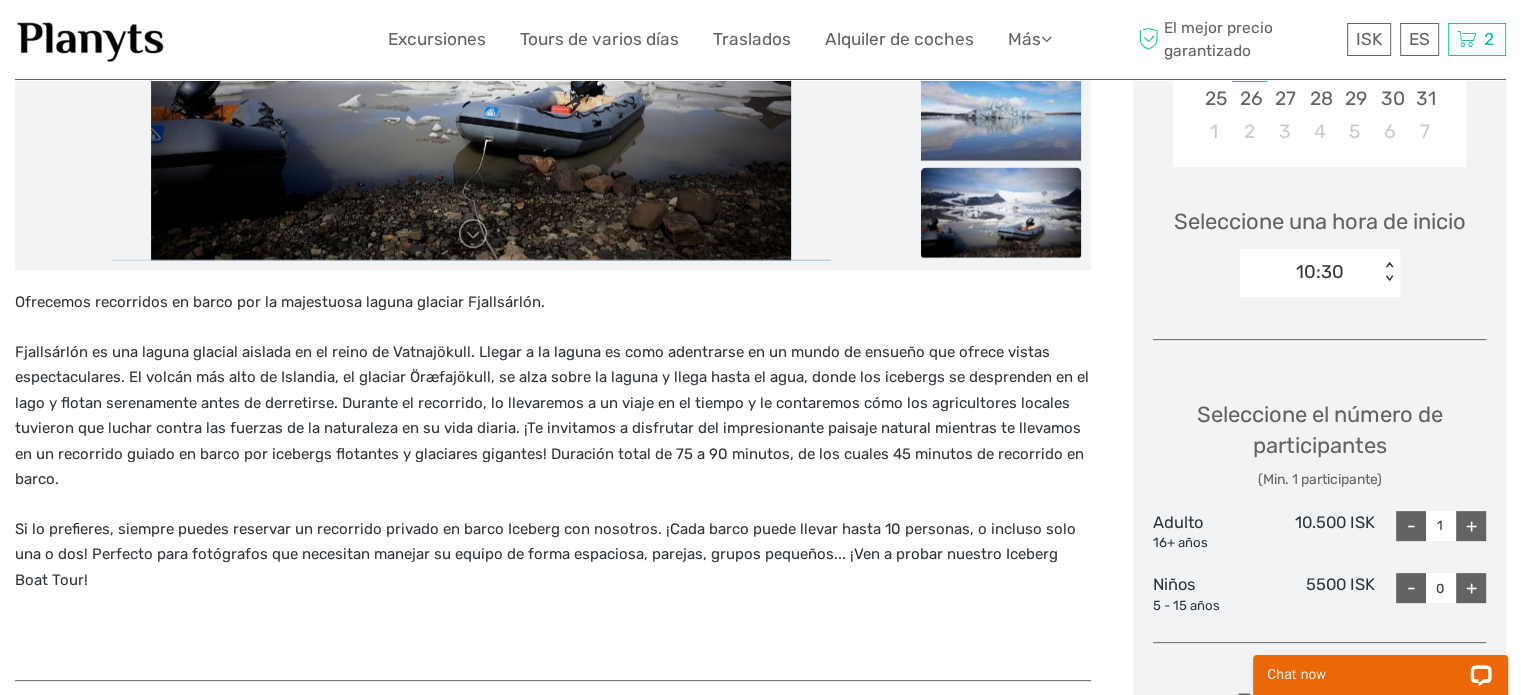 scroll, scrollTop: 321, scrollLeft: 0, axis: vertical 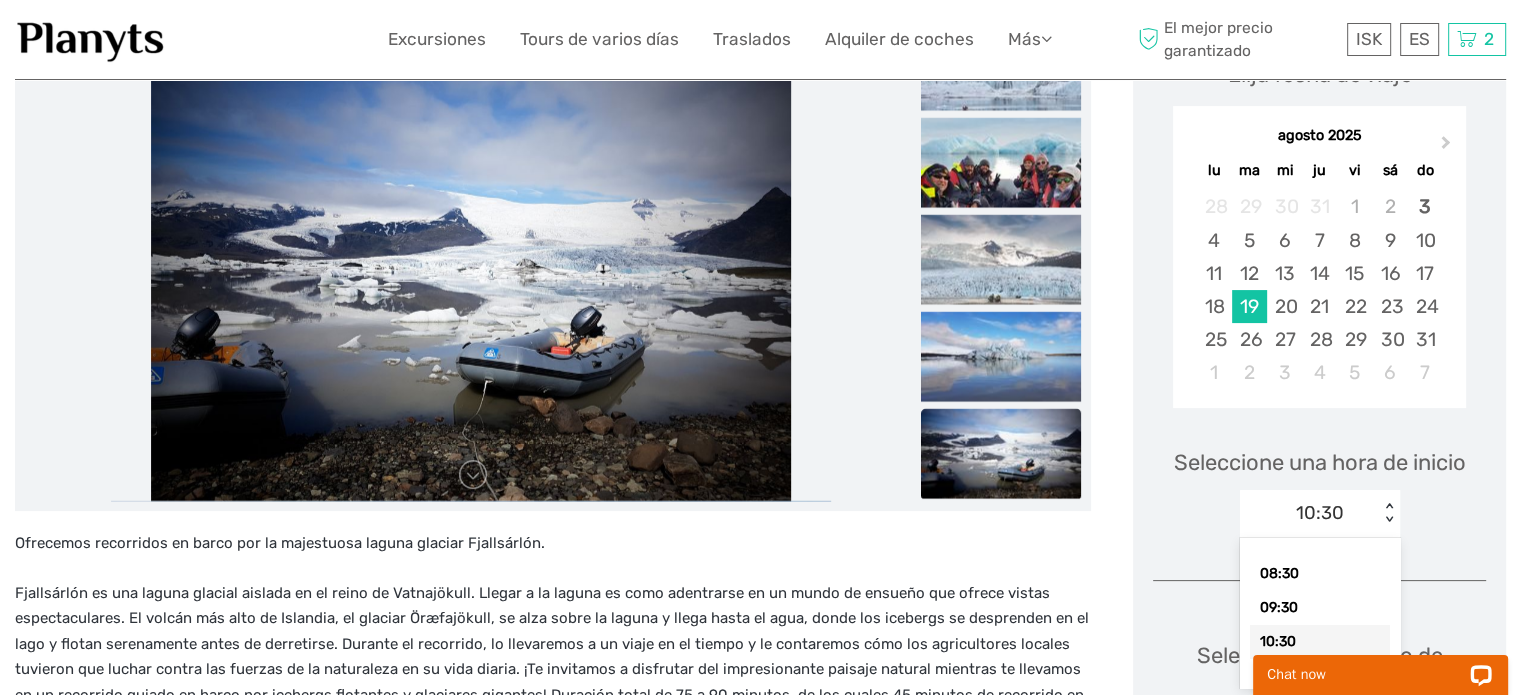 click on "10:30 < >" at bounding box center (1320, 514) 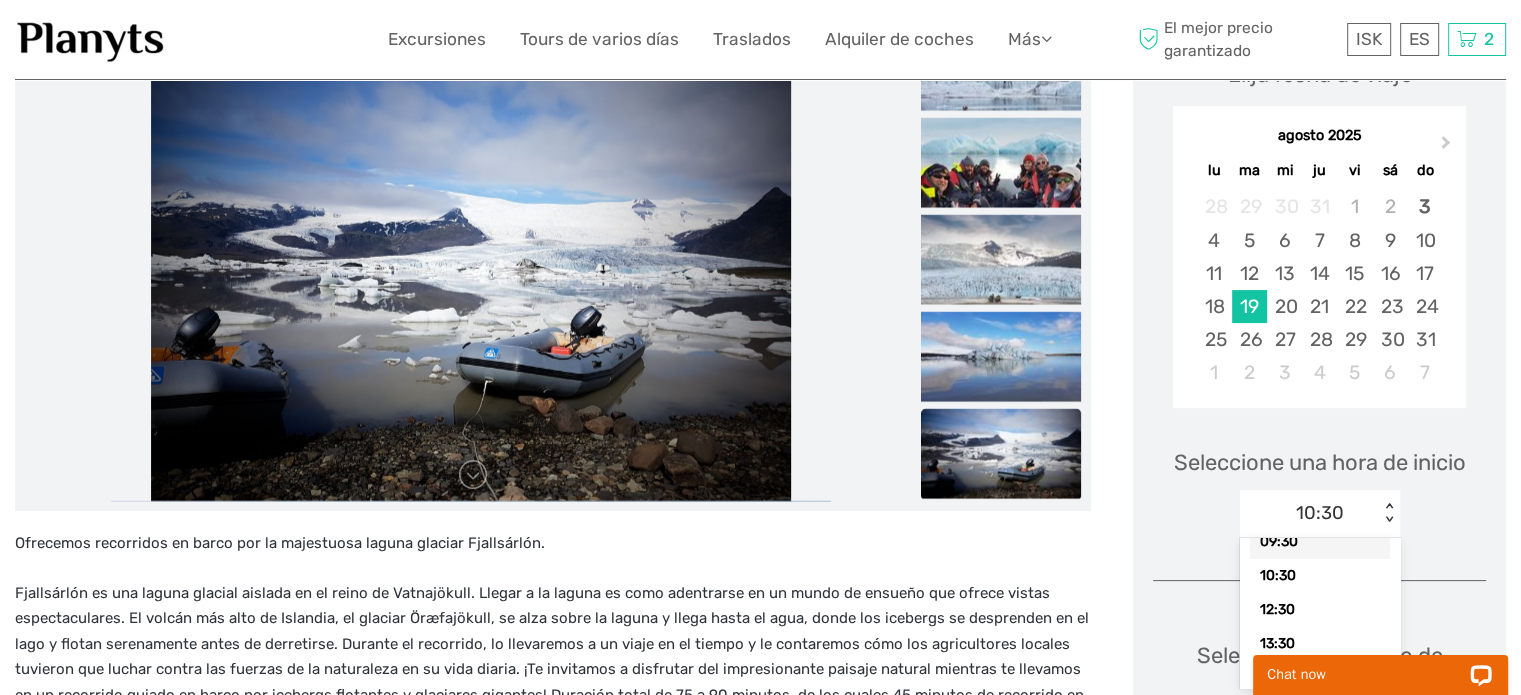scroll, scrollTop: 72, scrollLeft: 0, axis: vertical 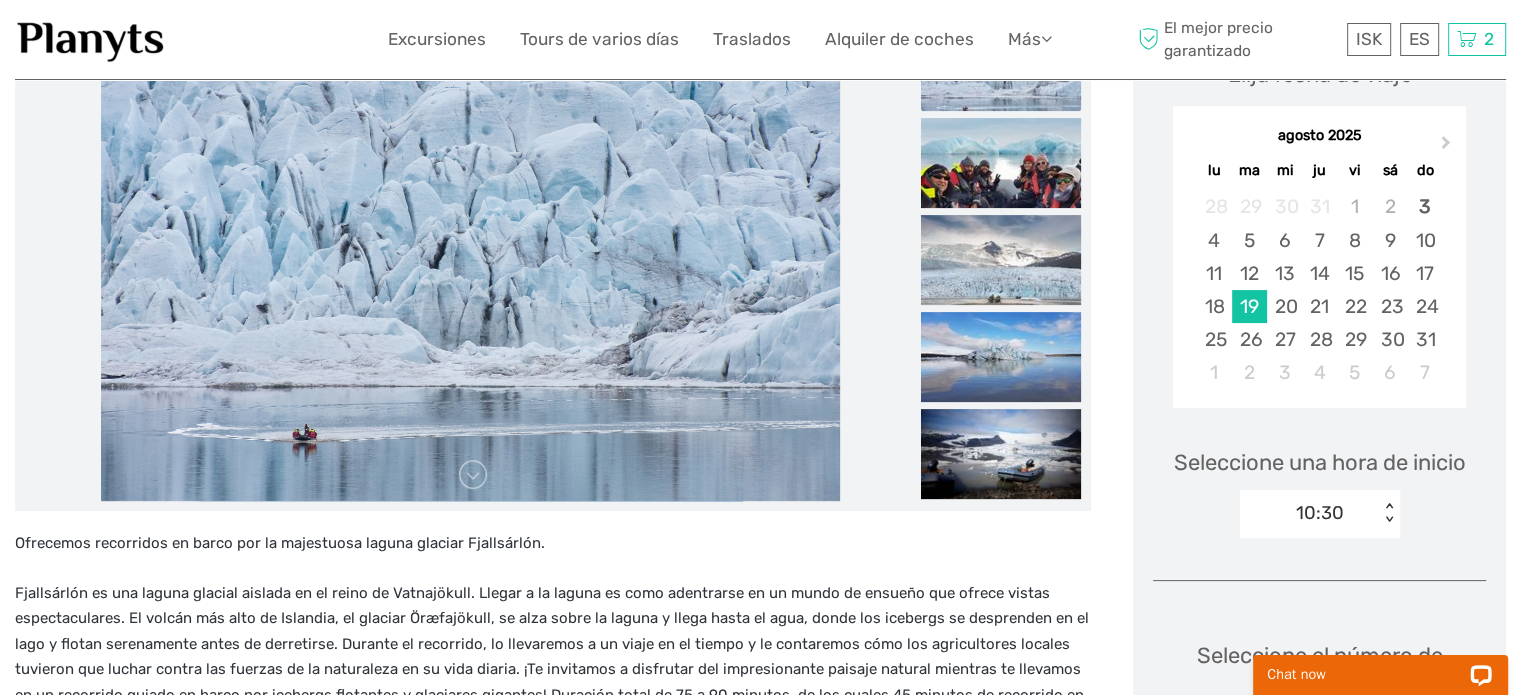 click on "10:30" at bounding box center (1309, 513) 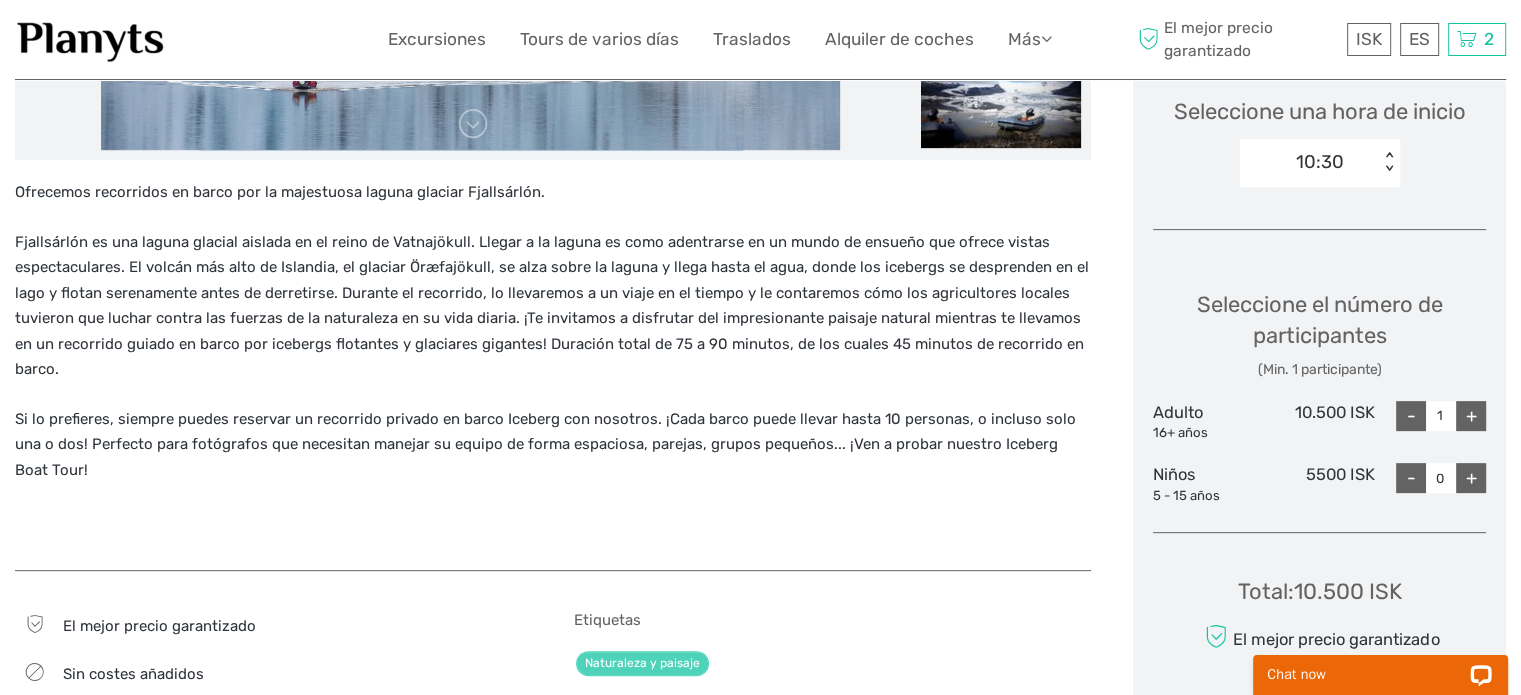 scroll, scrollTop: 721, scrollLeft: 0, axis: vertical 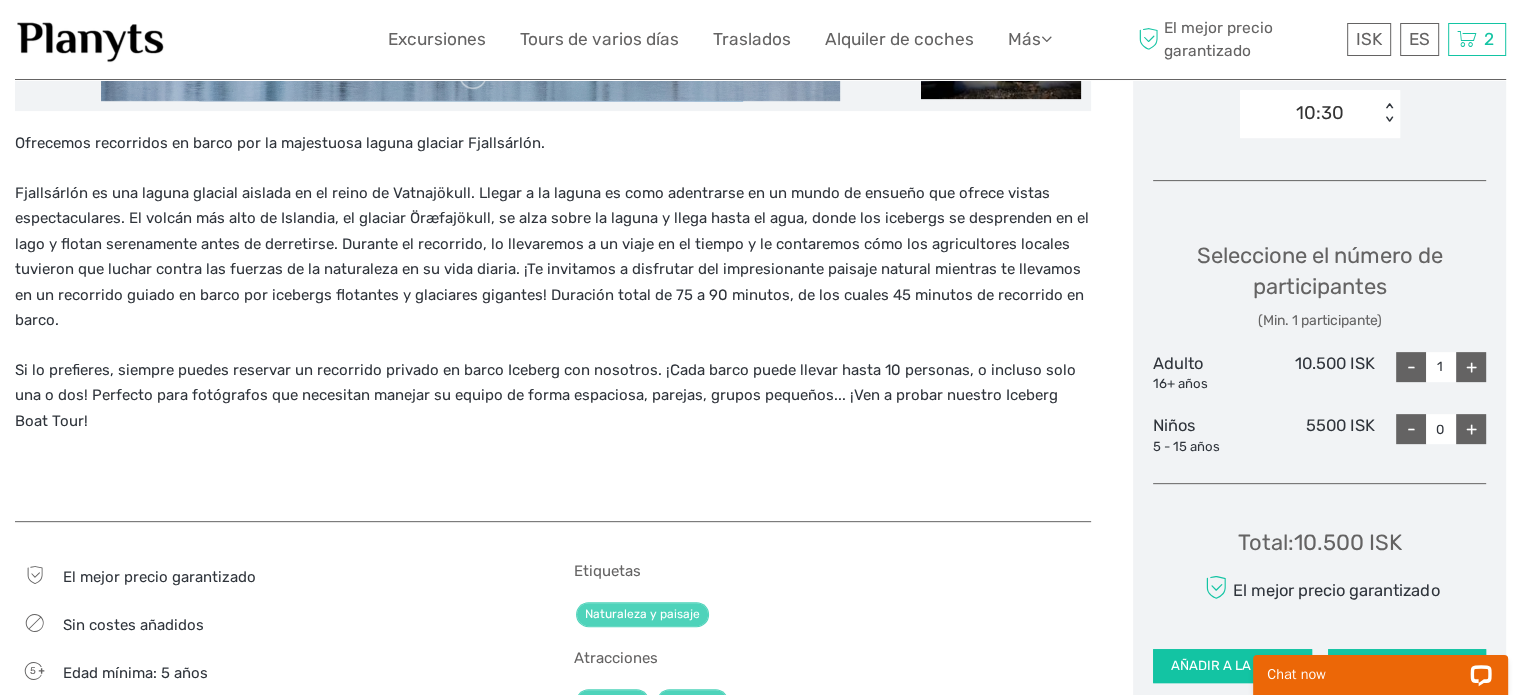 click on "+" at bounding box center [1471, 367] 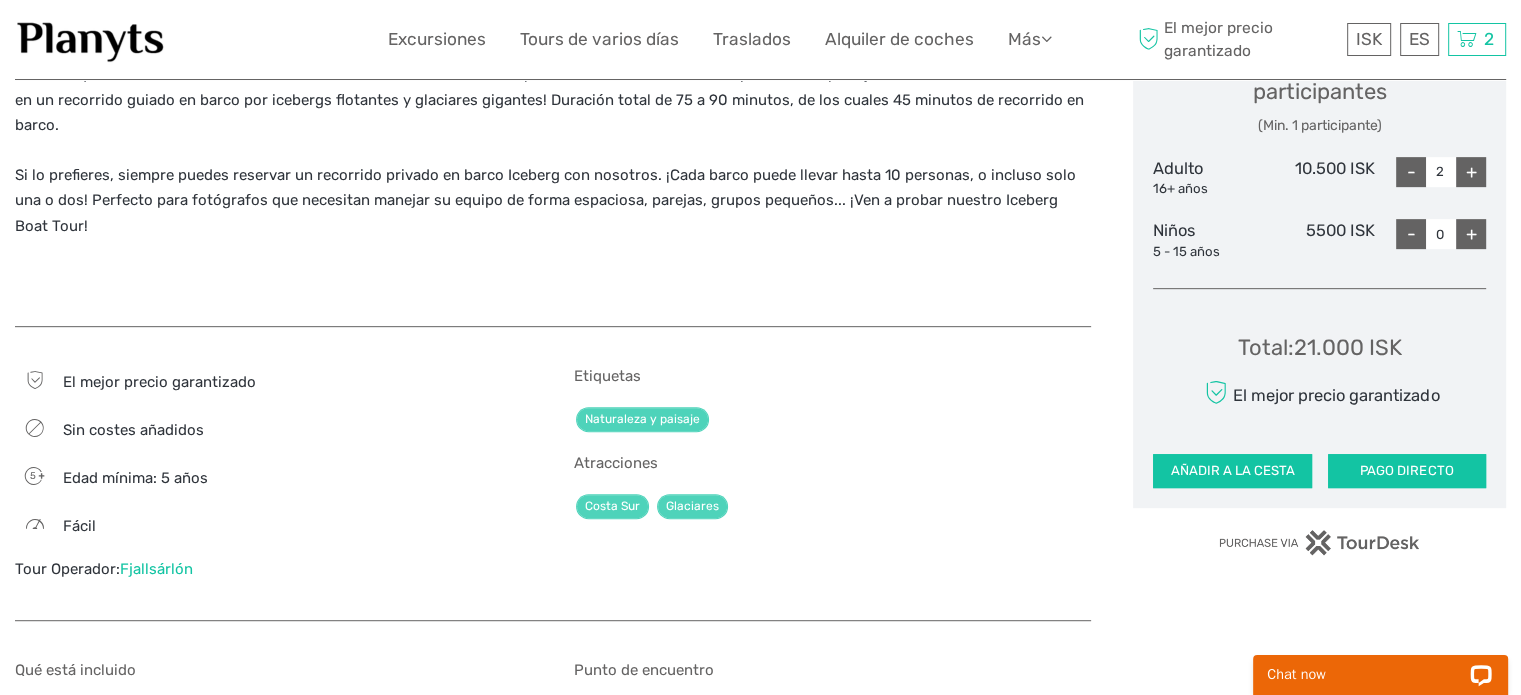 scroll, scrollTop: 921, scrollLeft: 0, axis: vertical 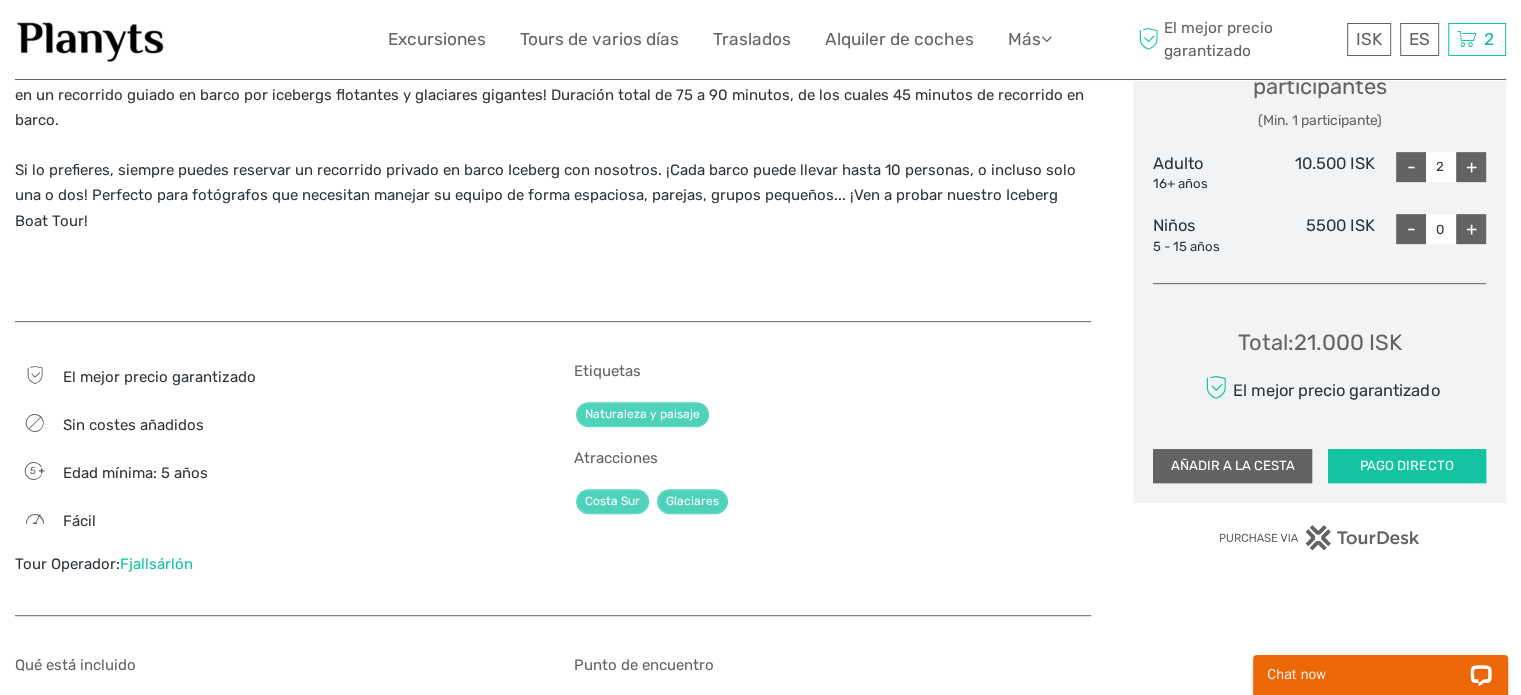 click on "AÑADIR A LA CESTA" at bounding box center (1232, 466) 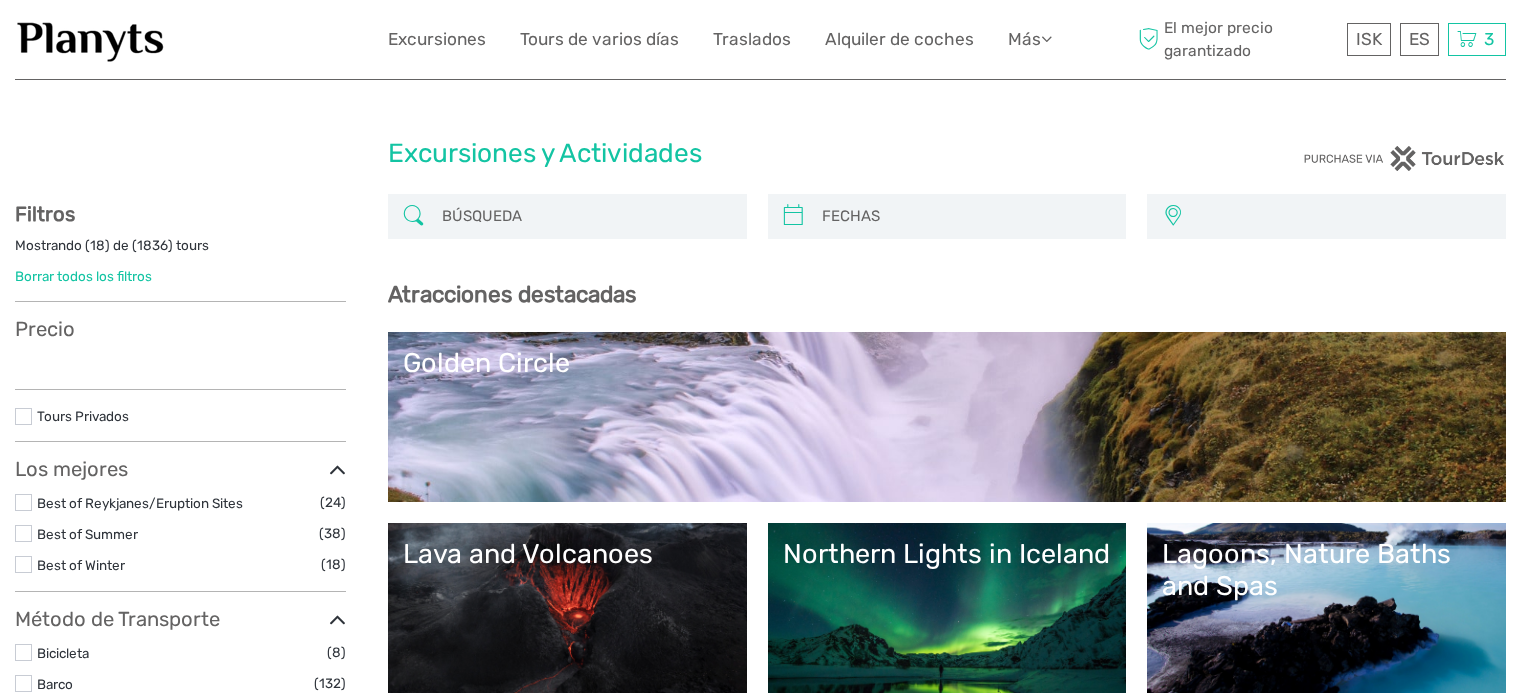 select 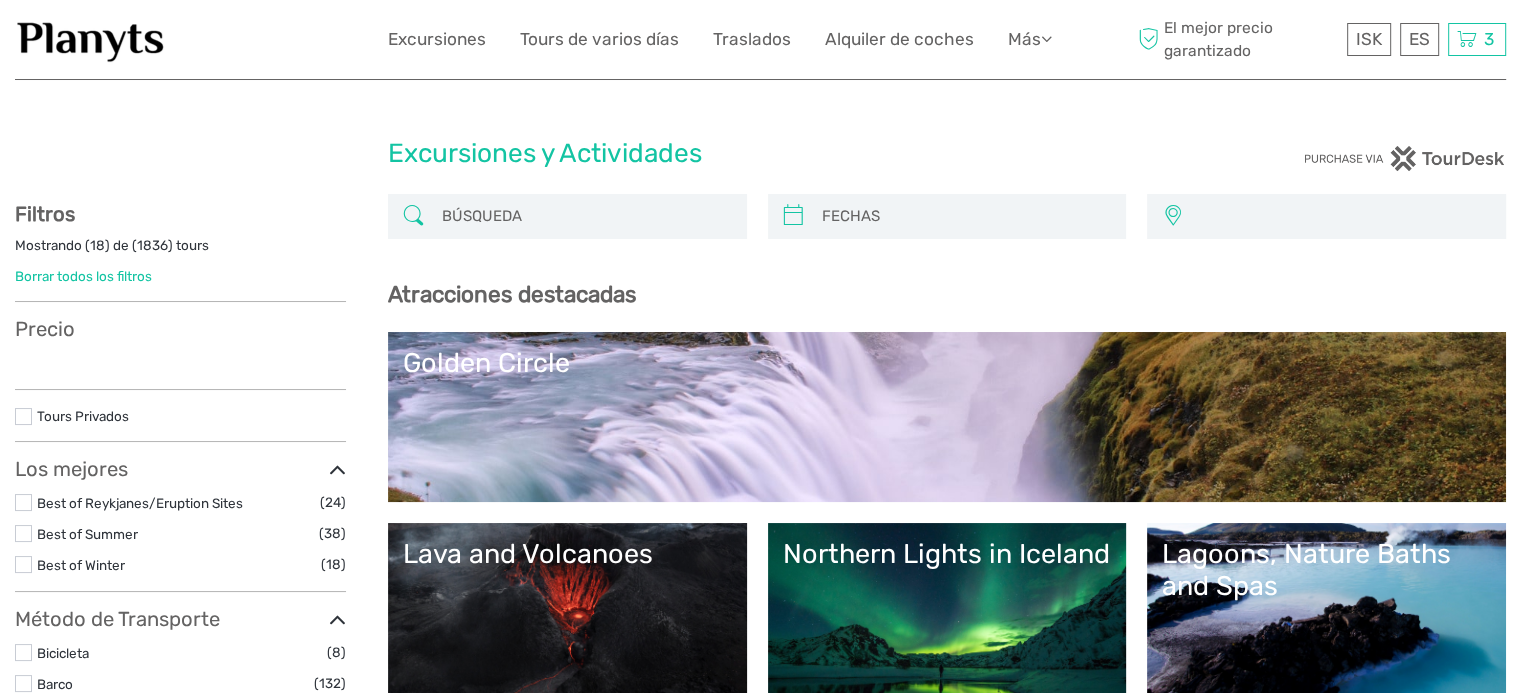 select 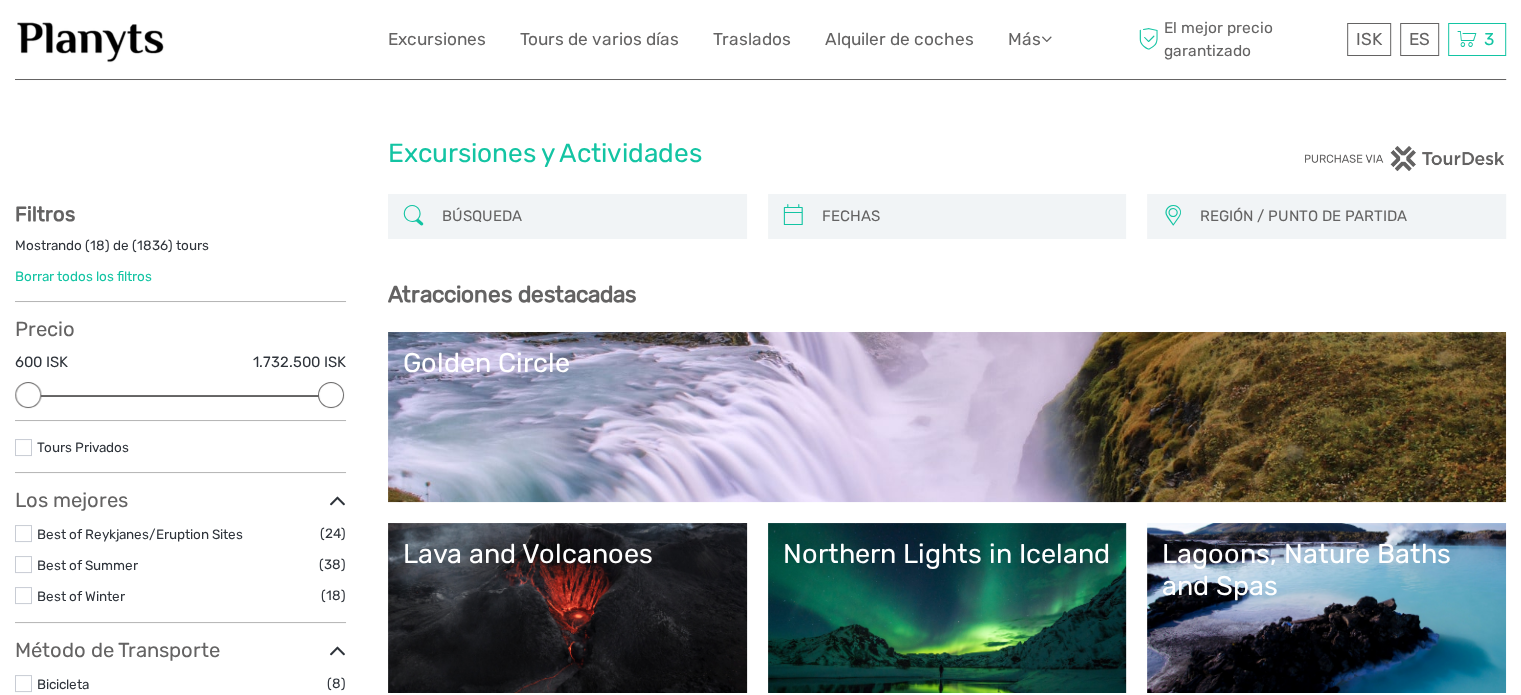 scroll, scrollTop: 0, scrollLeft: 0, axis: both 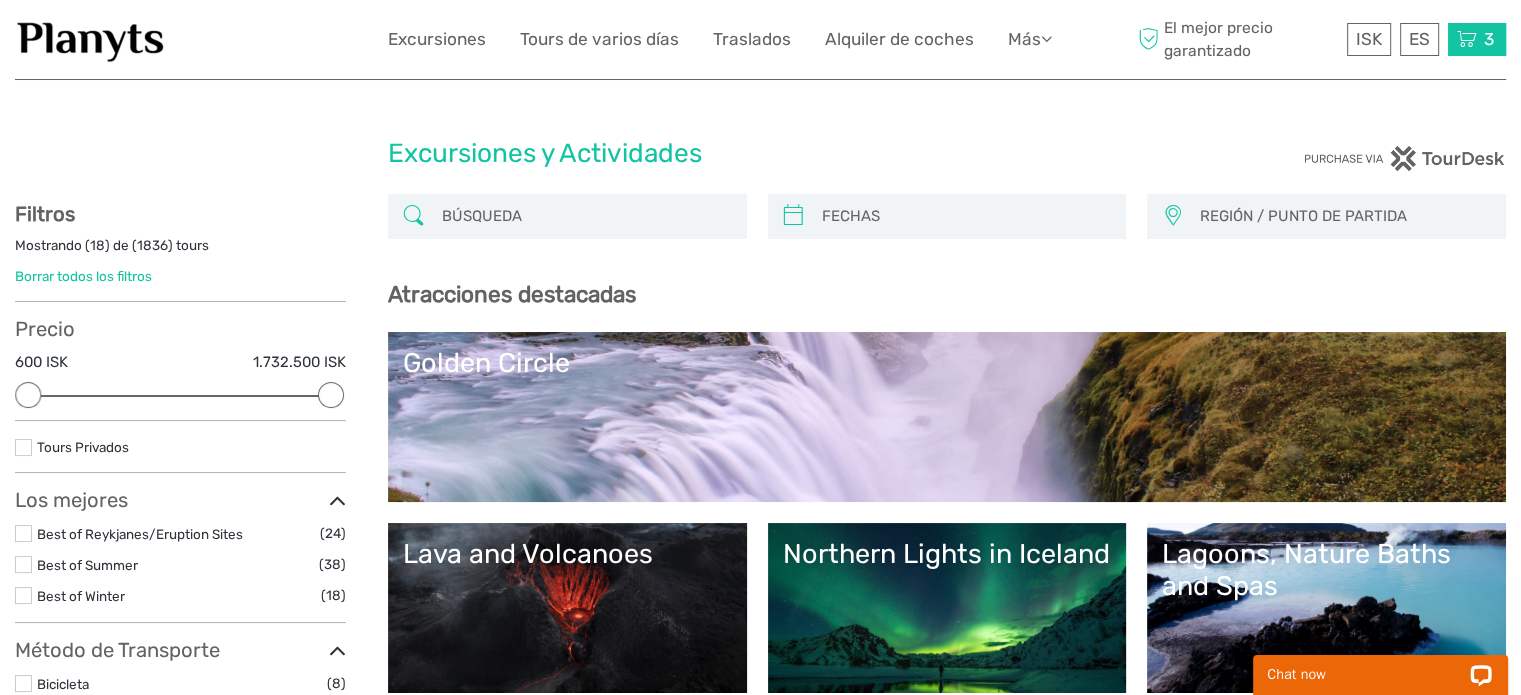 click on "3" at bounding box center (1489, 39) 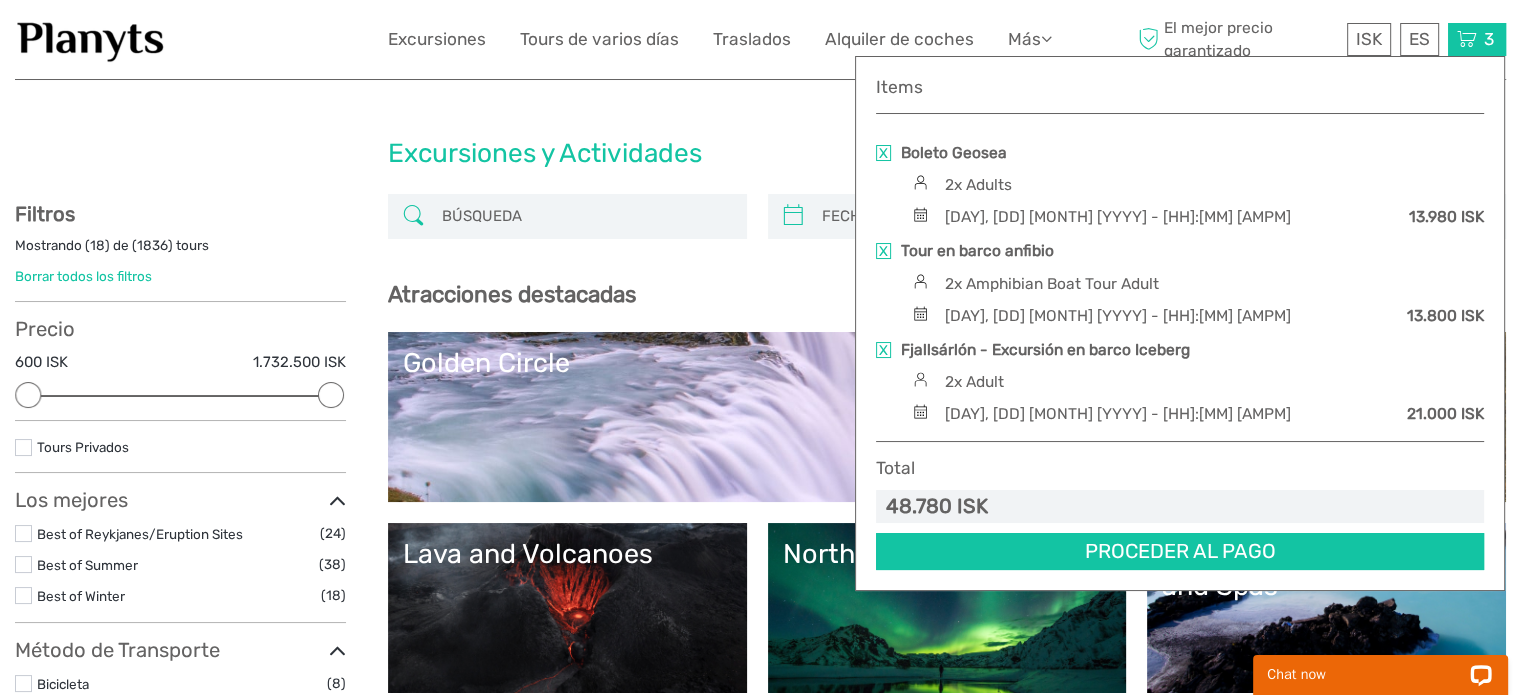 click at bounding box center [883, 251] 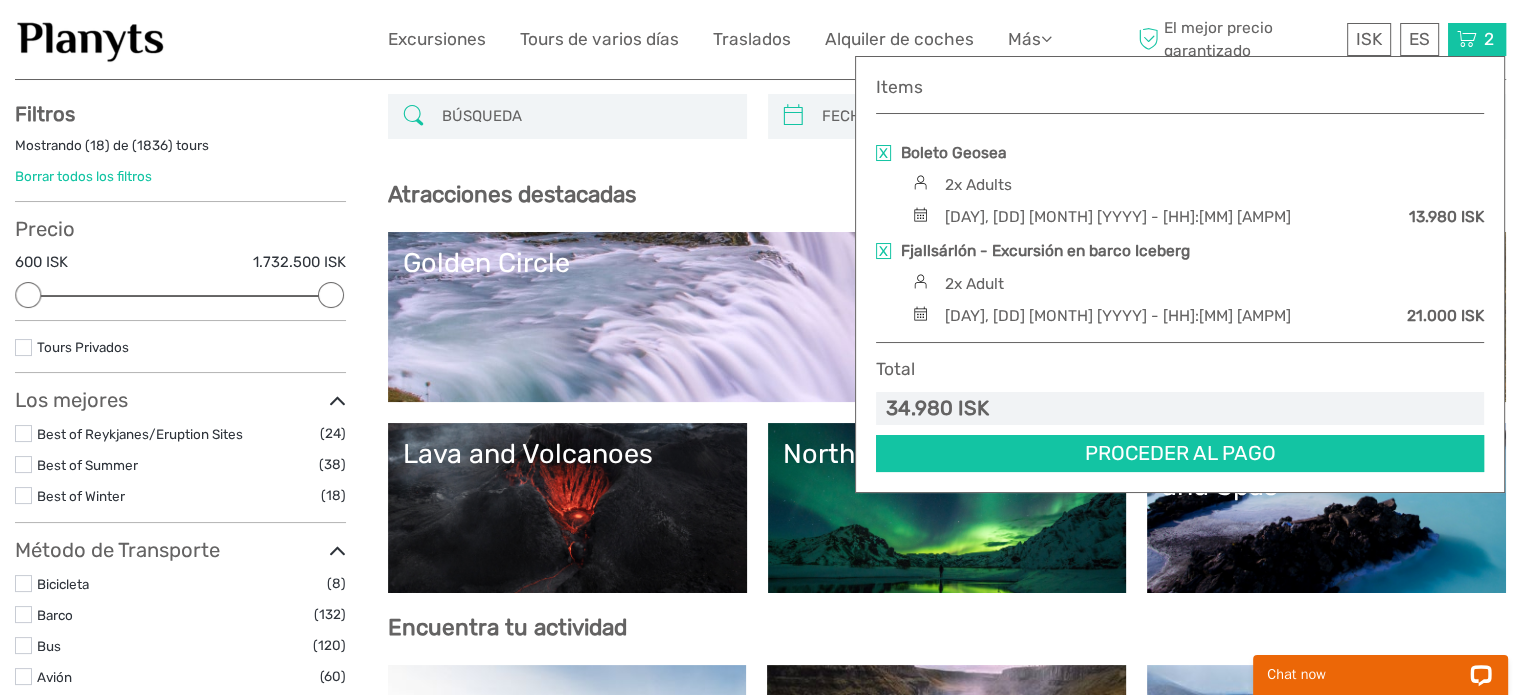 scroll, scrollTop: 0, scrollLeft: 0, axis: both 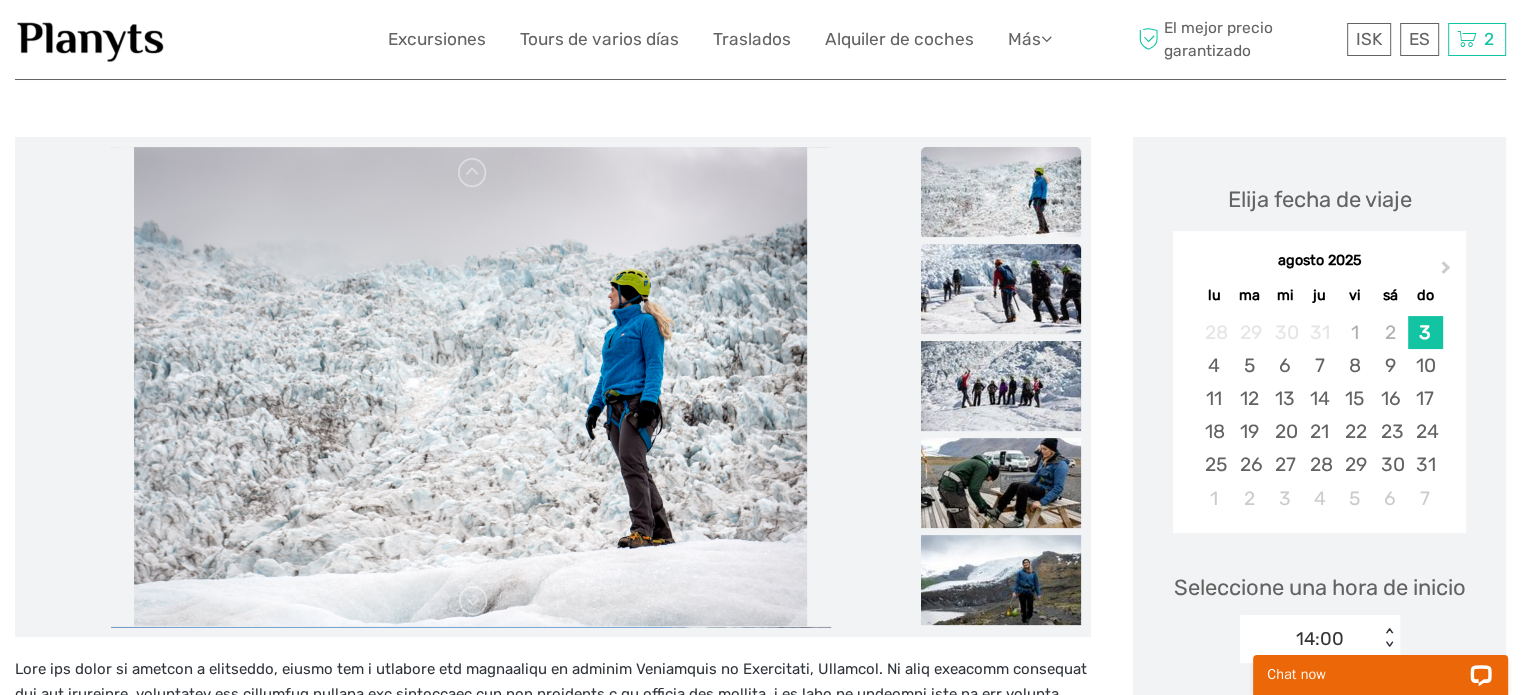 click at bounding box center (1001, 289) 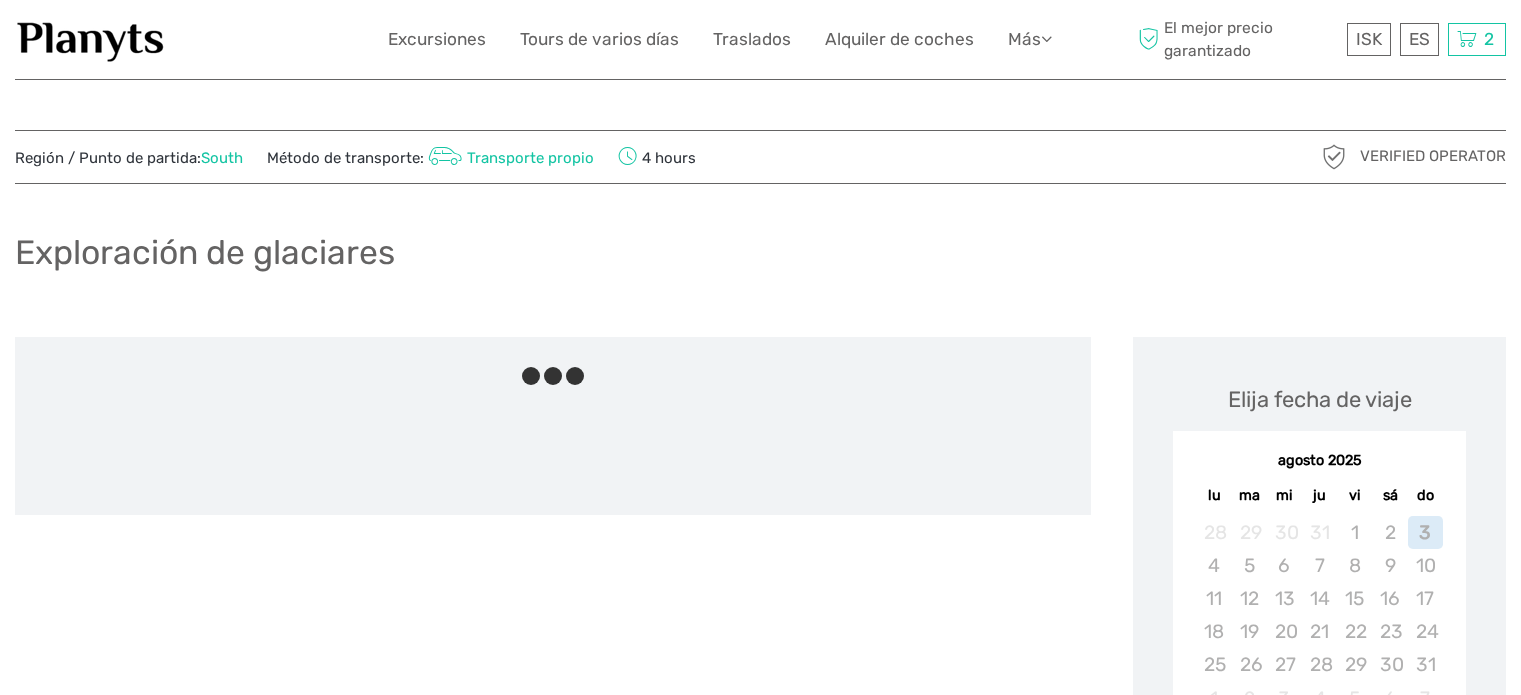scroll, scrollTop: 0, scrollLeft: 0, axis: both 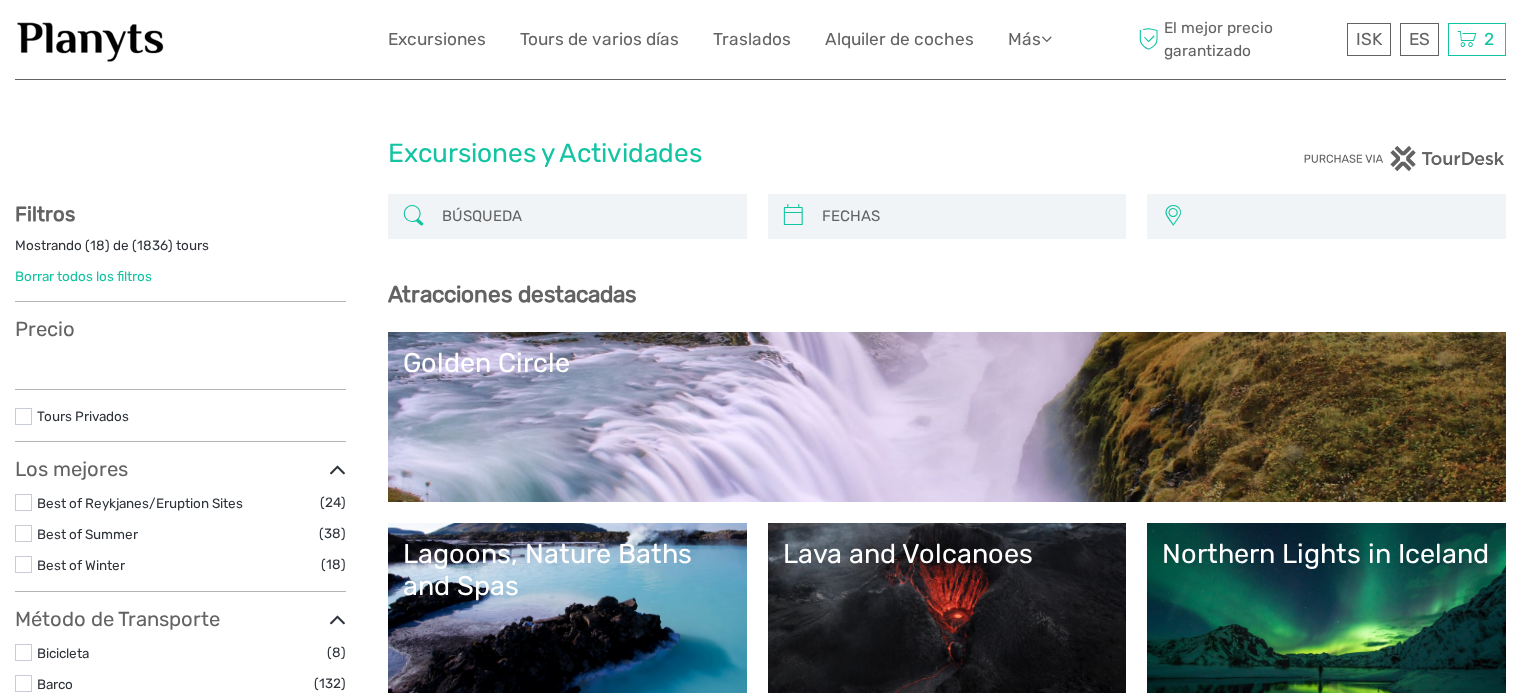 select 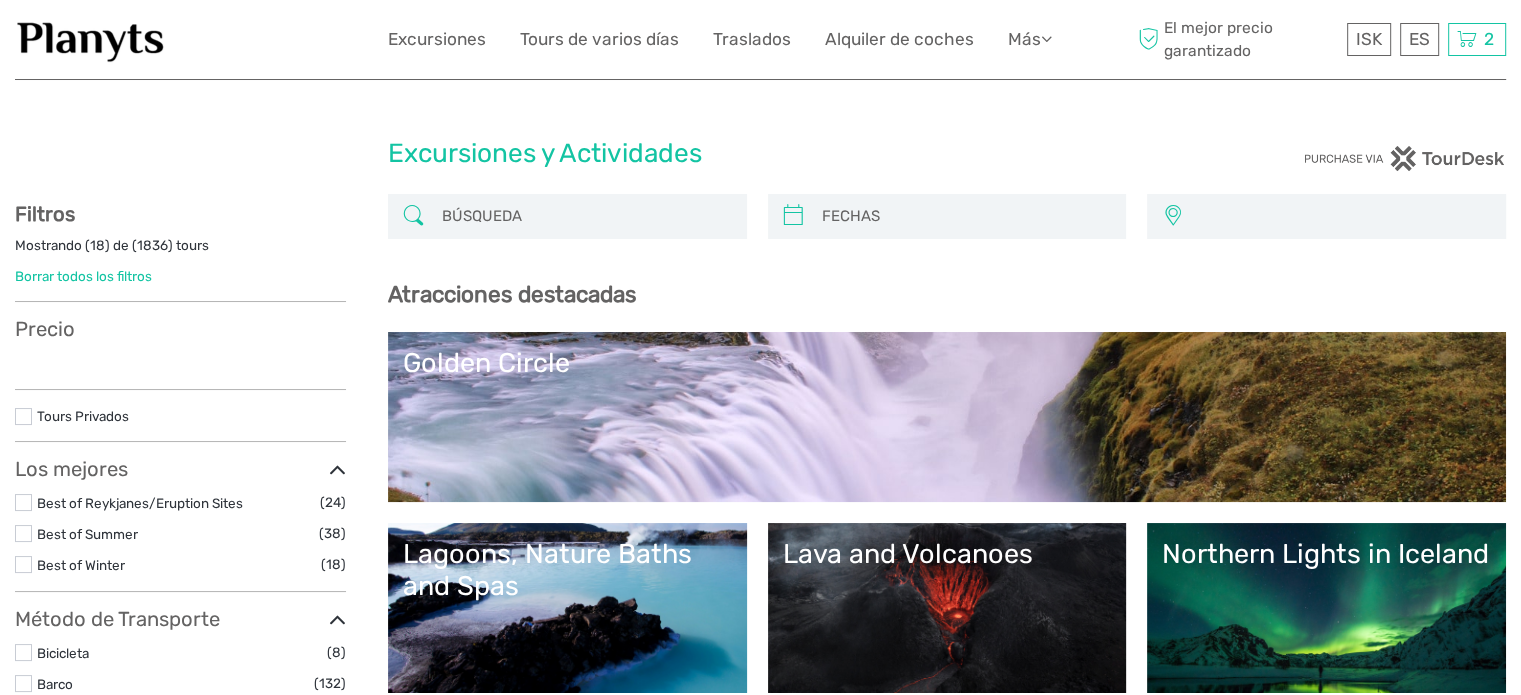 select 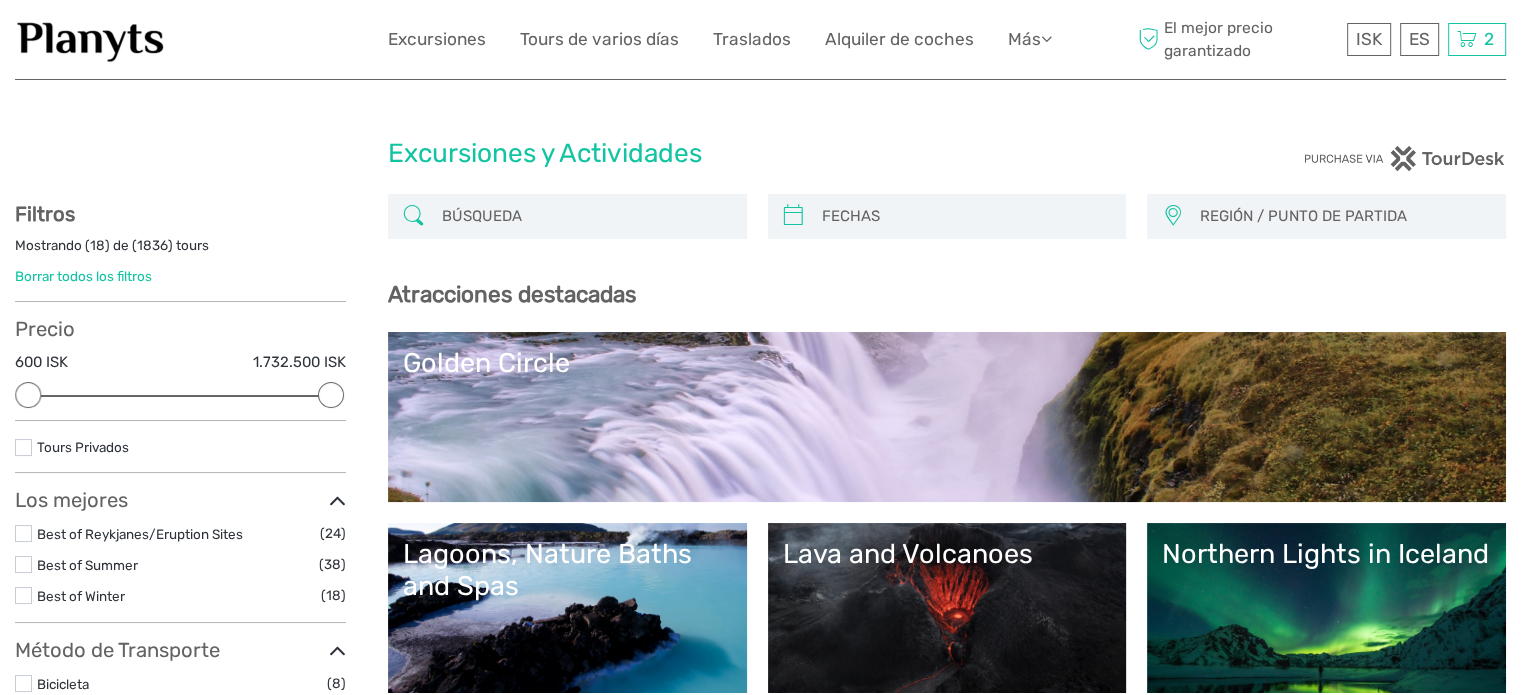 scroll, scrollTop: 0, scrollLeft: 0, axis: both 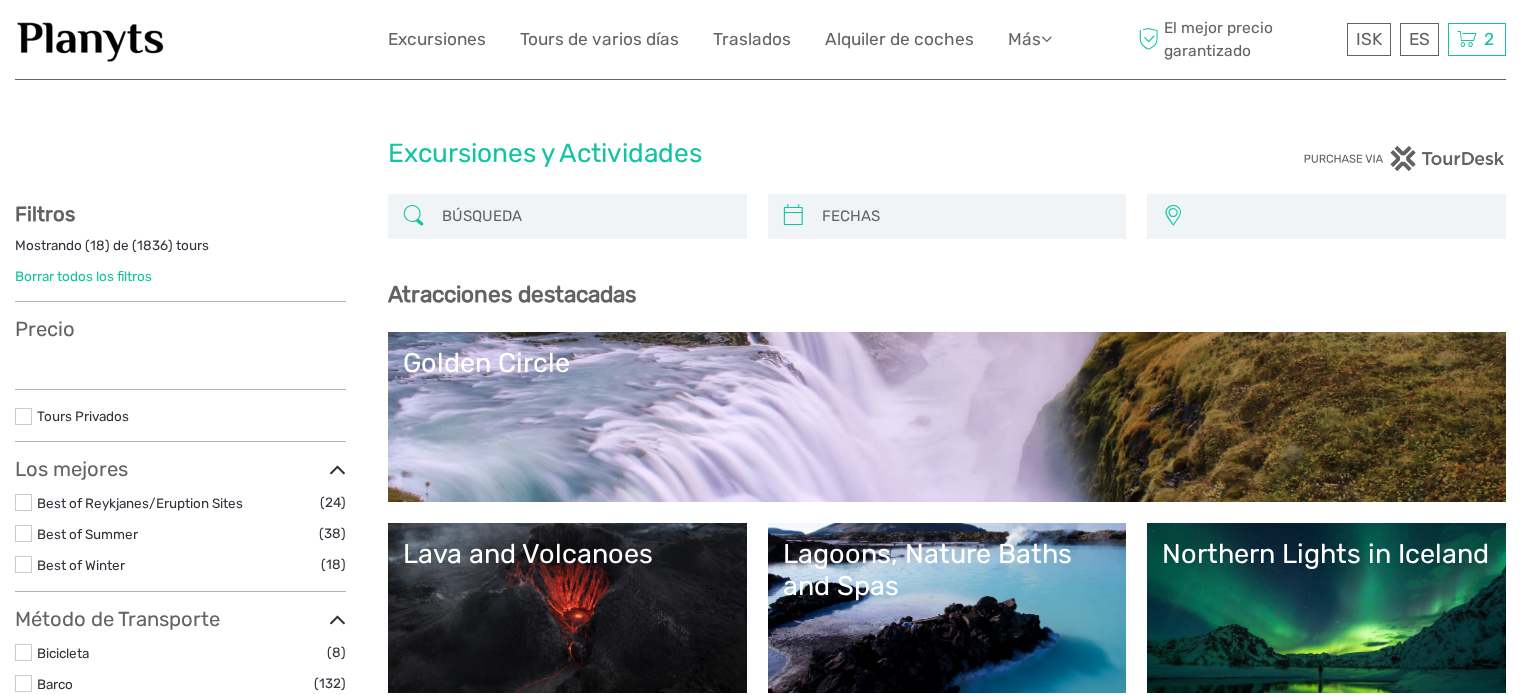 select 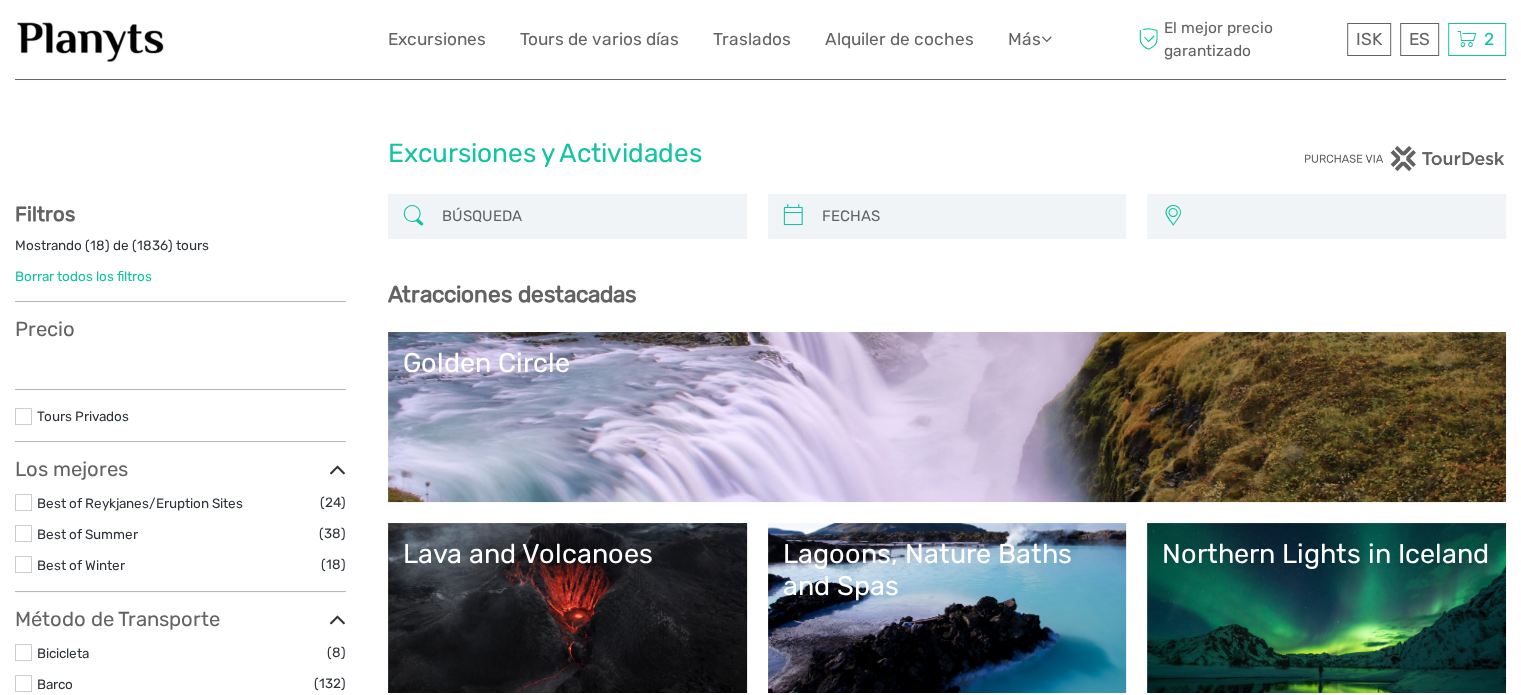 select 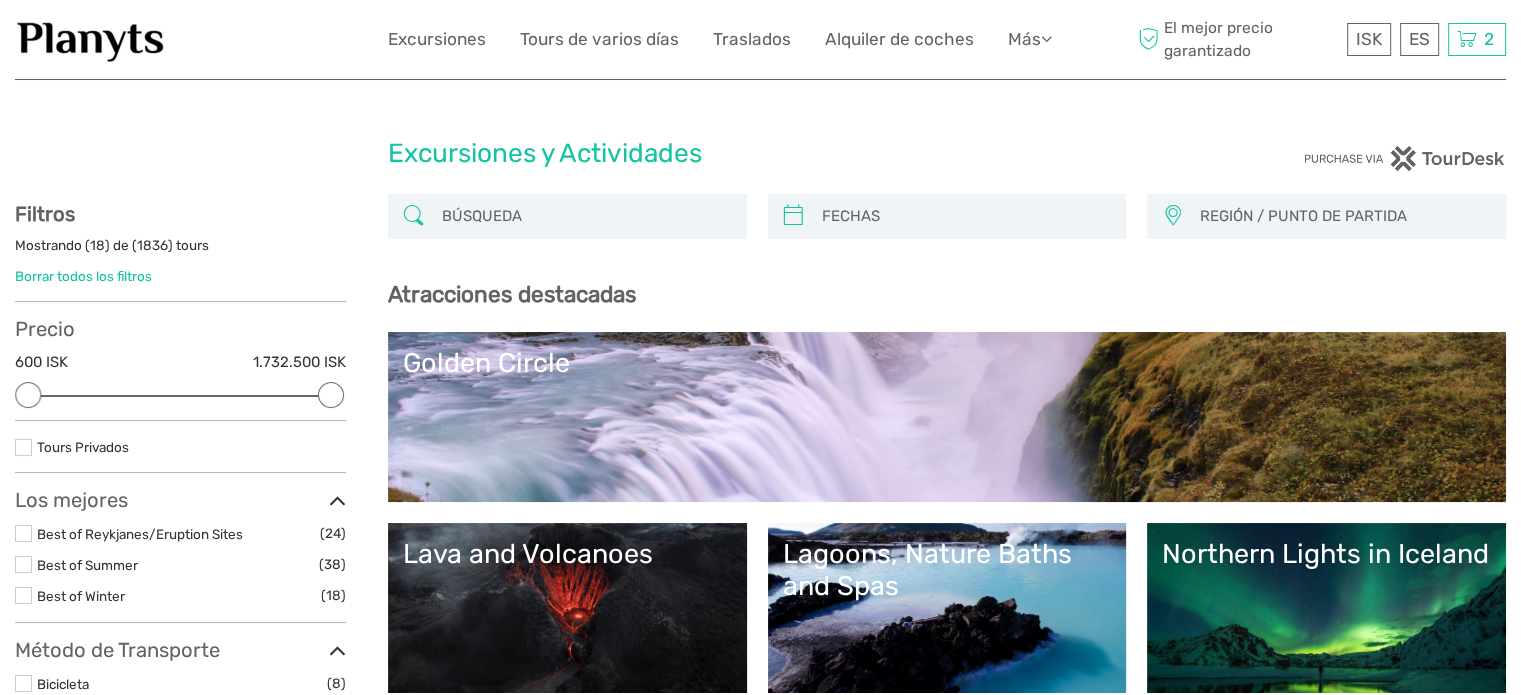 scroll, scrollTop: 0, scrollLeft: 0, axis: both 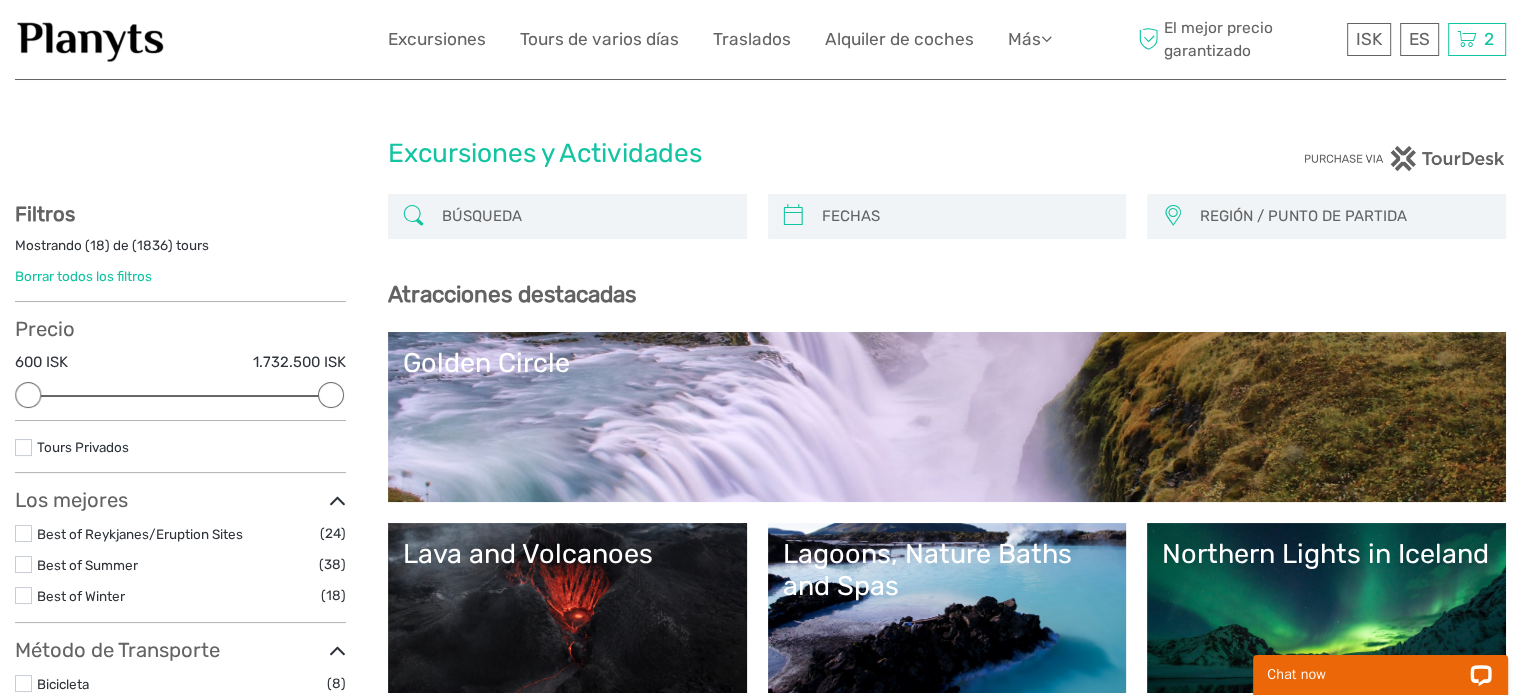 click at bounding box center (585, 216) 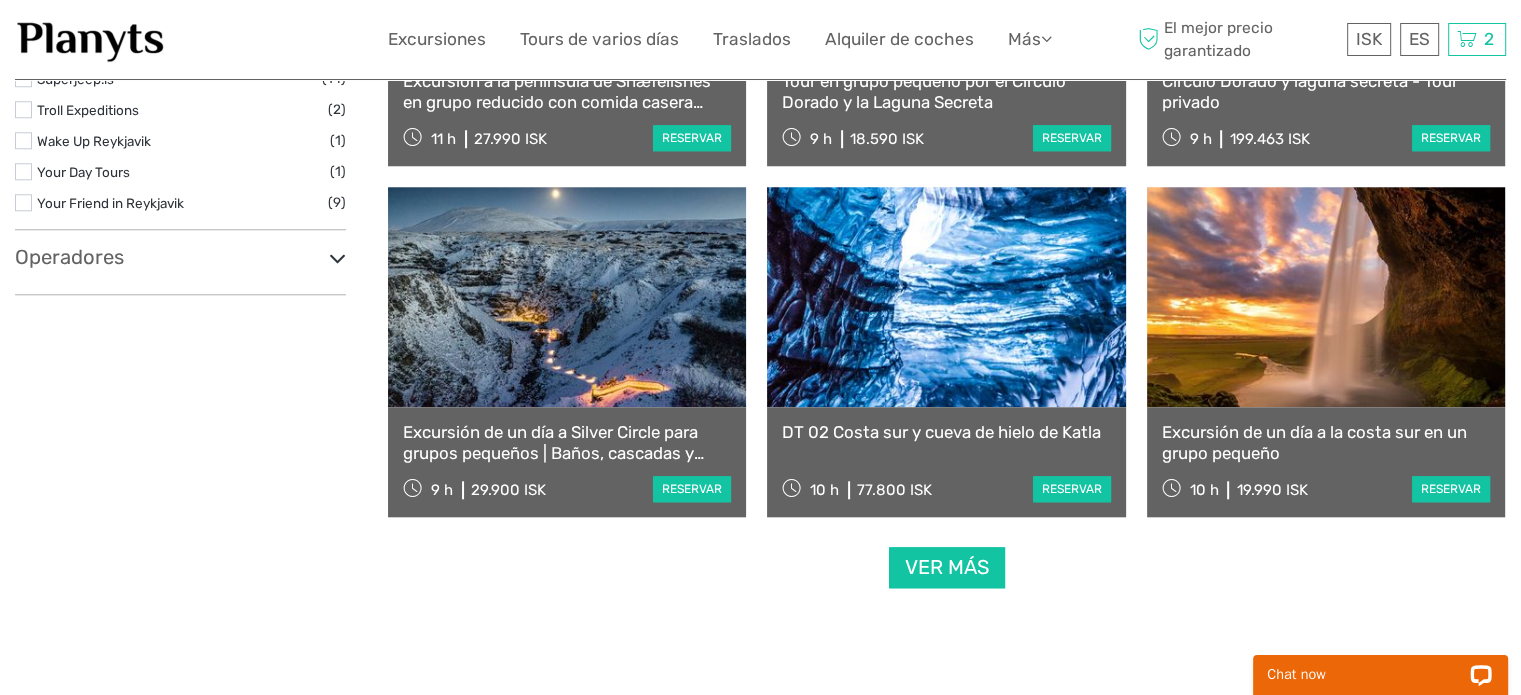 scroll, scrollTop: 2013, scrollLeft: 0, axis: vertical 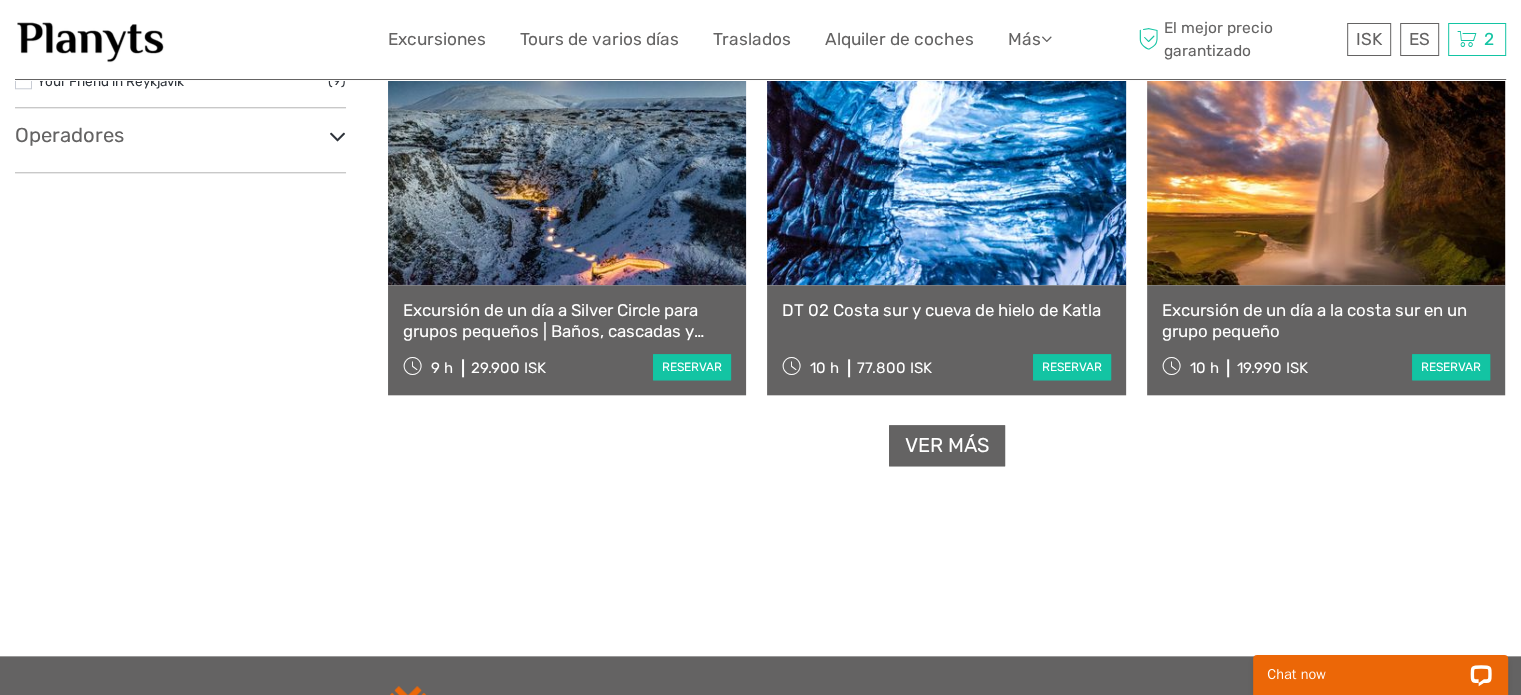 type on "secret" 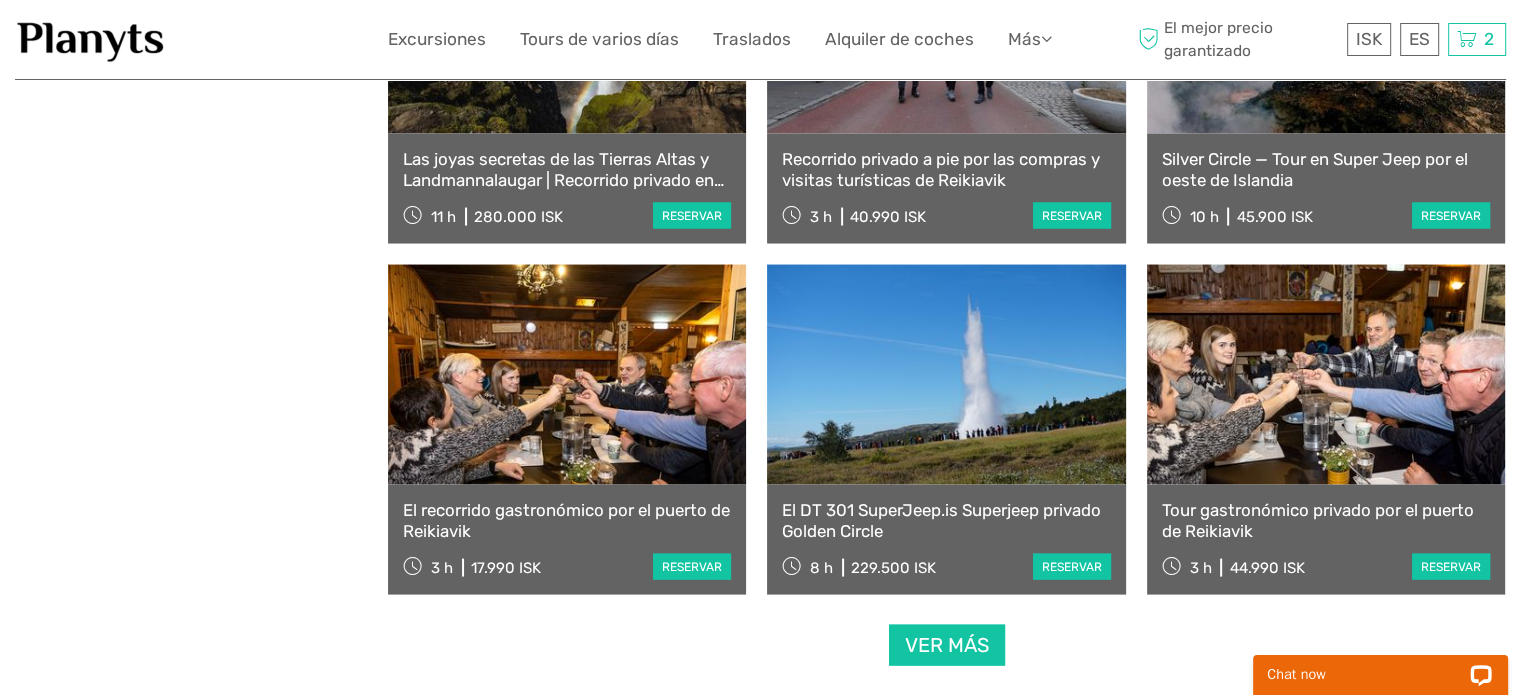 scroll, scrollTop: 4113, scrollLeft: 0, axis: vertical 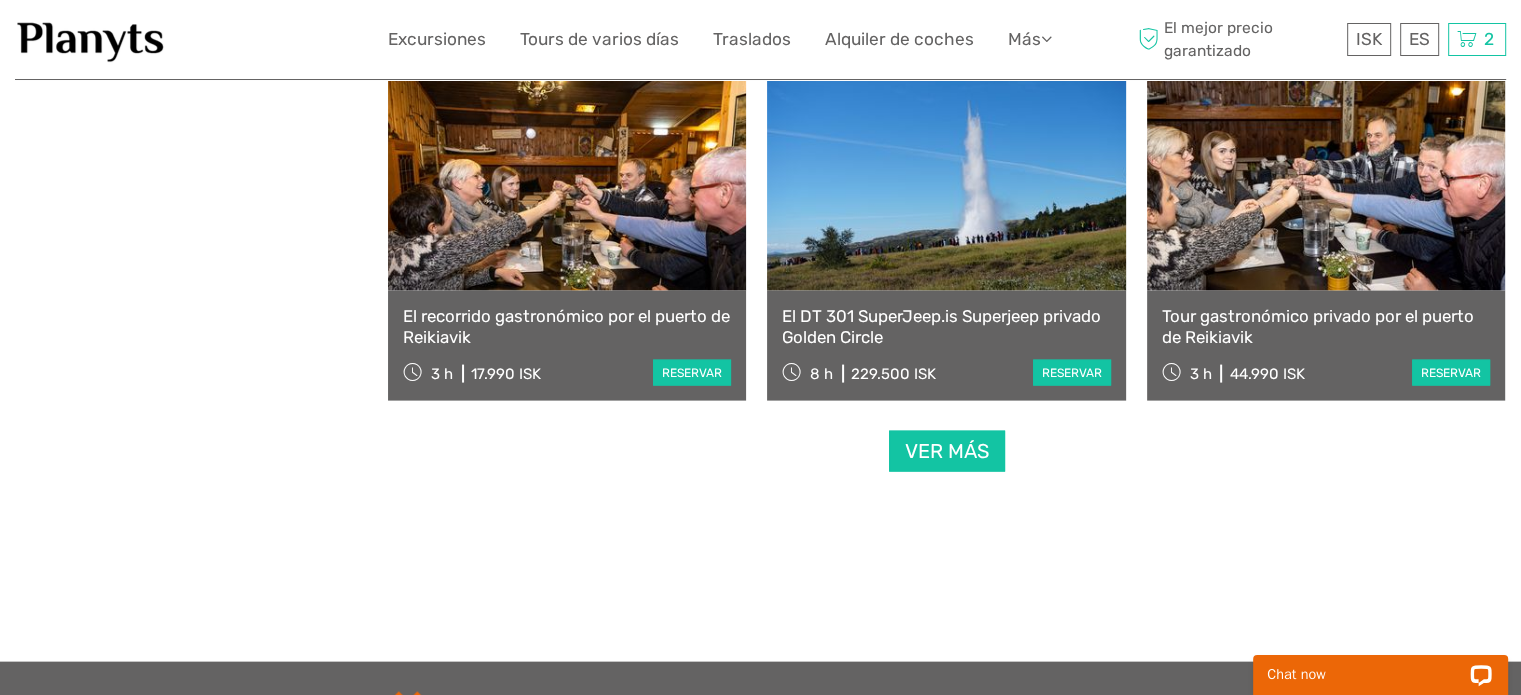 click on "Ver más" at bounding box center (947, 451) 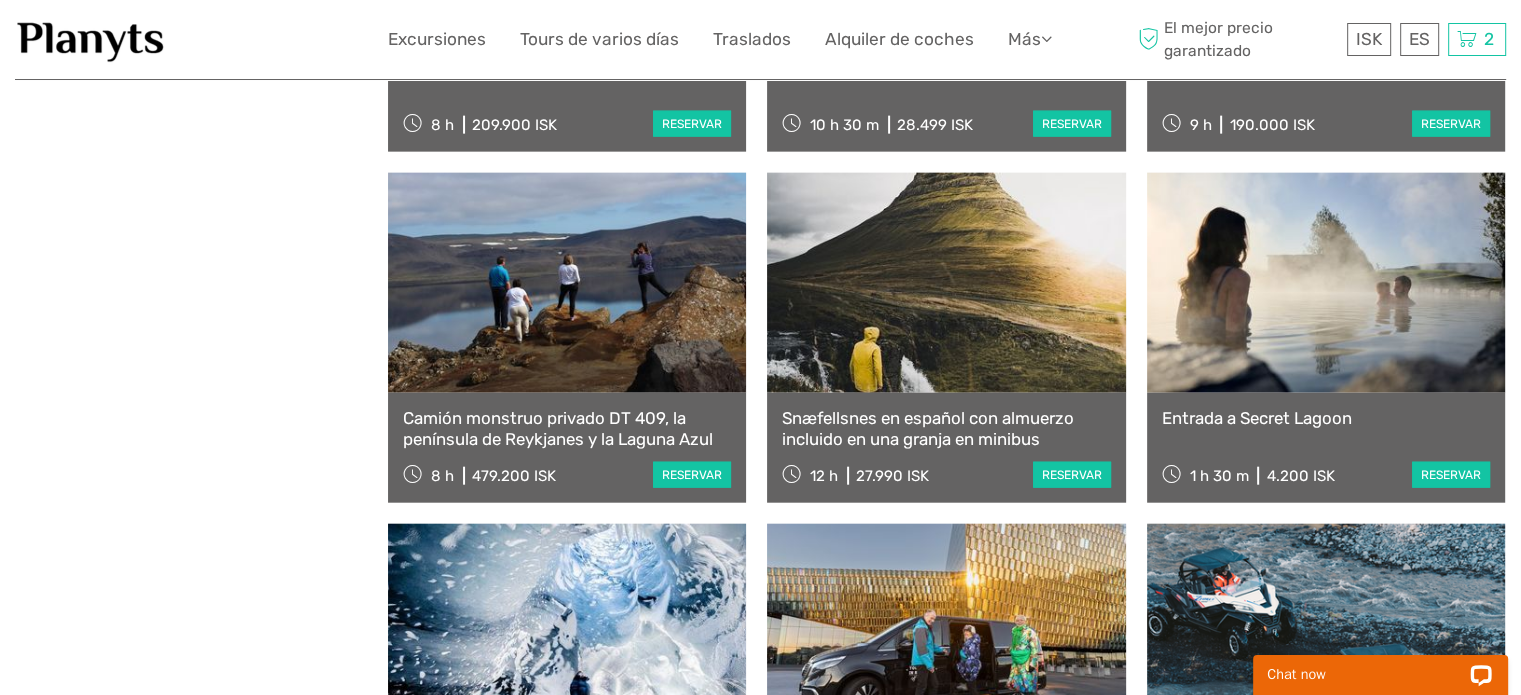 scroll, scrollTop: 4813, scrollLeft: 0, axis: vertical 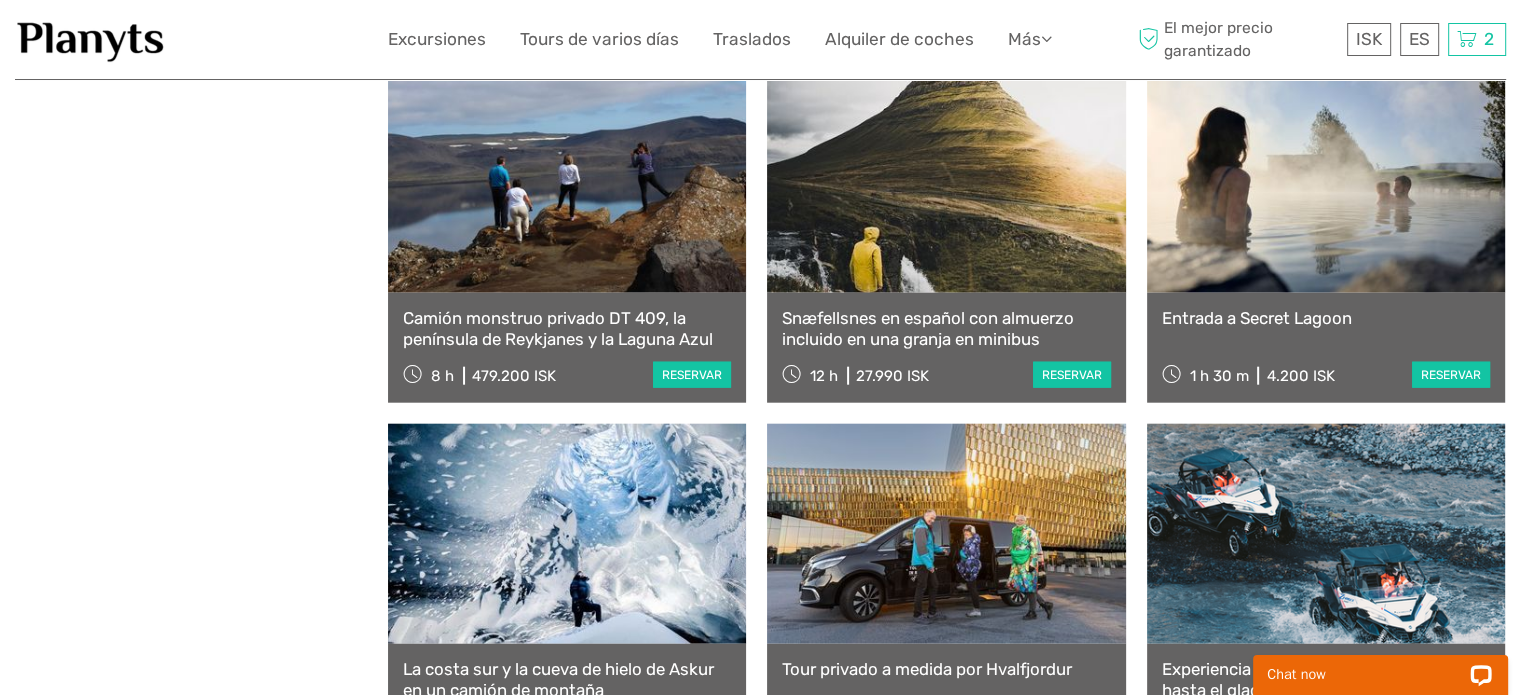 click at bounding box center [1326, 183] 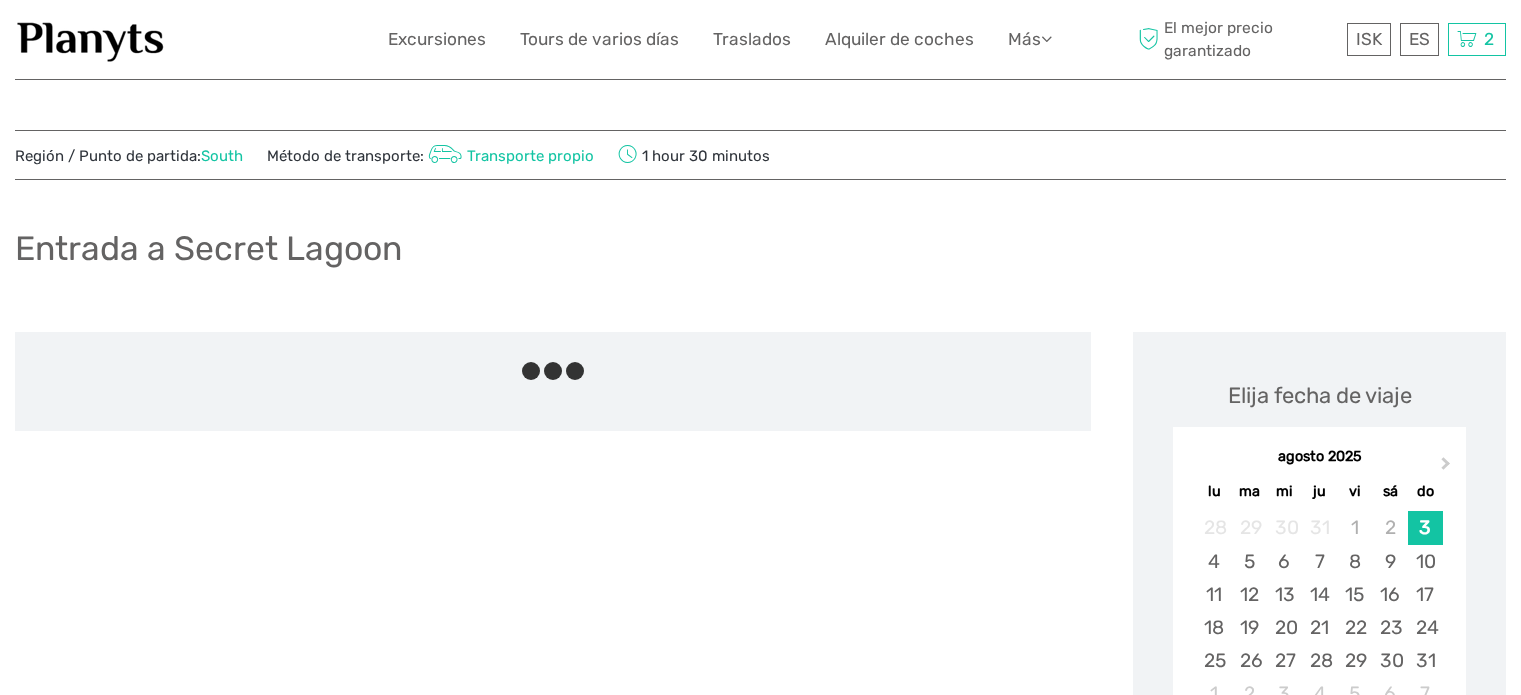 scroll, scrollTop: 0, scrollLeft: 0, axis: both 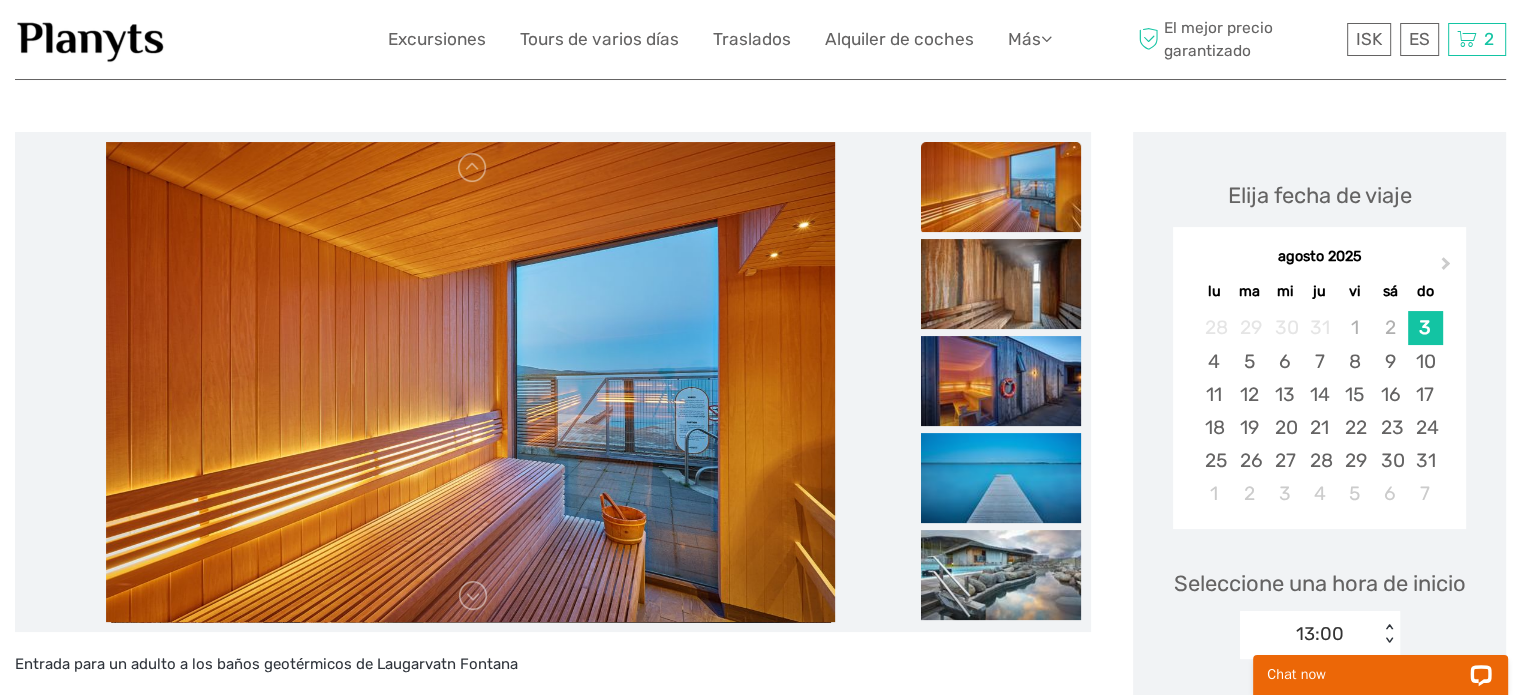 click at bounding box center [471, 382] 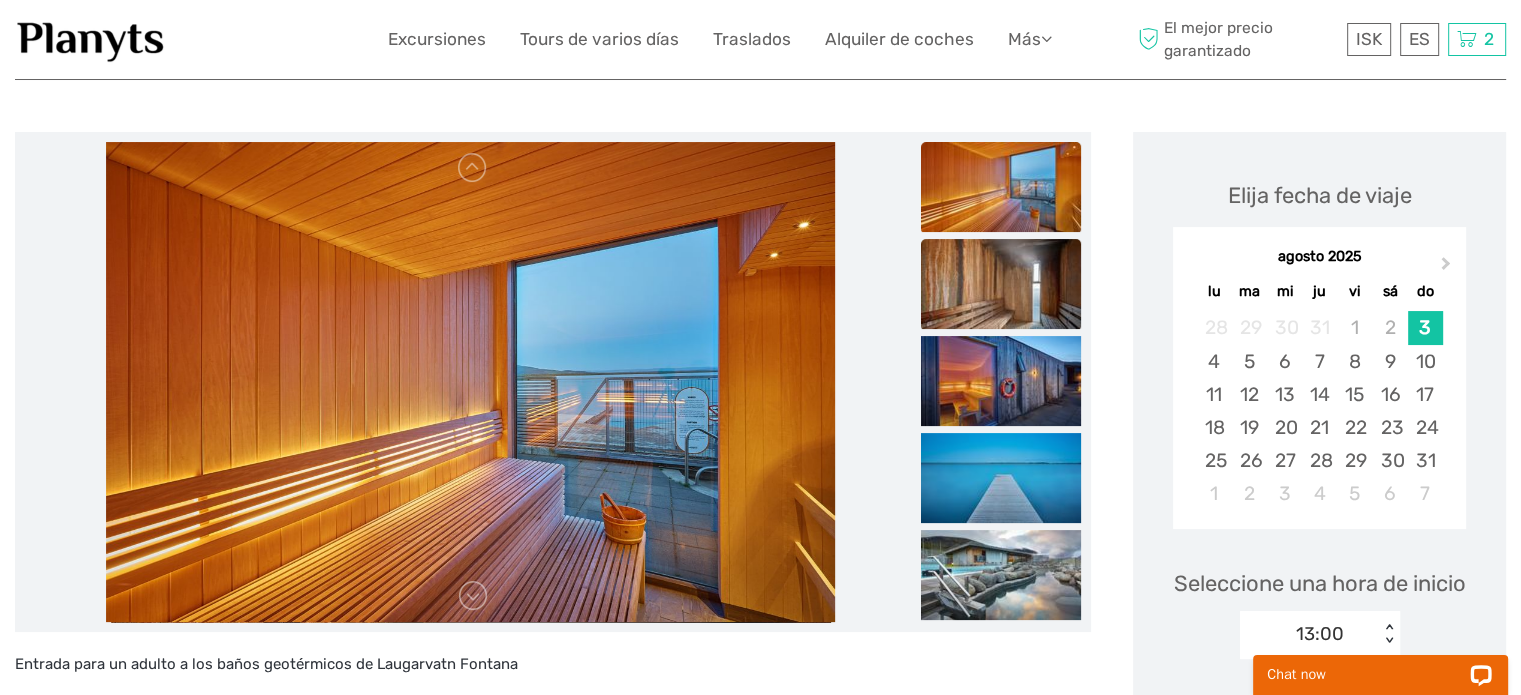 click at bounding box center [1001, 284] 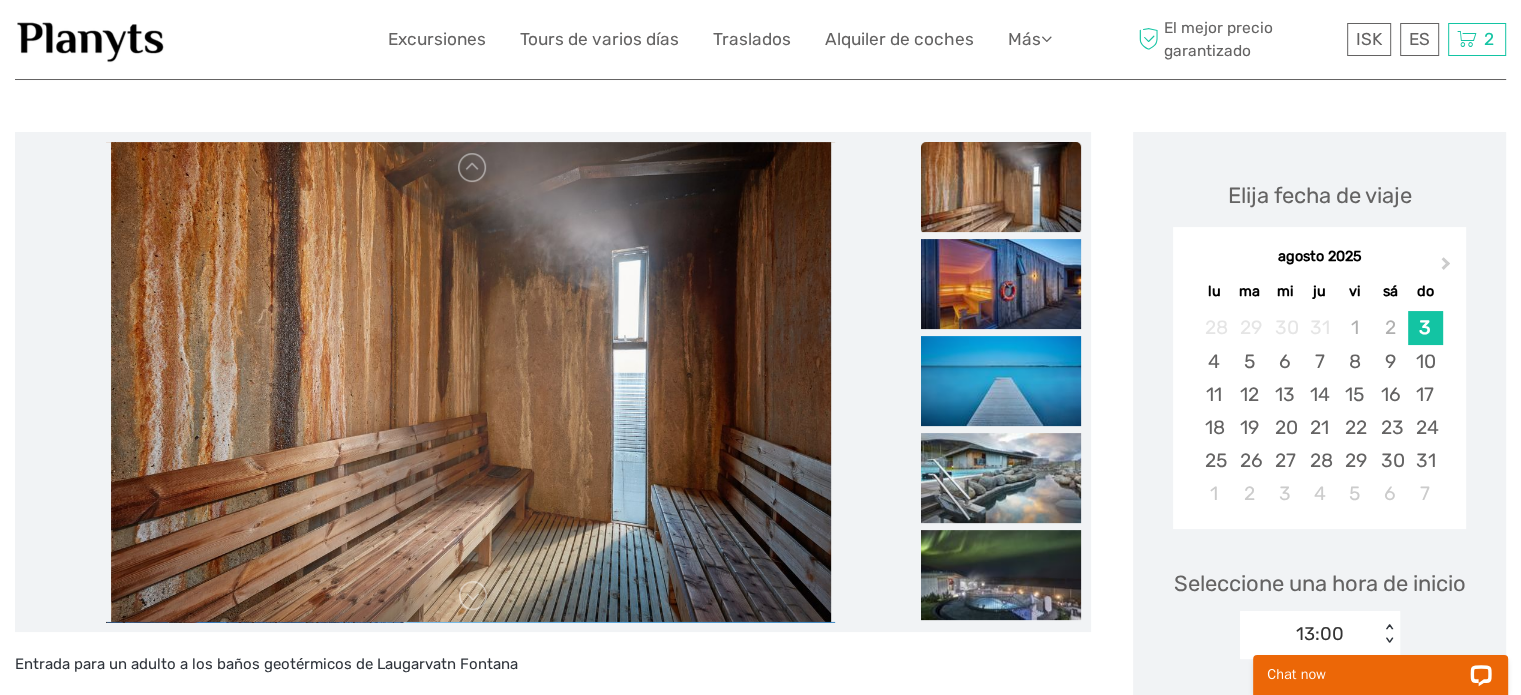 click at bounding box center (1001, 284) 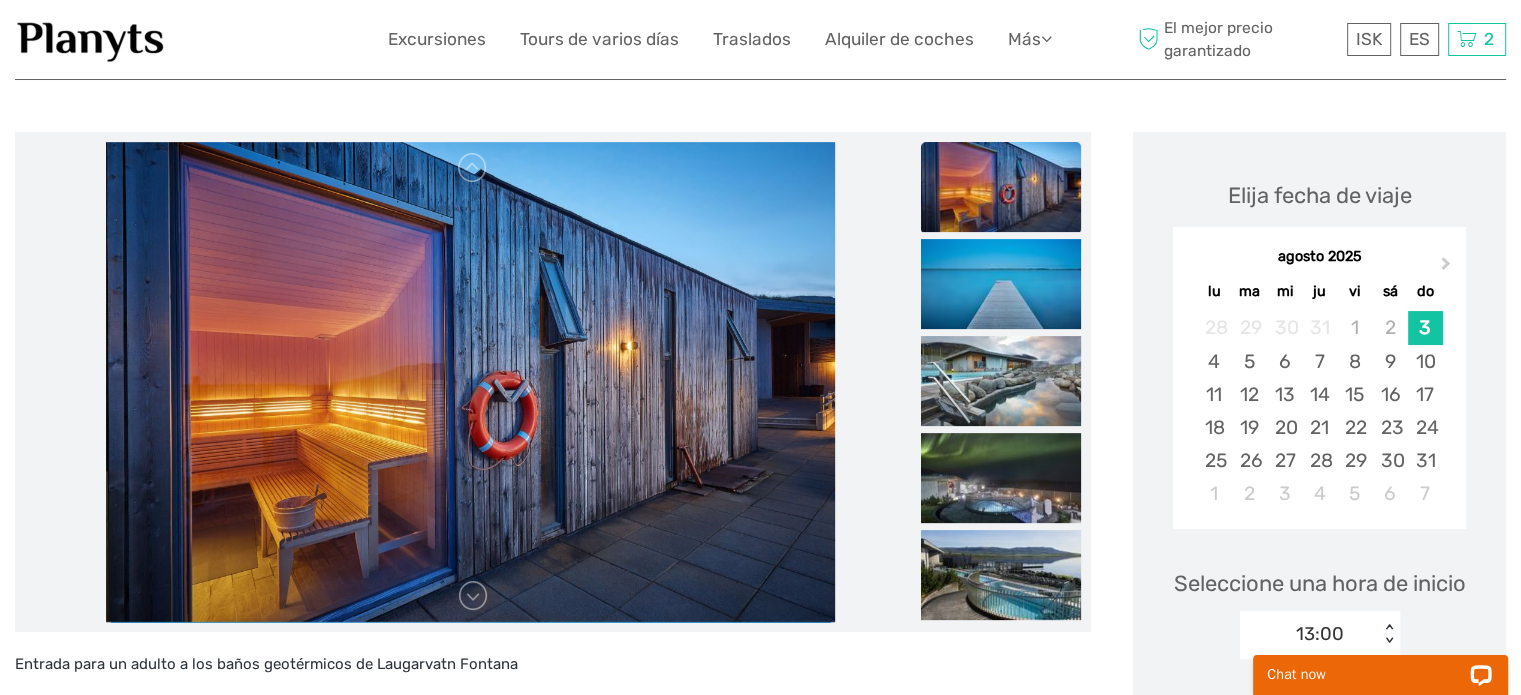 click at bounding box center [1001, 284] 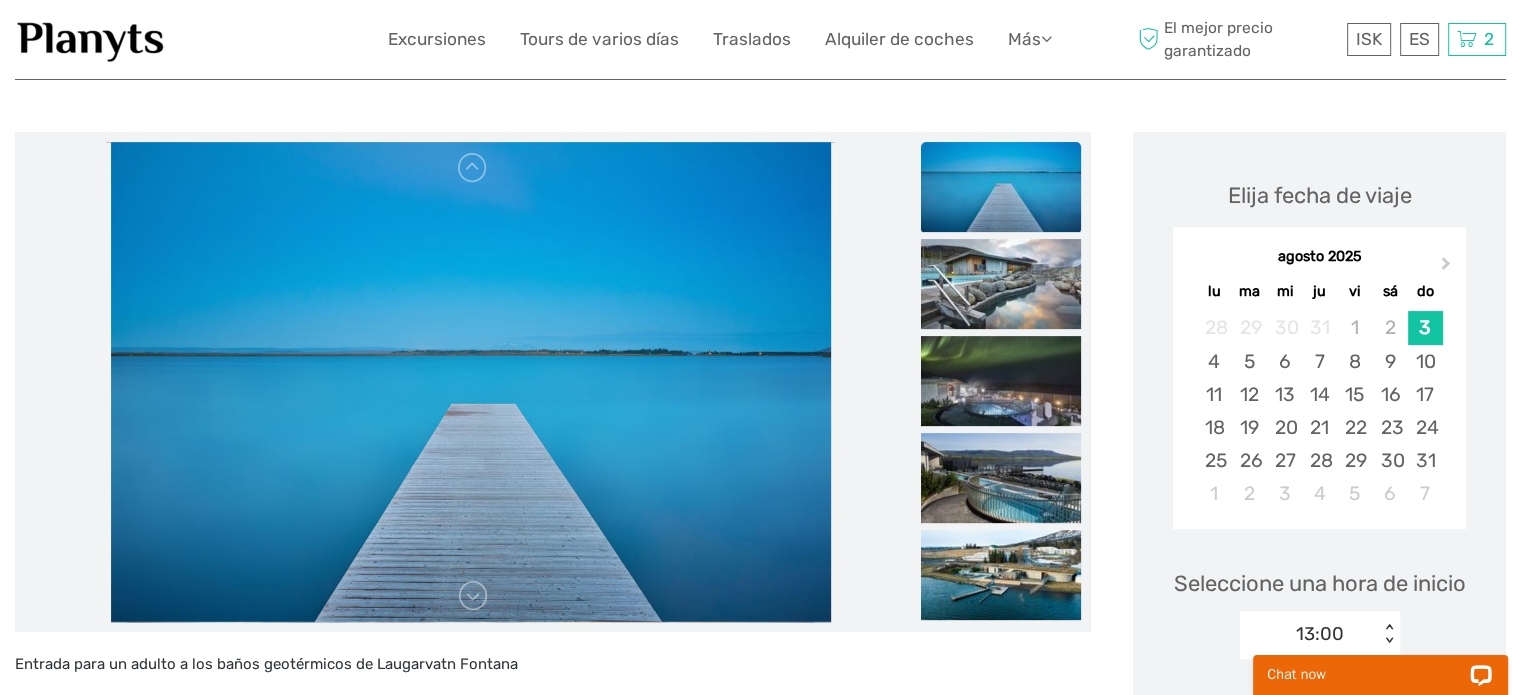 click at bounding box center (1001, 284) 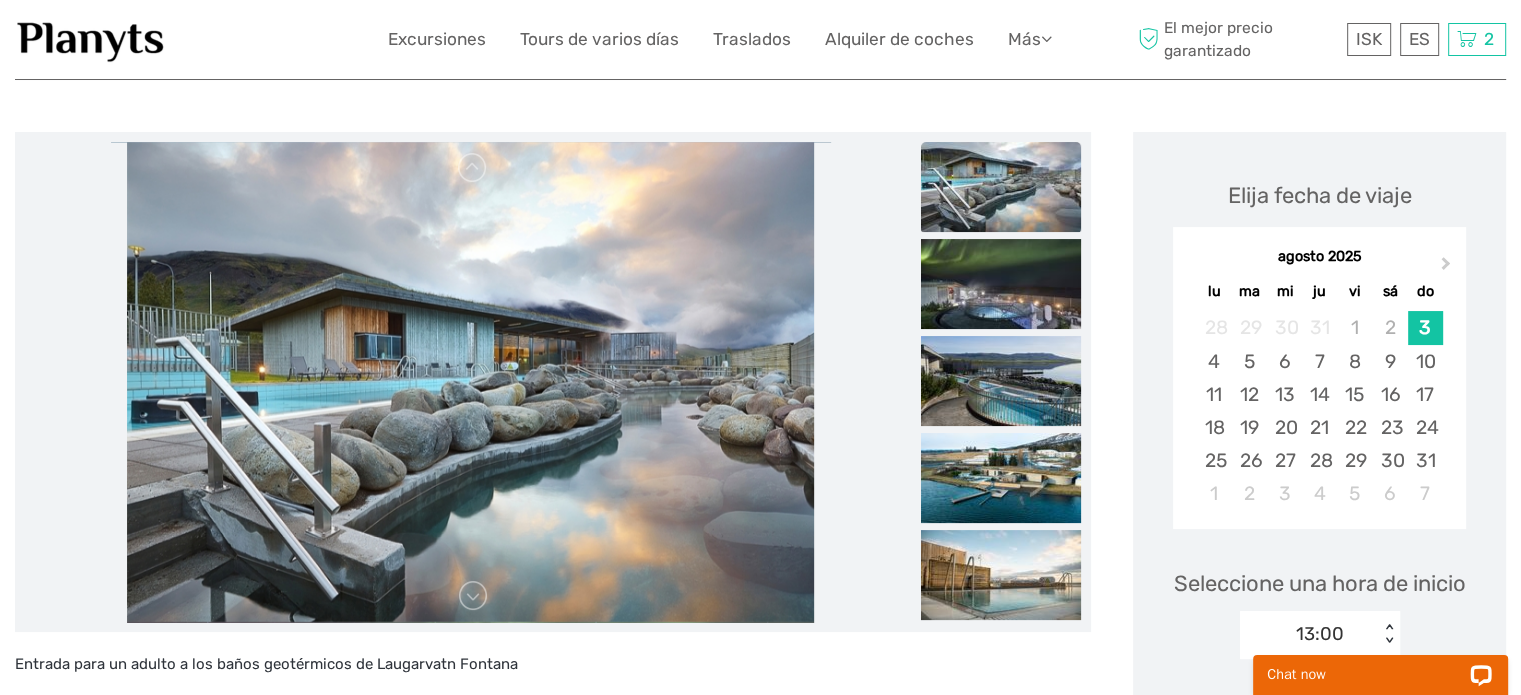 click at bounding box center (1001, 284) 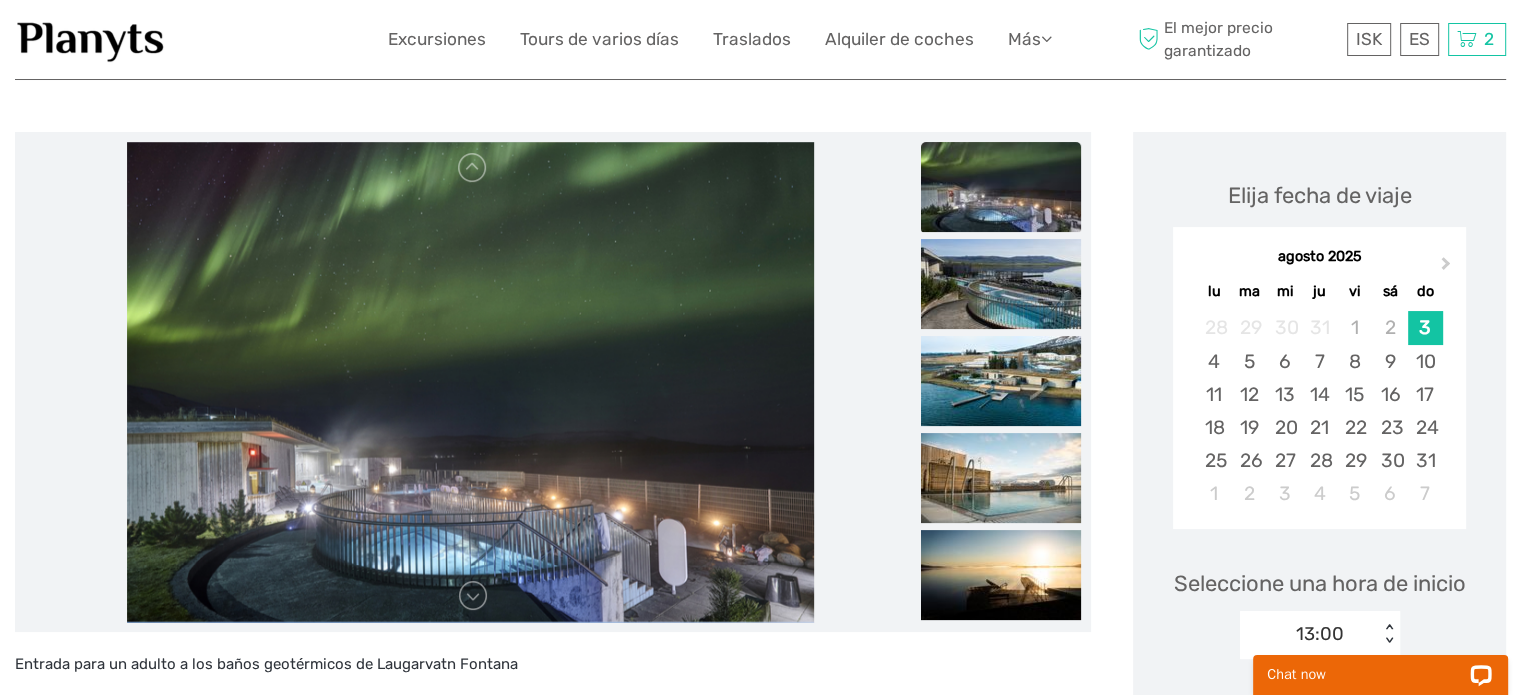 click at bounding box center (1001, 284) 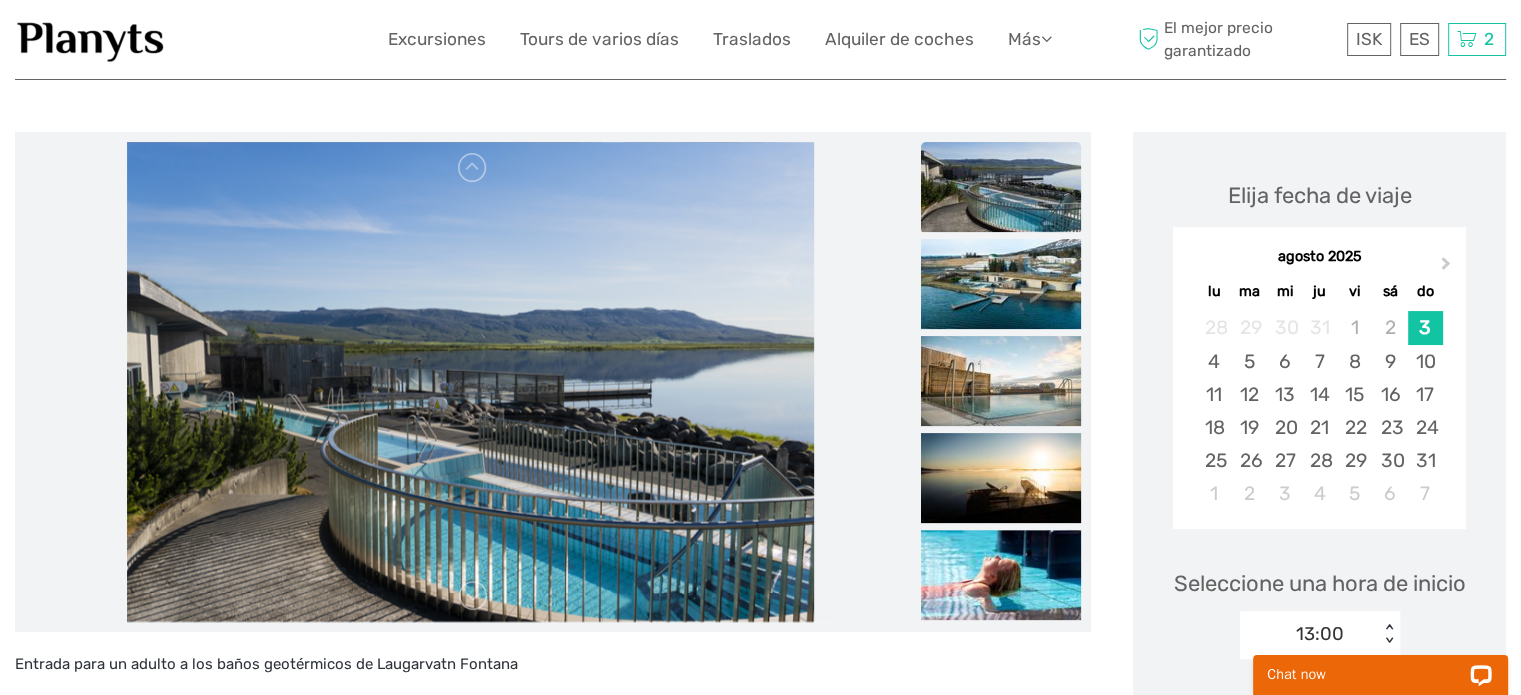 click at bounding box center [1001, 284] 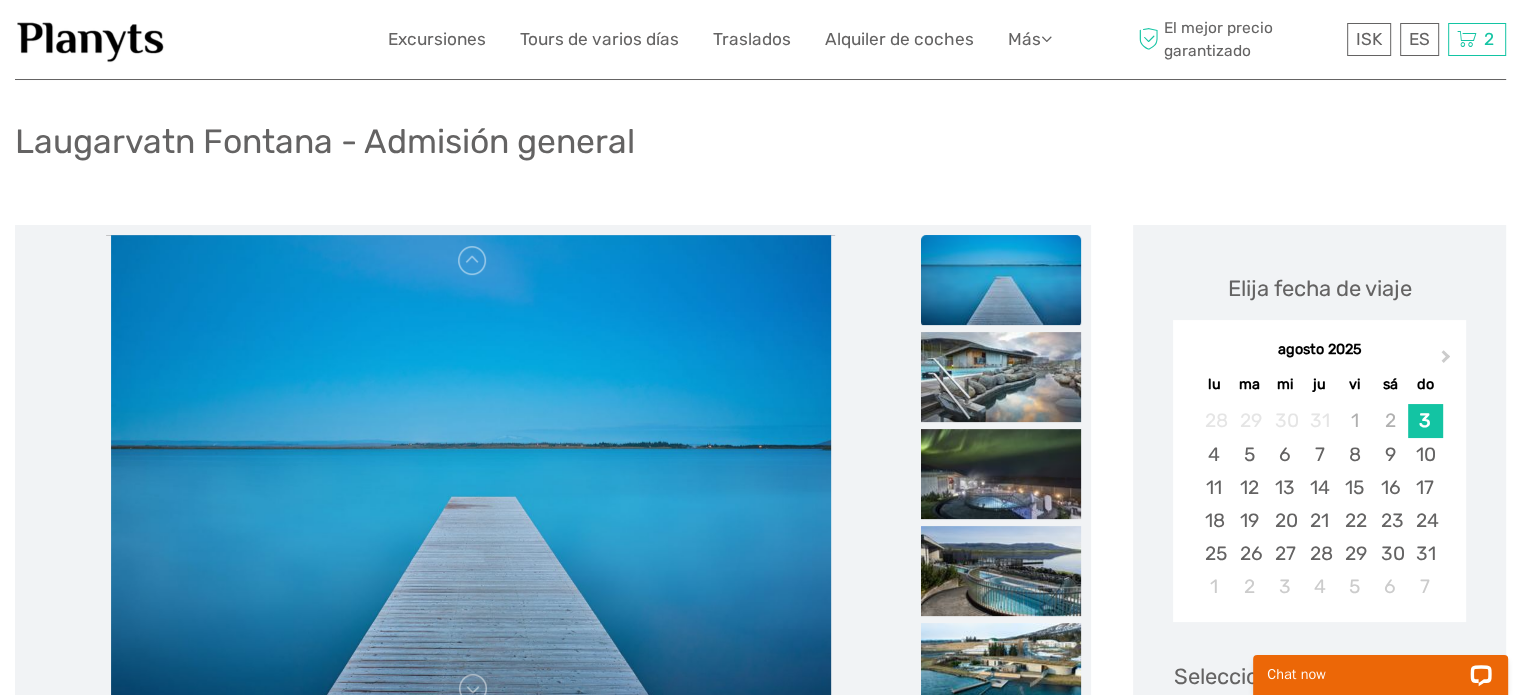 scroll, scrollTop: 100, scrollLeft: 0, axis: vertical 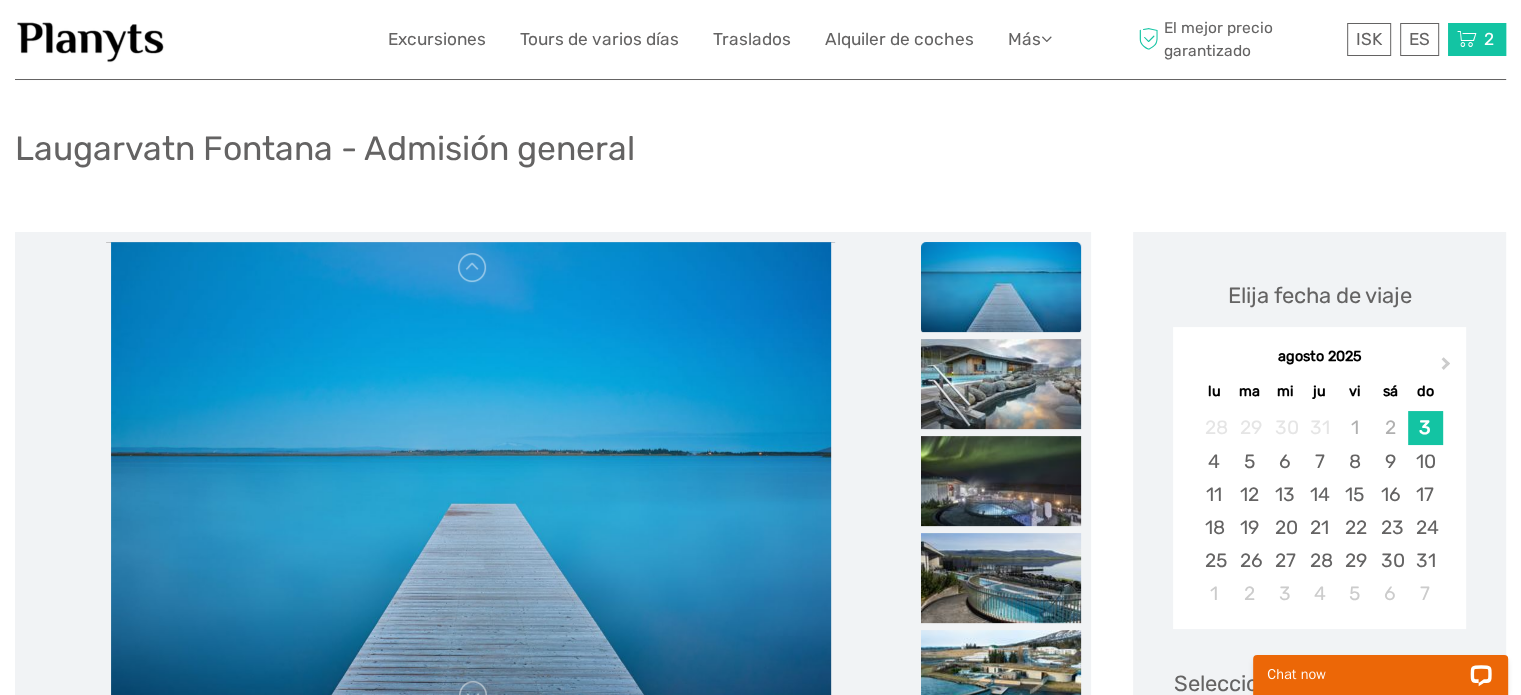 click at bounding box center [1467, 39] 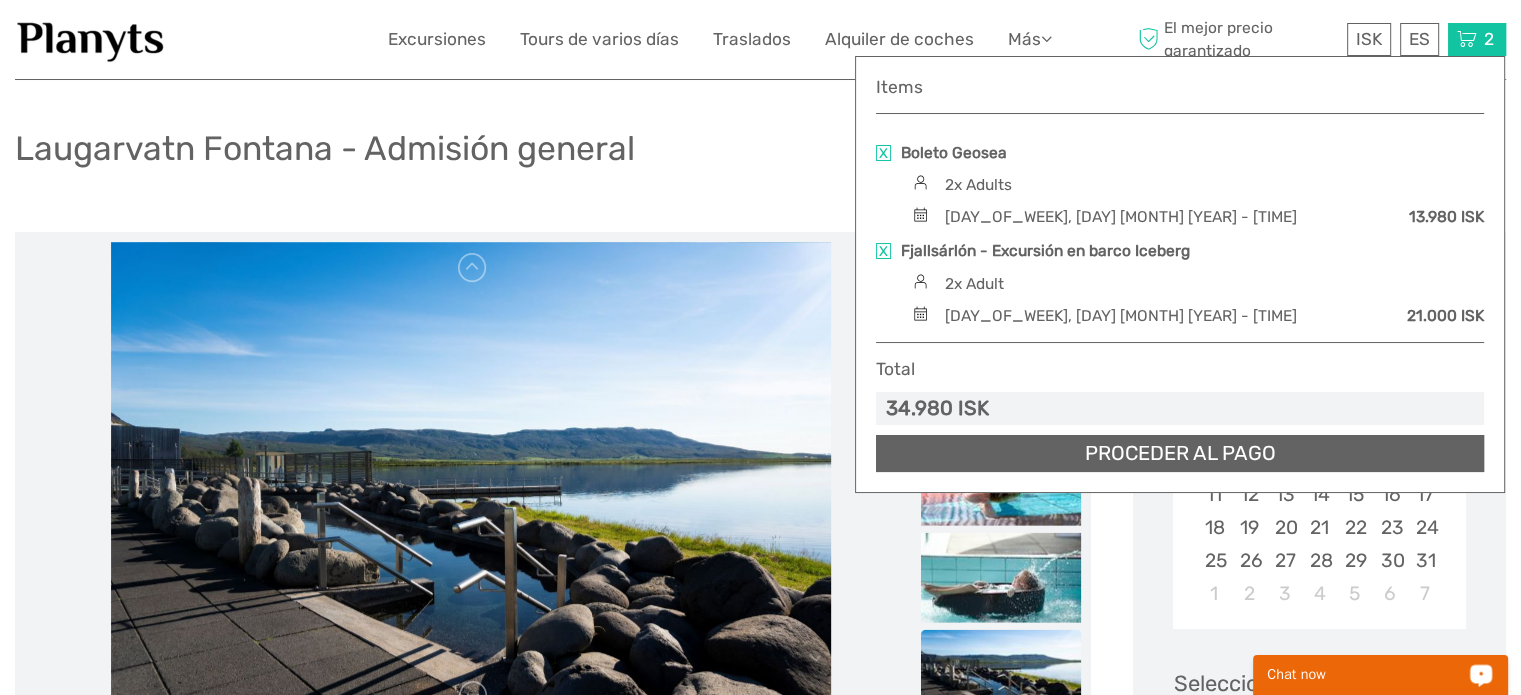 click on "Proceder al pago" at bounding box center [1180, 453] 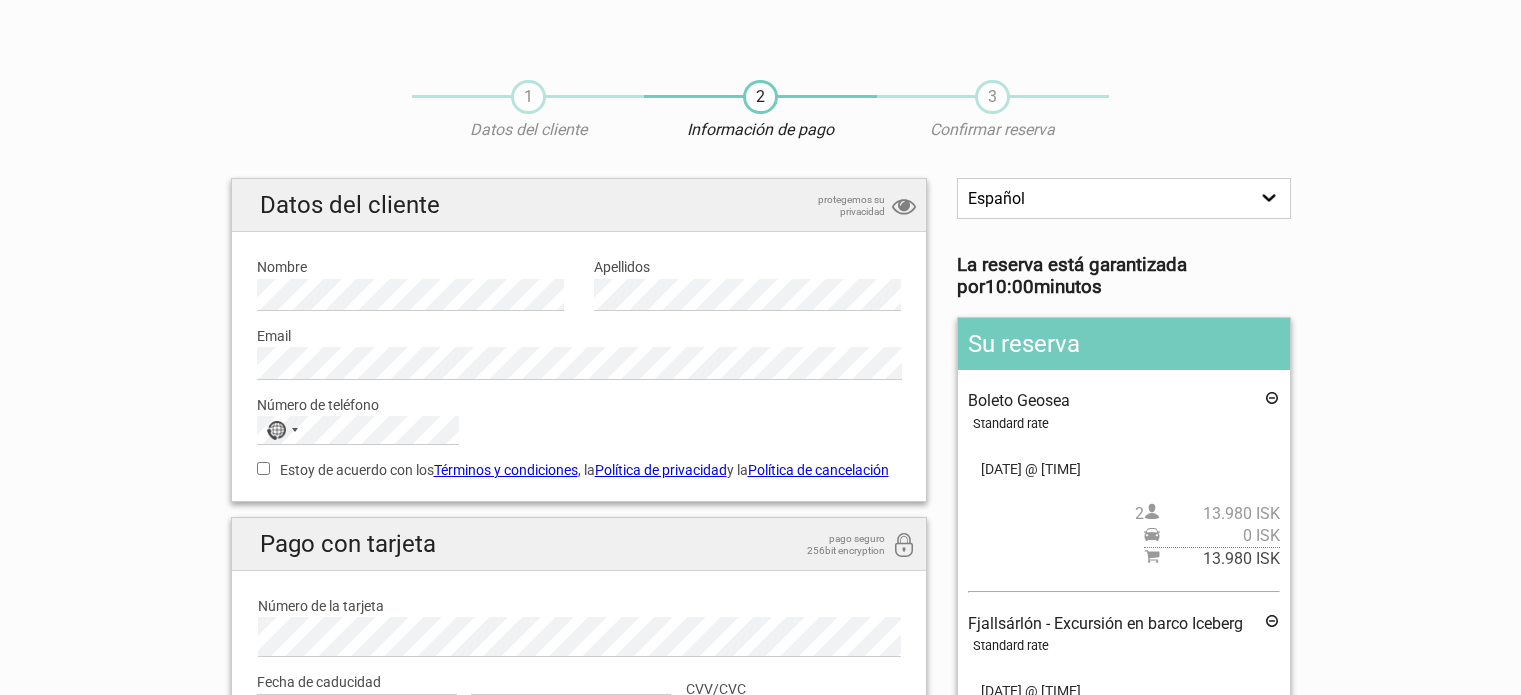 scroll, scrollTop: 0, scrollLeft: 0, axis: both 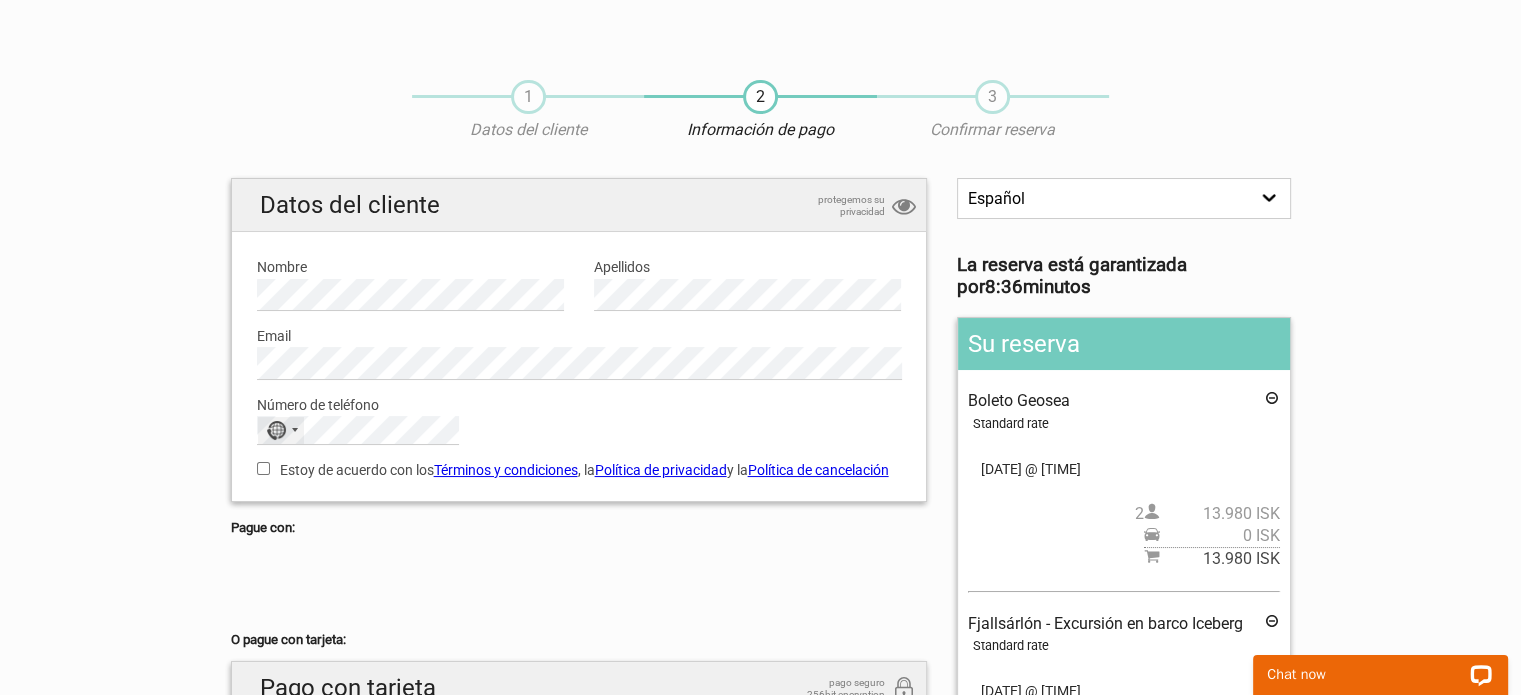 click at bounding box center [295, 430] 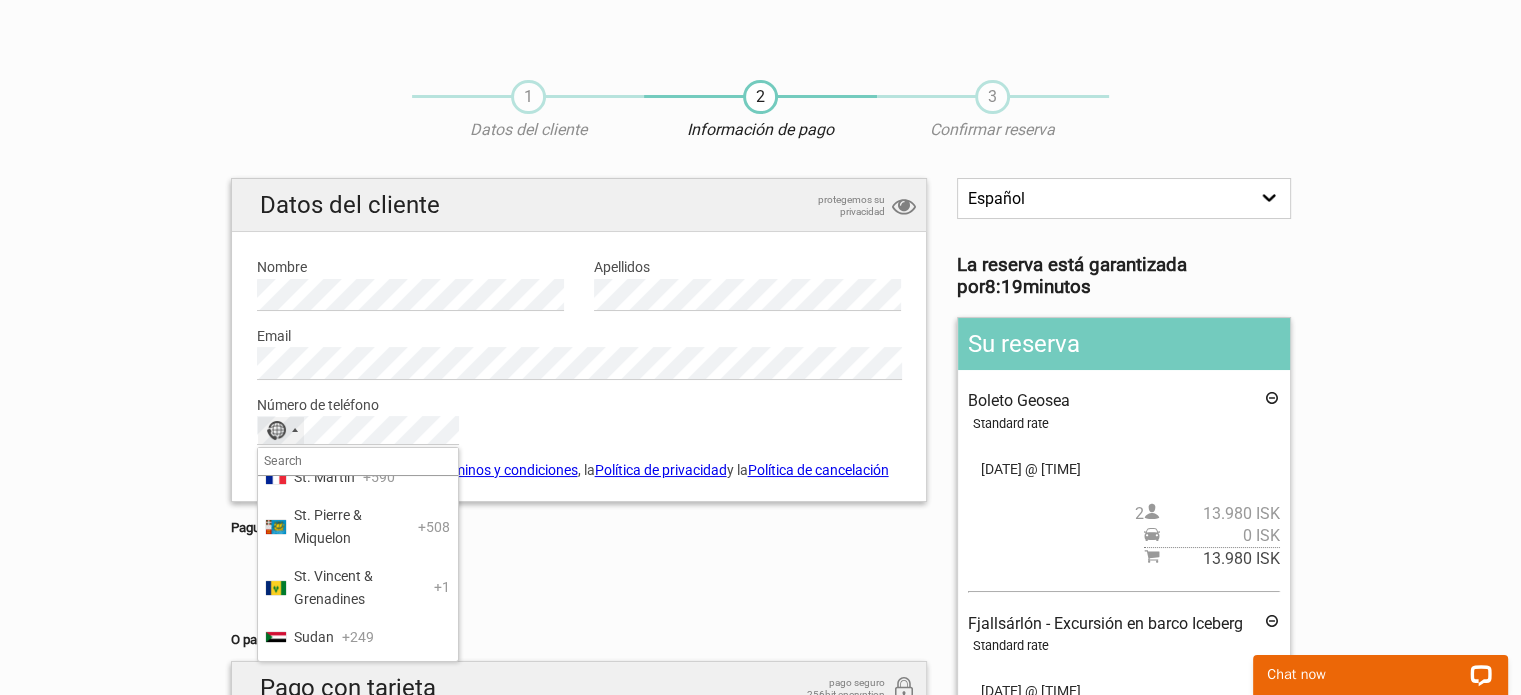 scroll, scrollTop: 7900, scrollLeft: 0, axis: vertical 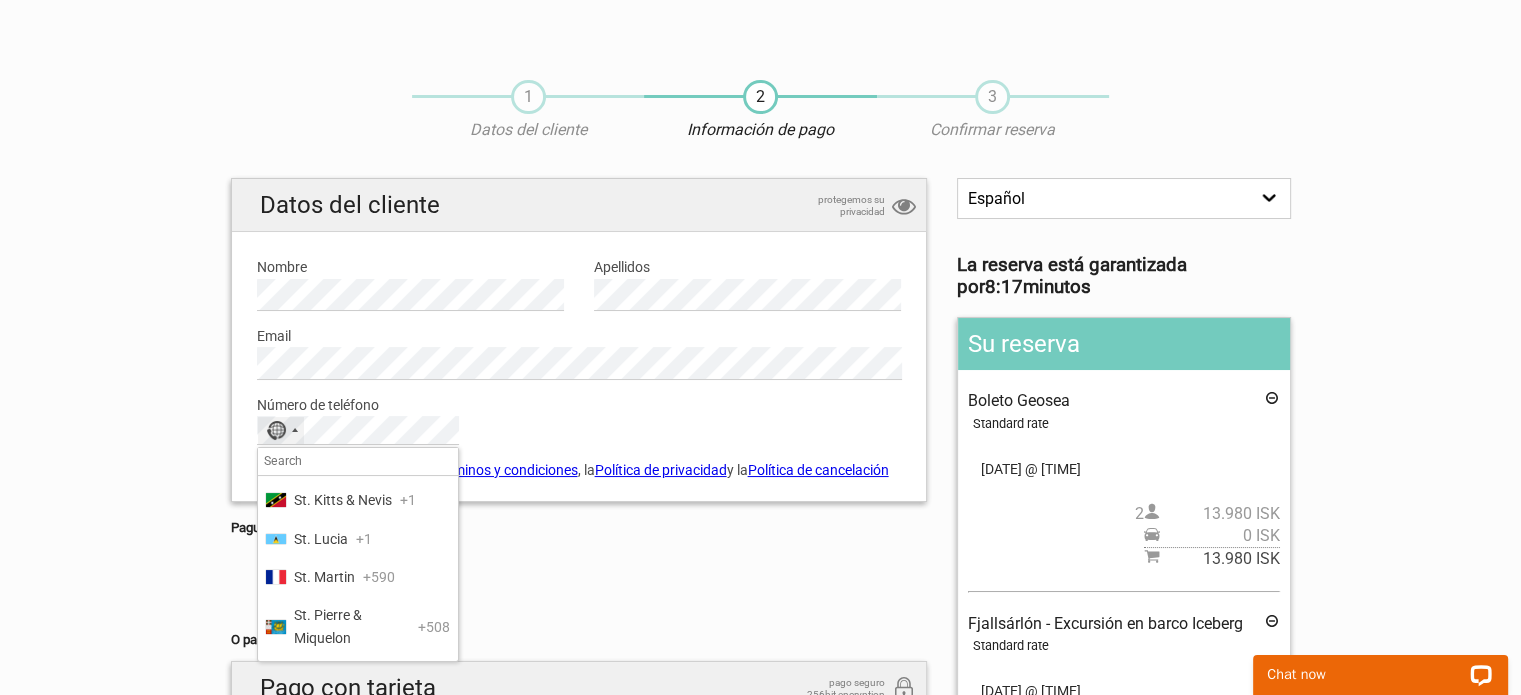 click on "Spain" at bounding box center (311, 347) 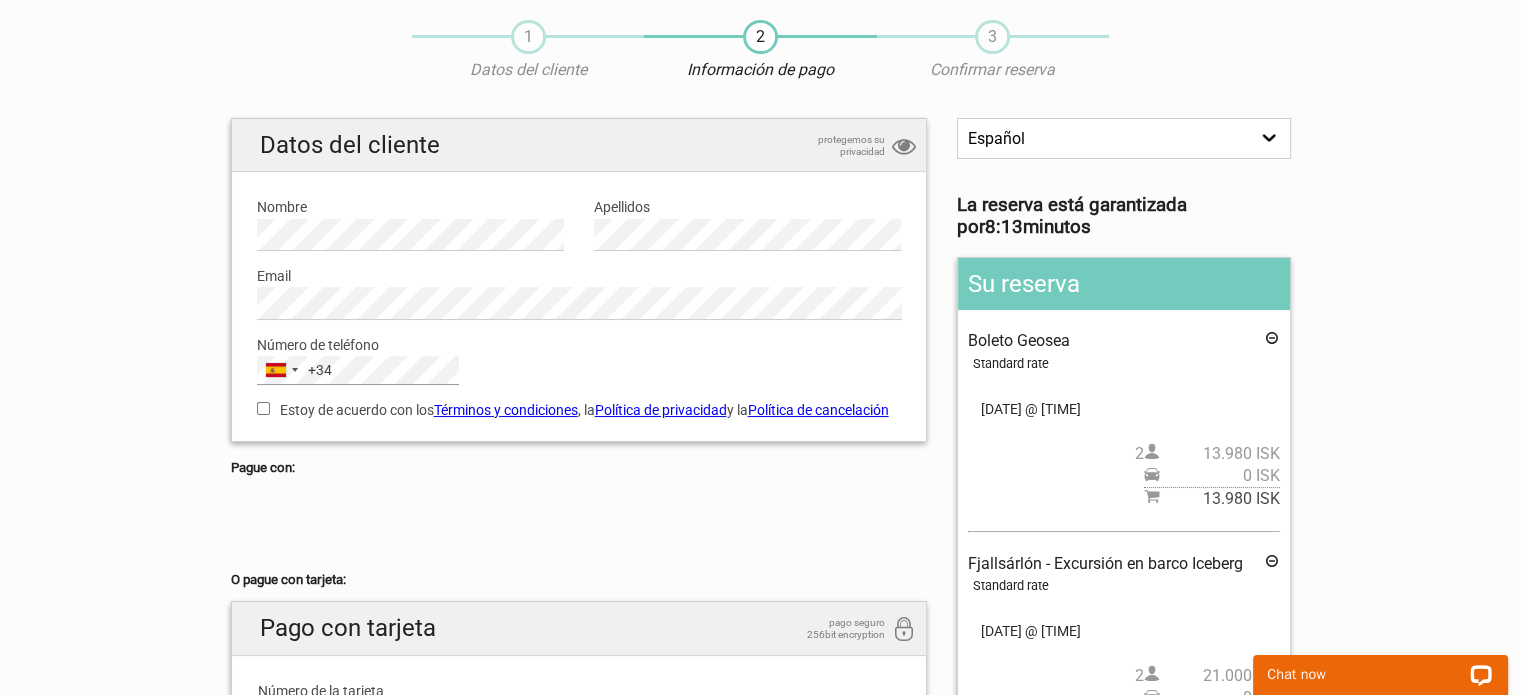 scroll, scrollTop: 0, scrollLeft: 0, axis: both 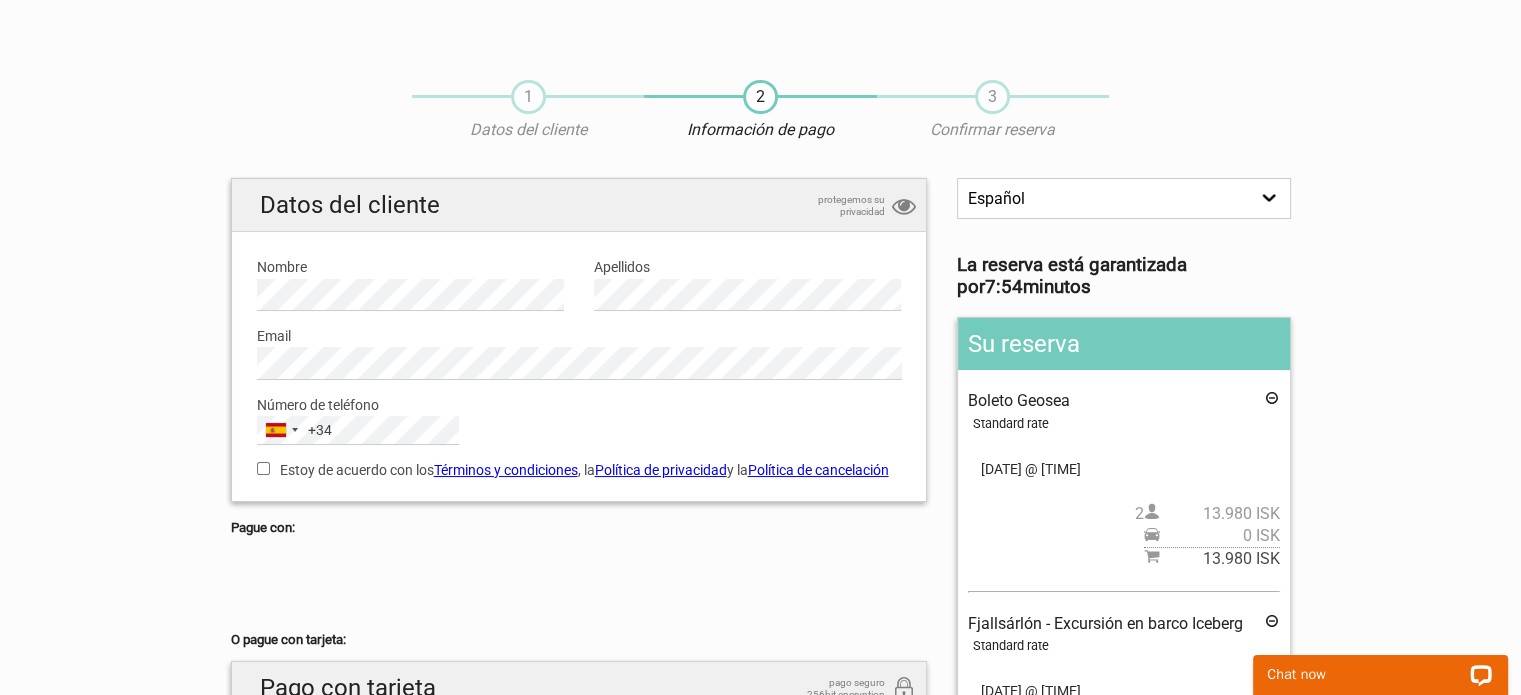 click on "Estoy de acuerdo con los  Términos y condiciones , la  Política de privacidad  y la  Política de cancelación" at bounding box center (263, 468) 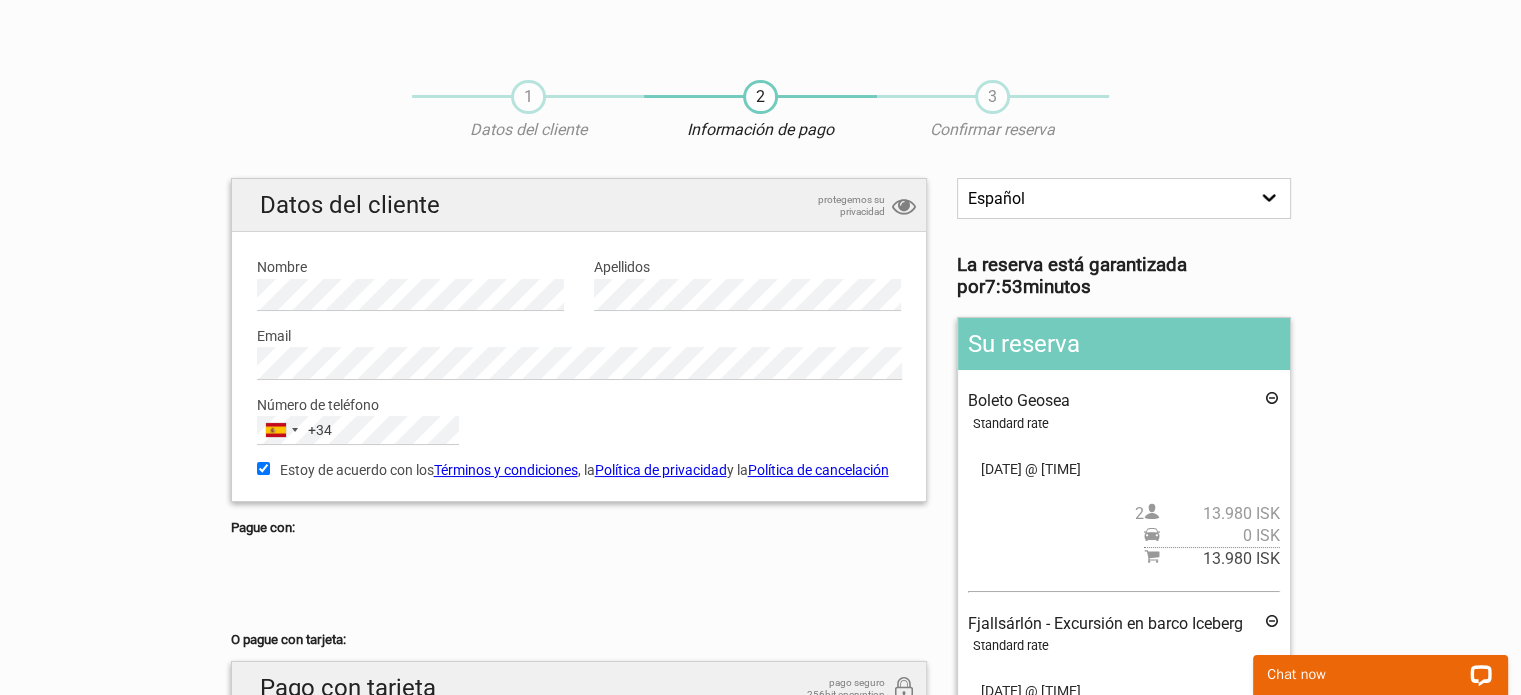 scroll, scrollTop: 300, scrollLeft: 0, axis: vertical 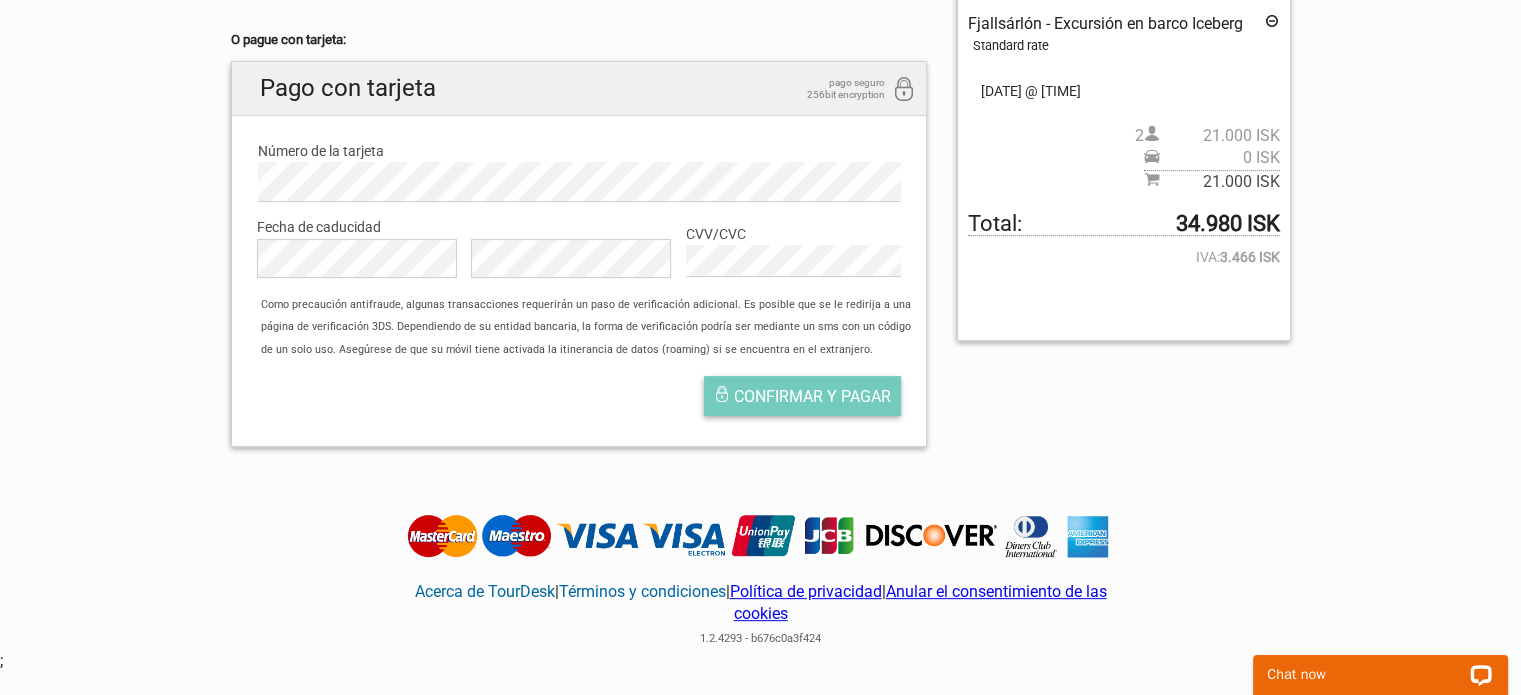 click on "Confirmar y pagar" at bounding box center [812, 396] 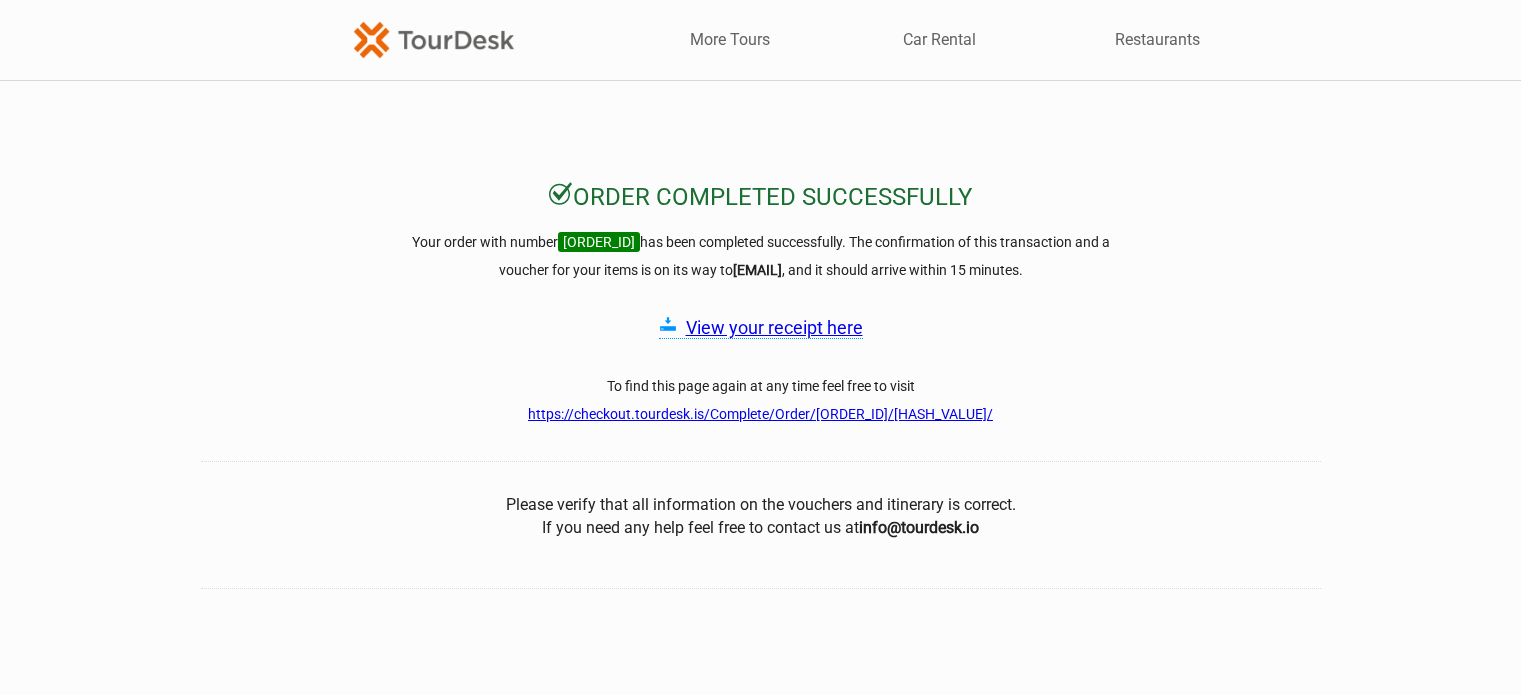 scroll, scrollTop: 0, scrollLeft: 0, axis: both 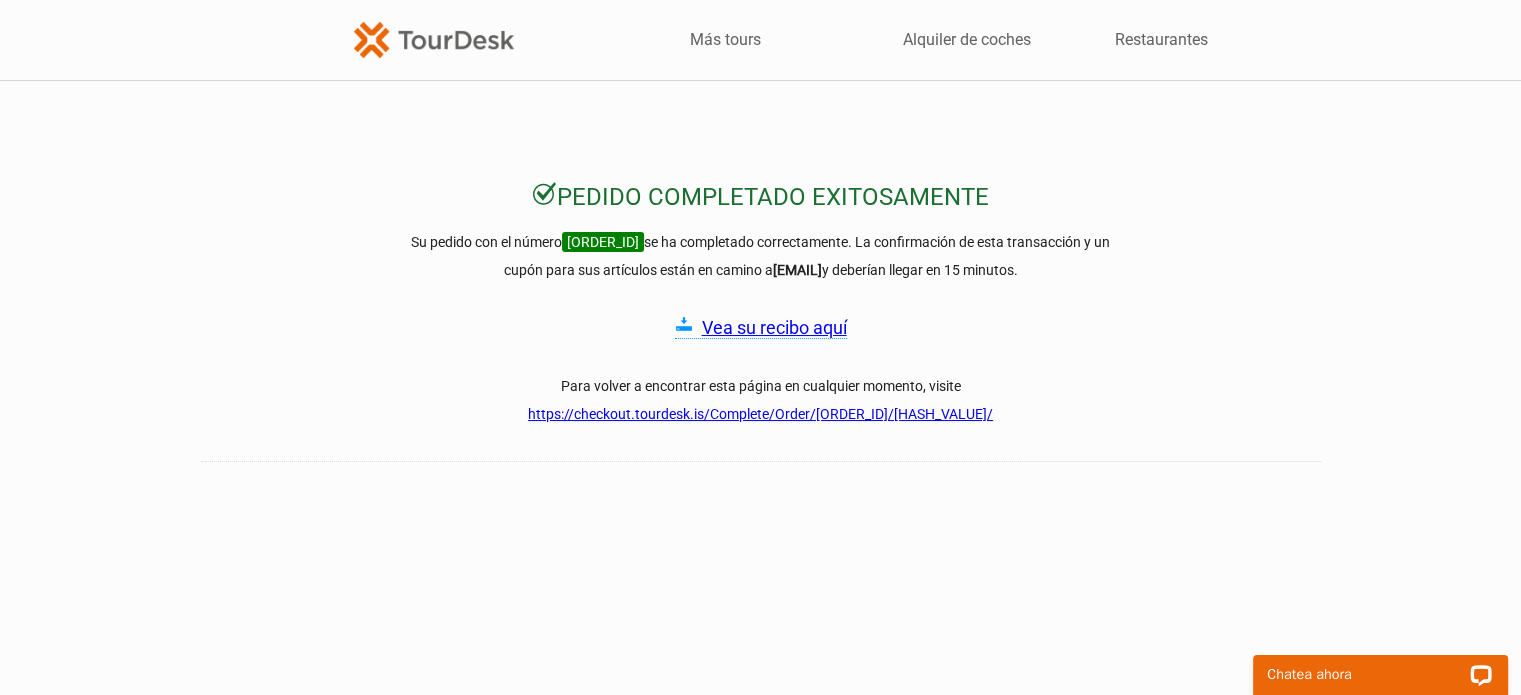 click on "Vea su recibo aquí" at bounding box center (774, 327) 